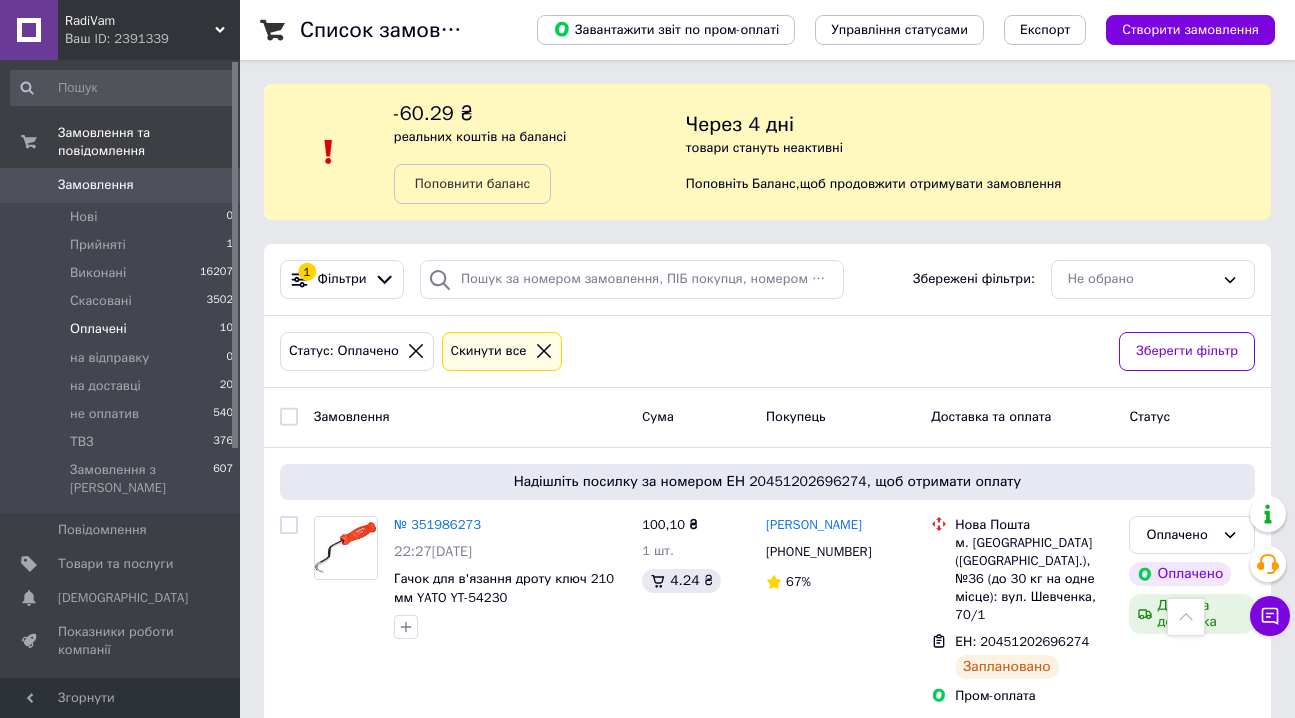 scroll, scrollTop: 363, scrollLeft: 0, axis: vertical 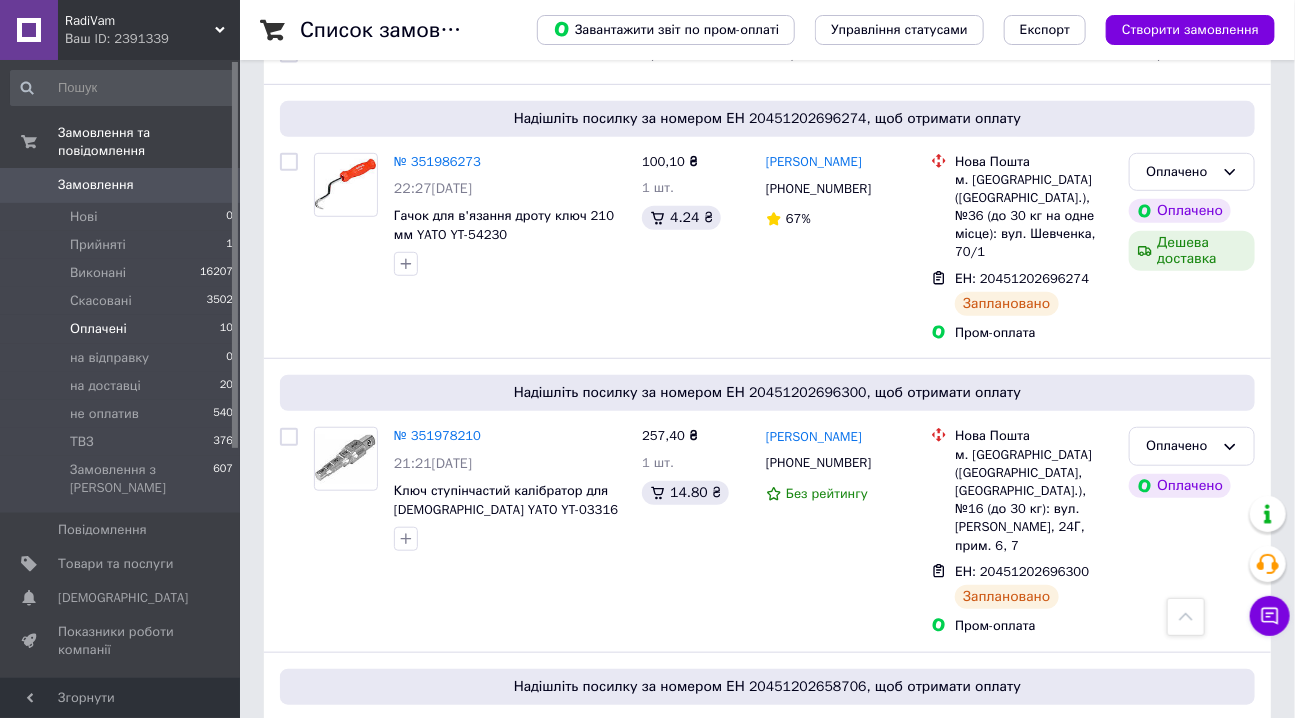 click on "Замовлення" at bounding box center (96, 185) 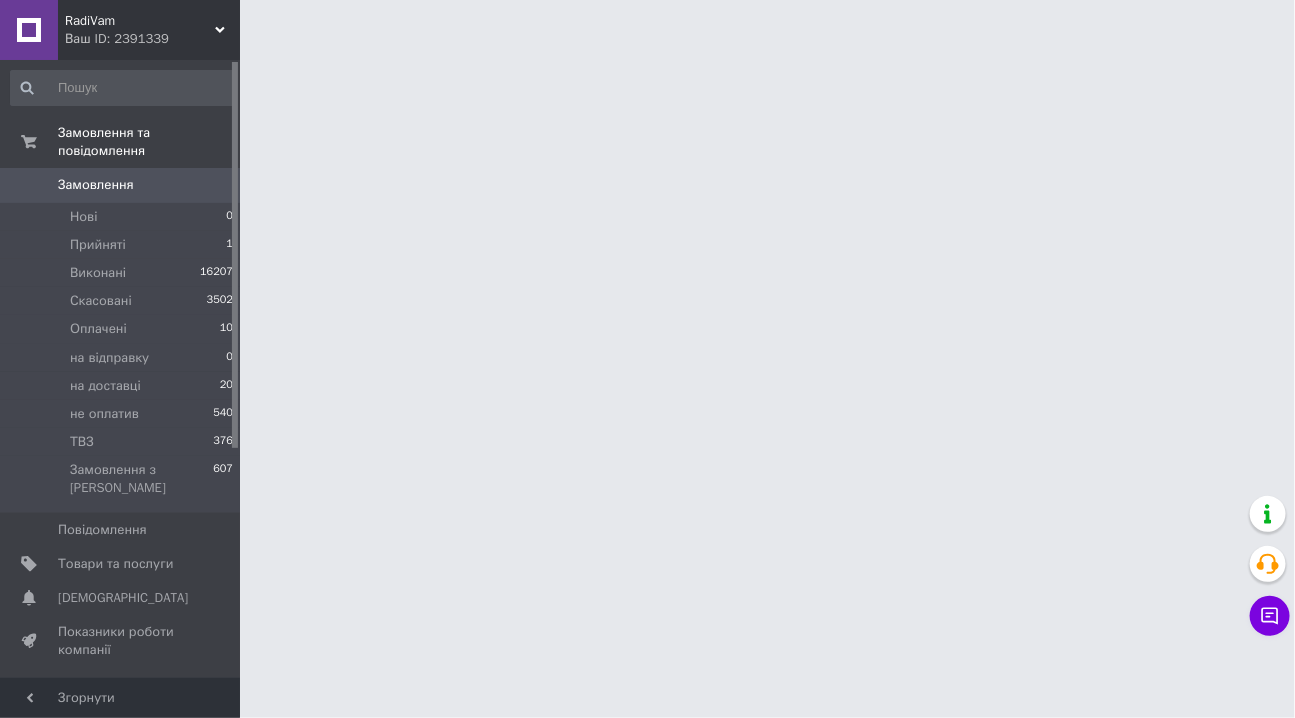 scroll, scrollTop: 0, scrollLeft: 0, axis: both 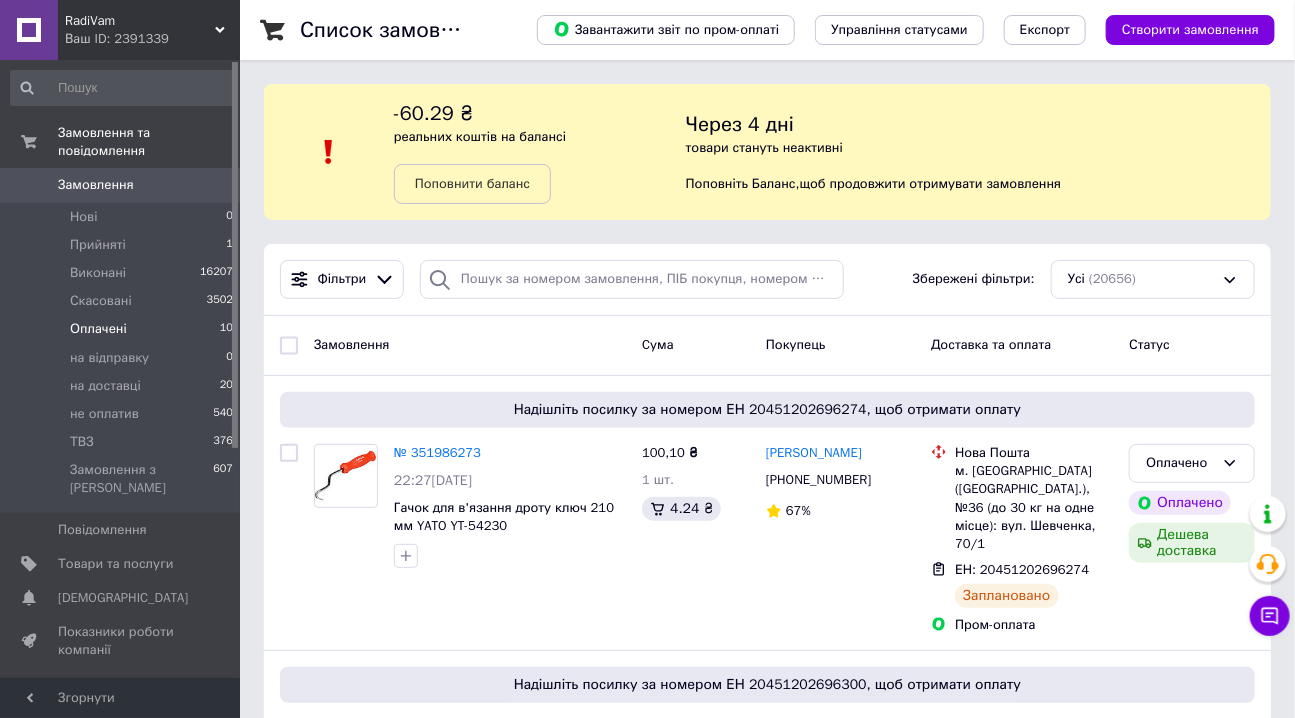 click on "Оплачені" at bounding box center [98, 329] 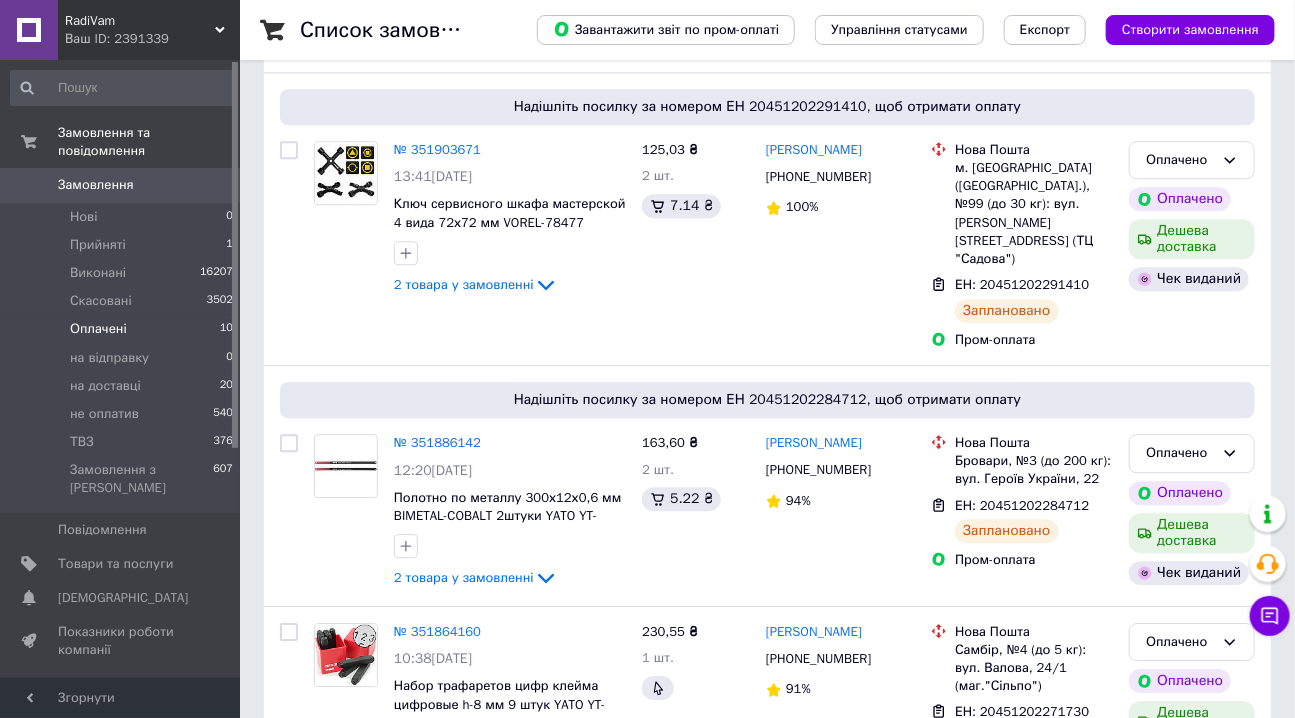 scroll, scrollTop: 2090, scrollLeft: 0, axis: vertical 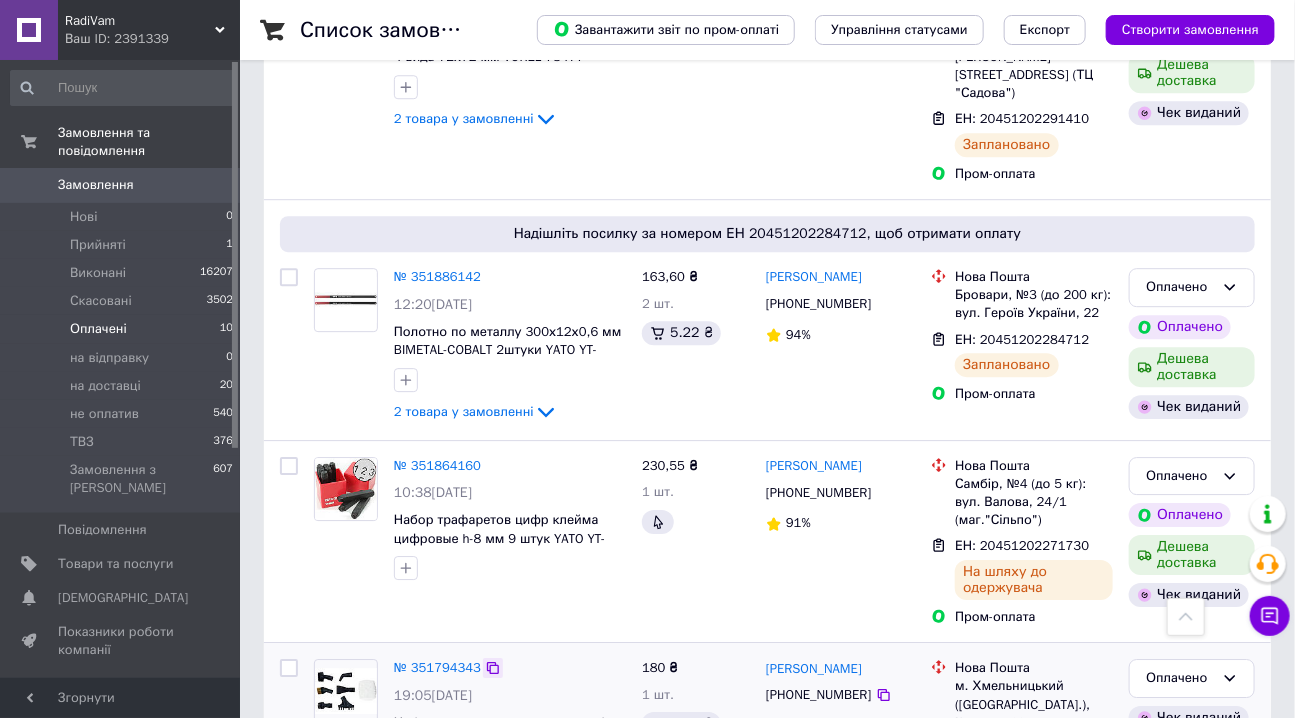 click 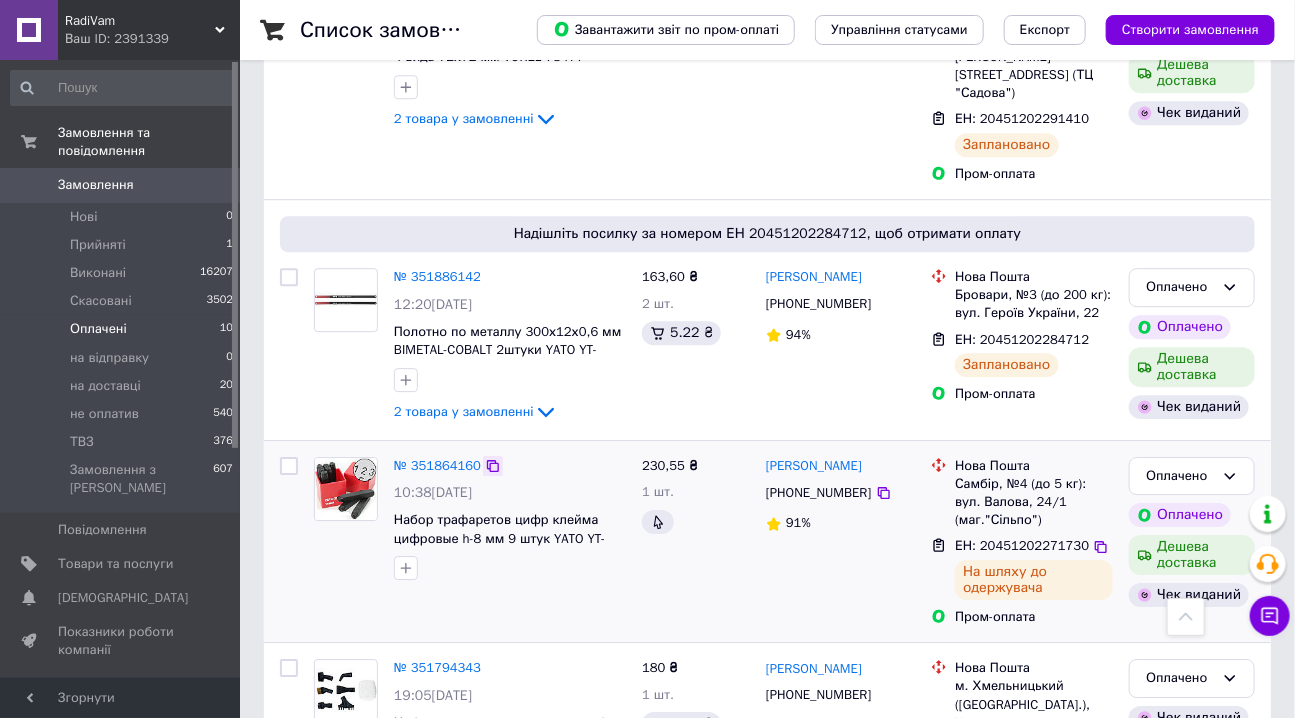 click 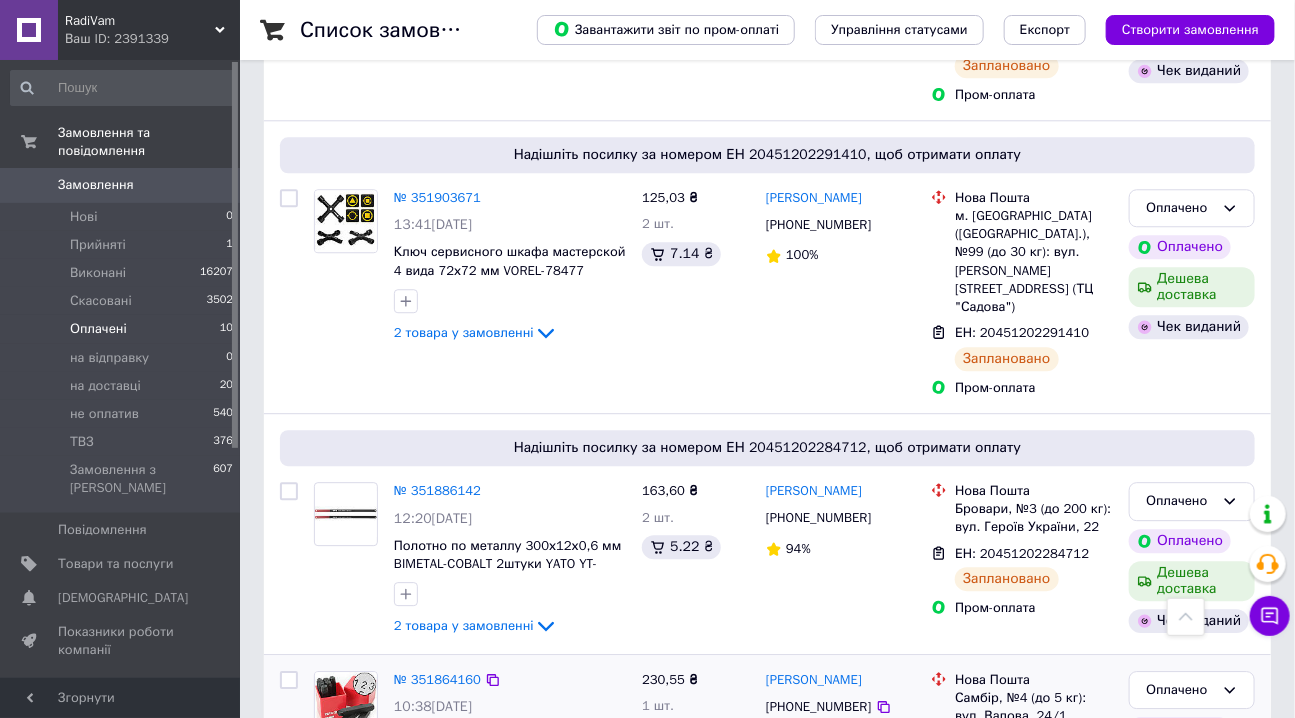 scroll, scrollTop: 1818, scrollLeft: 0, axis: vertical 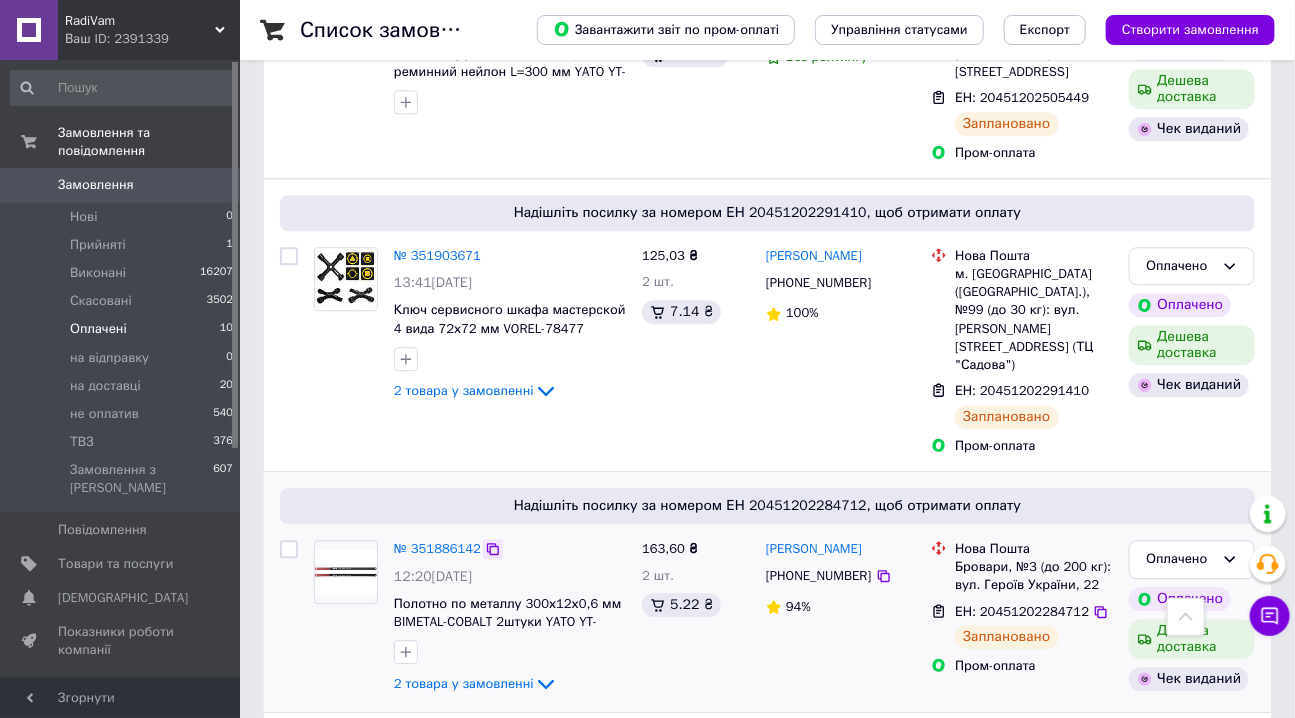 click 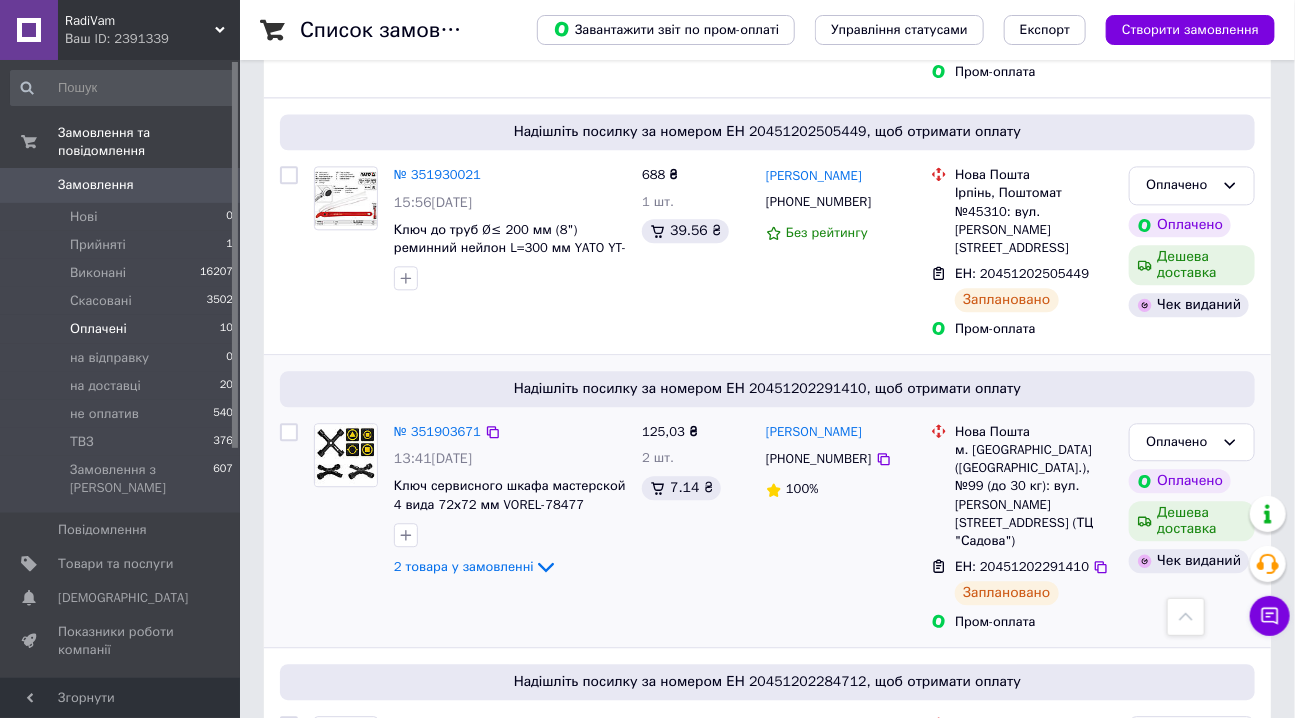 scroll, scrollTop: 1636, scrollLeft: 0, axis: vertical 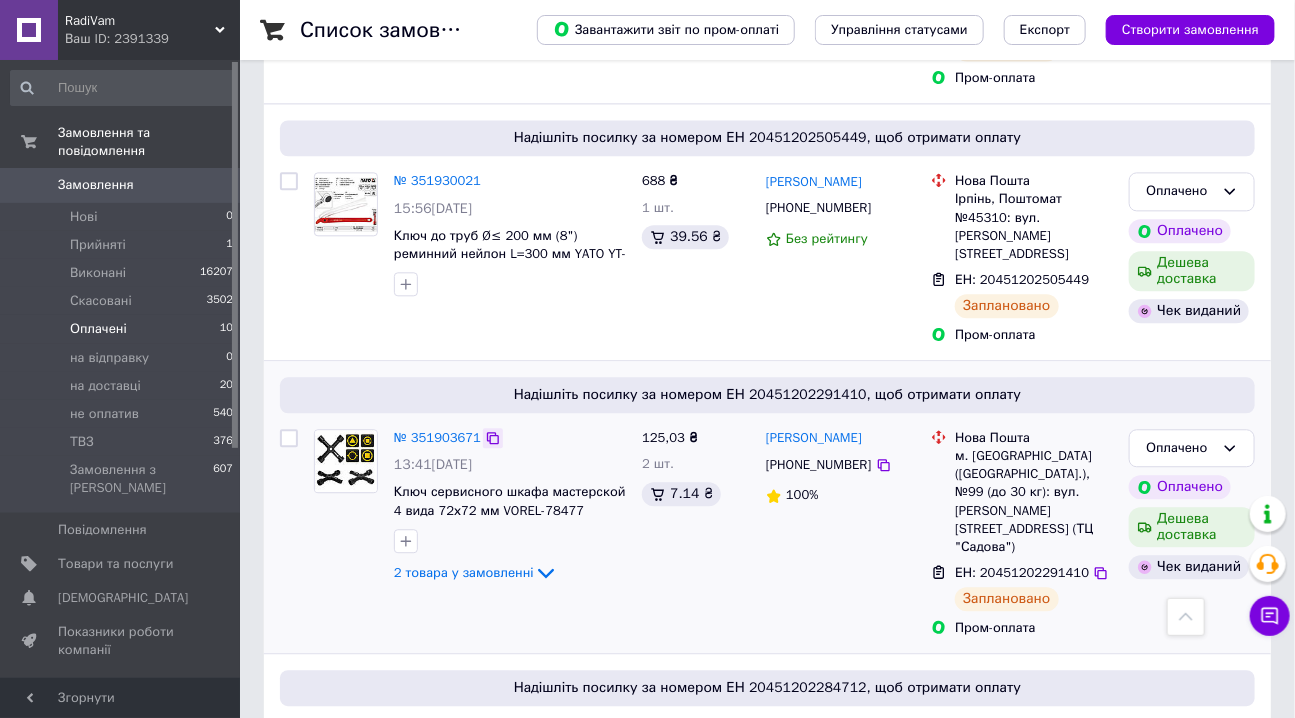 click 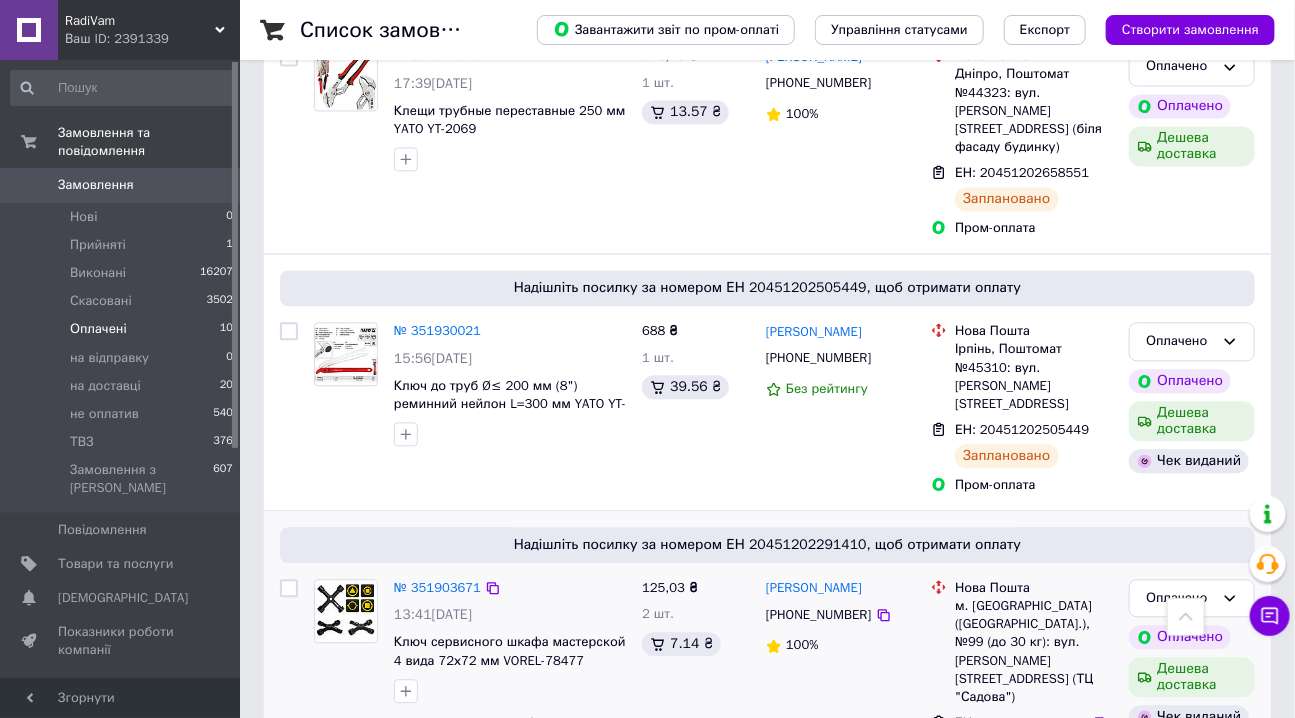 scroll, scrollTop: 1454, scrollLeft: 0, axis: vertical 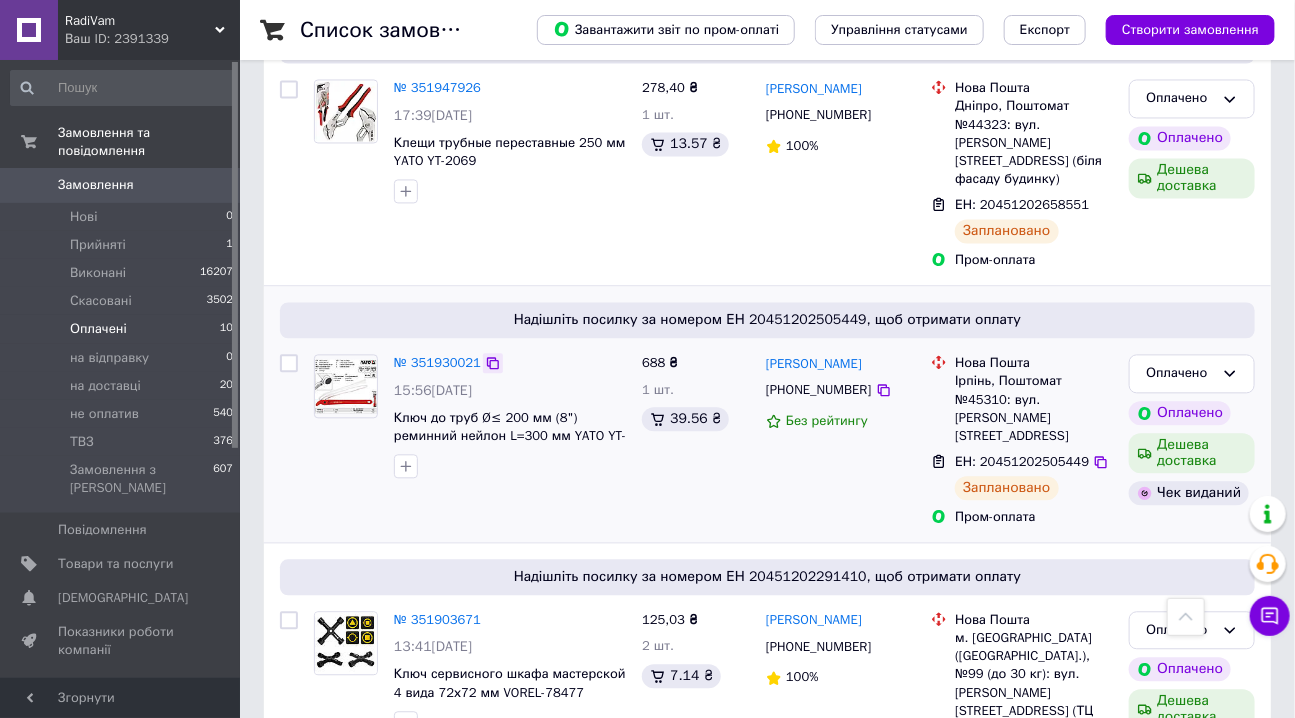 click 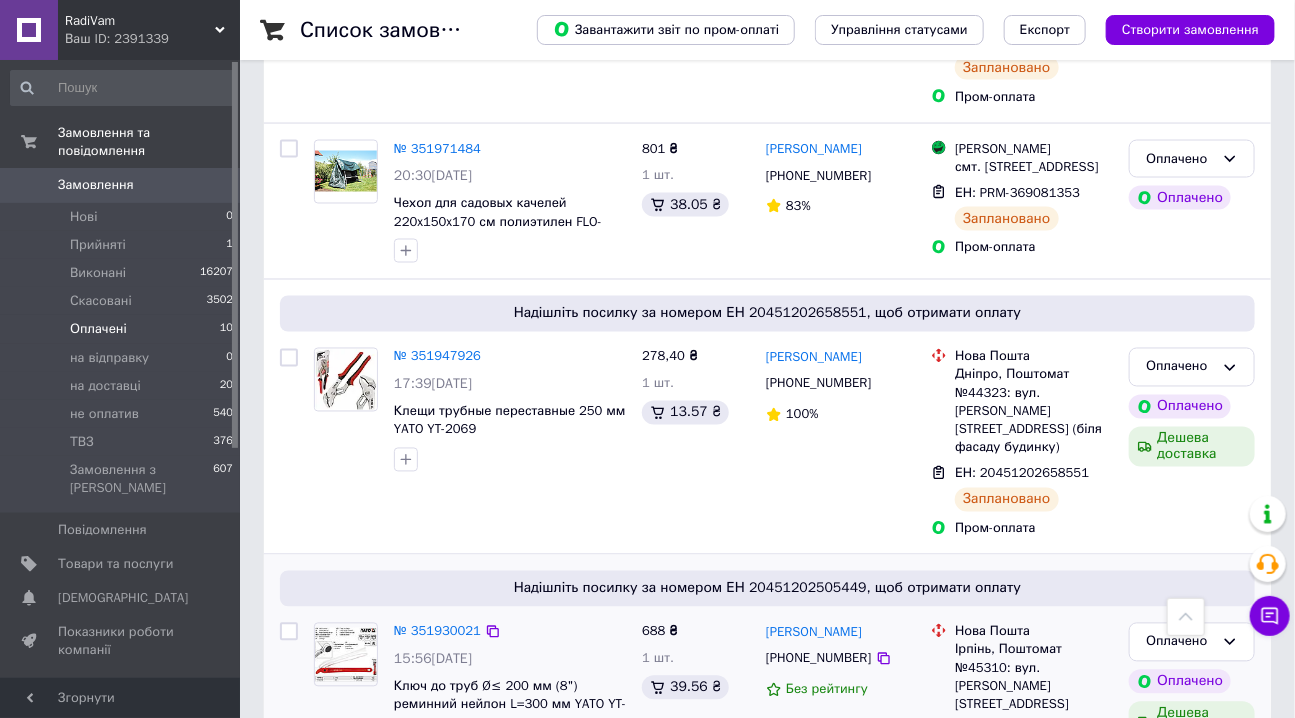 scroll, scrollTop: 1181, scrollLeft: 0, axis: vertical 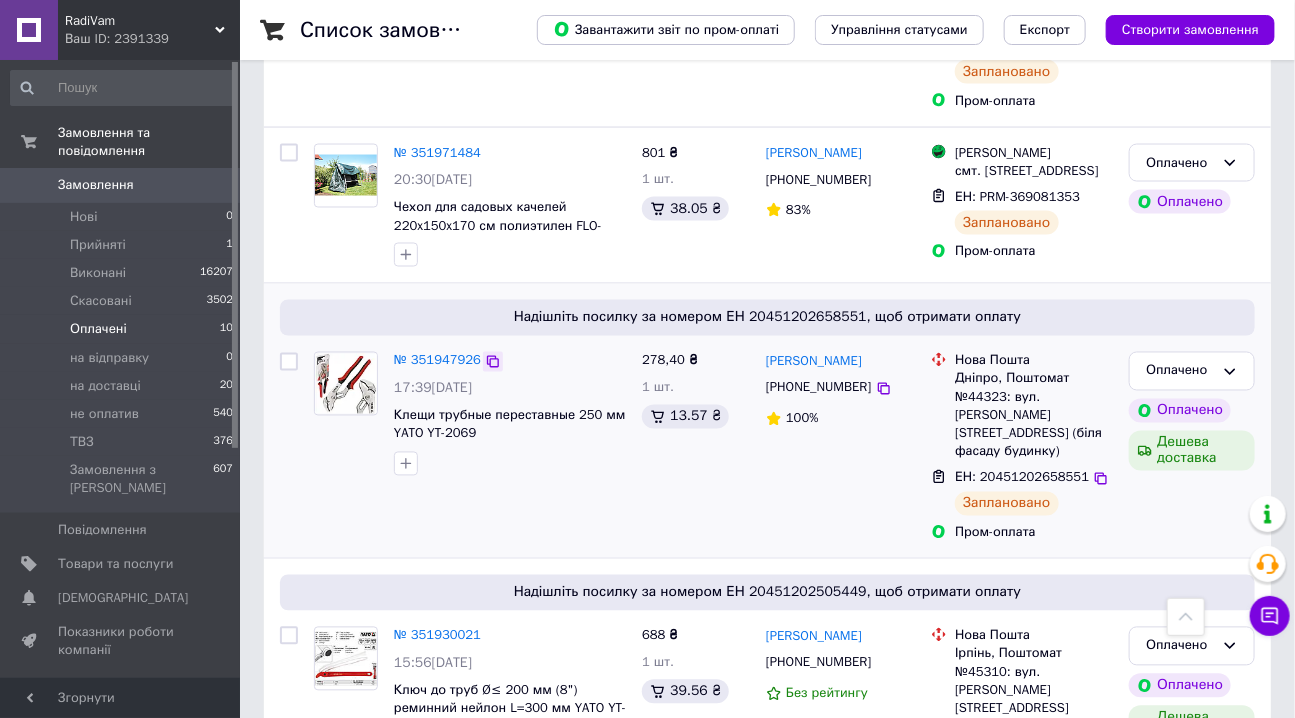 click 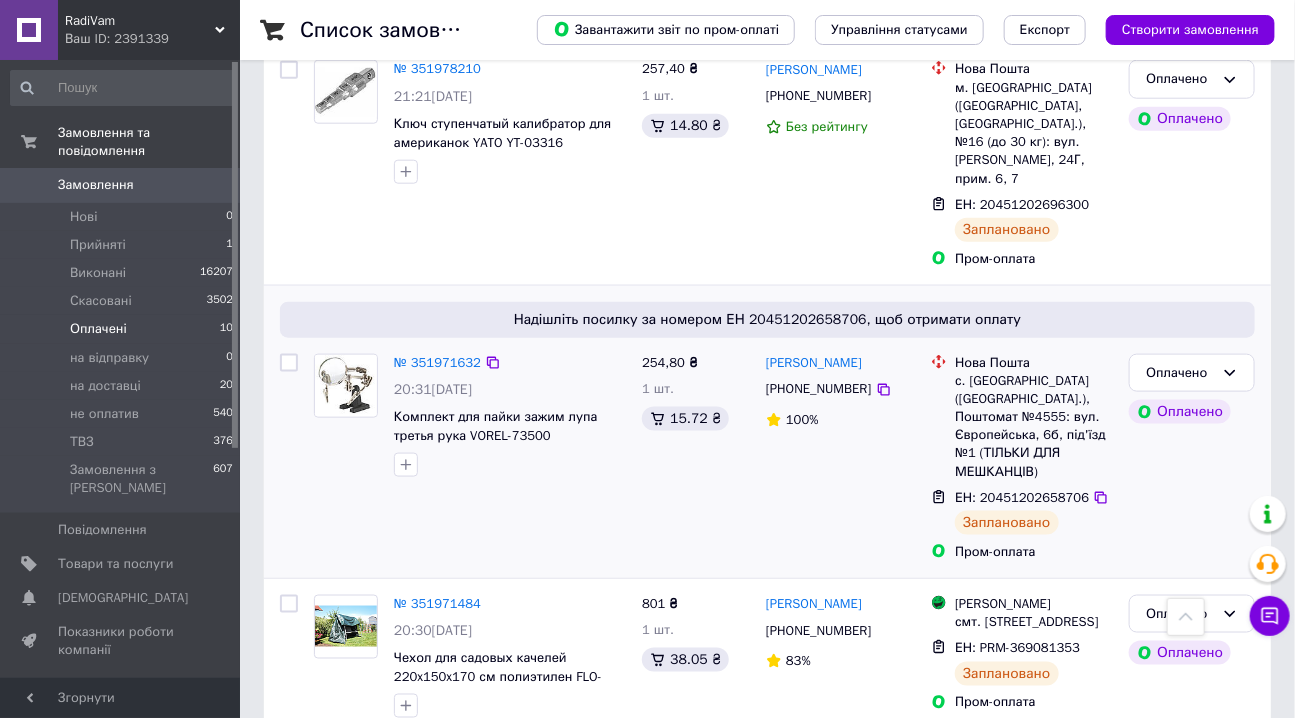 scroll, scrollTop: 727, scrollLeft: 0, axis: vertical 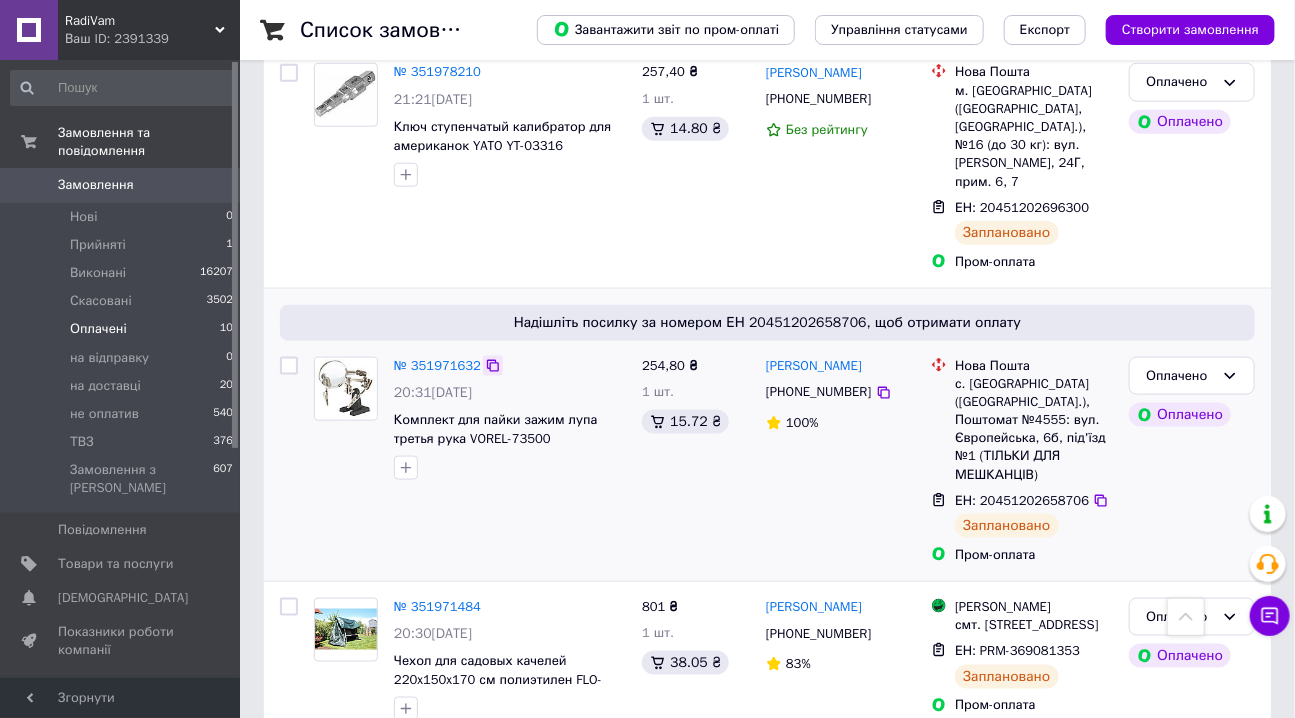 click 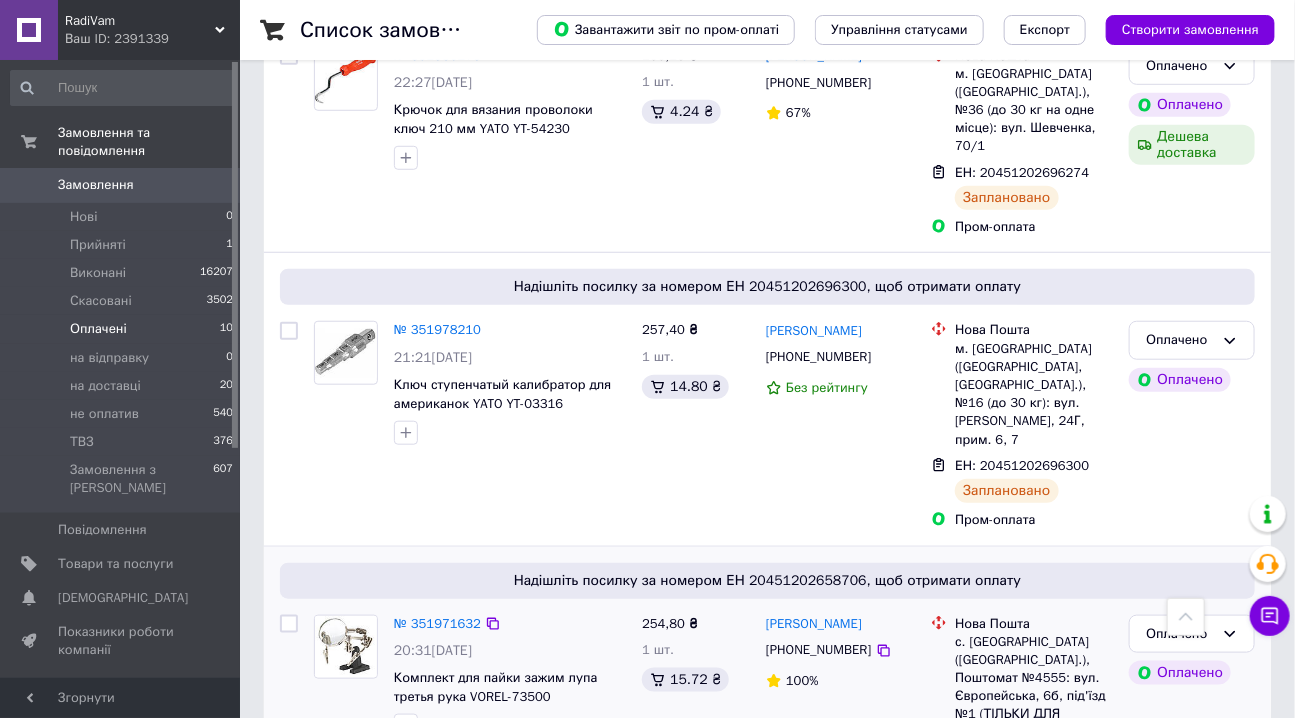 scroll, scrollTop: 454, scrollLeft: 0, axis: vertical 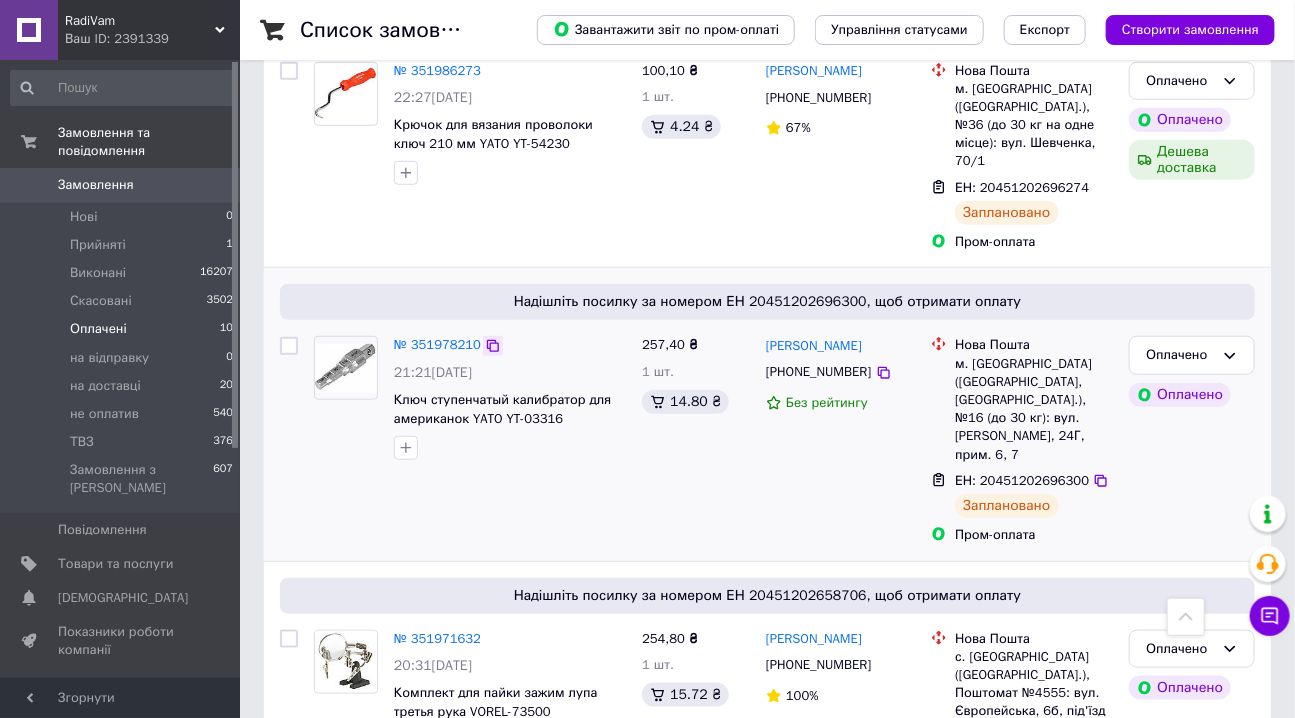 click 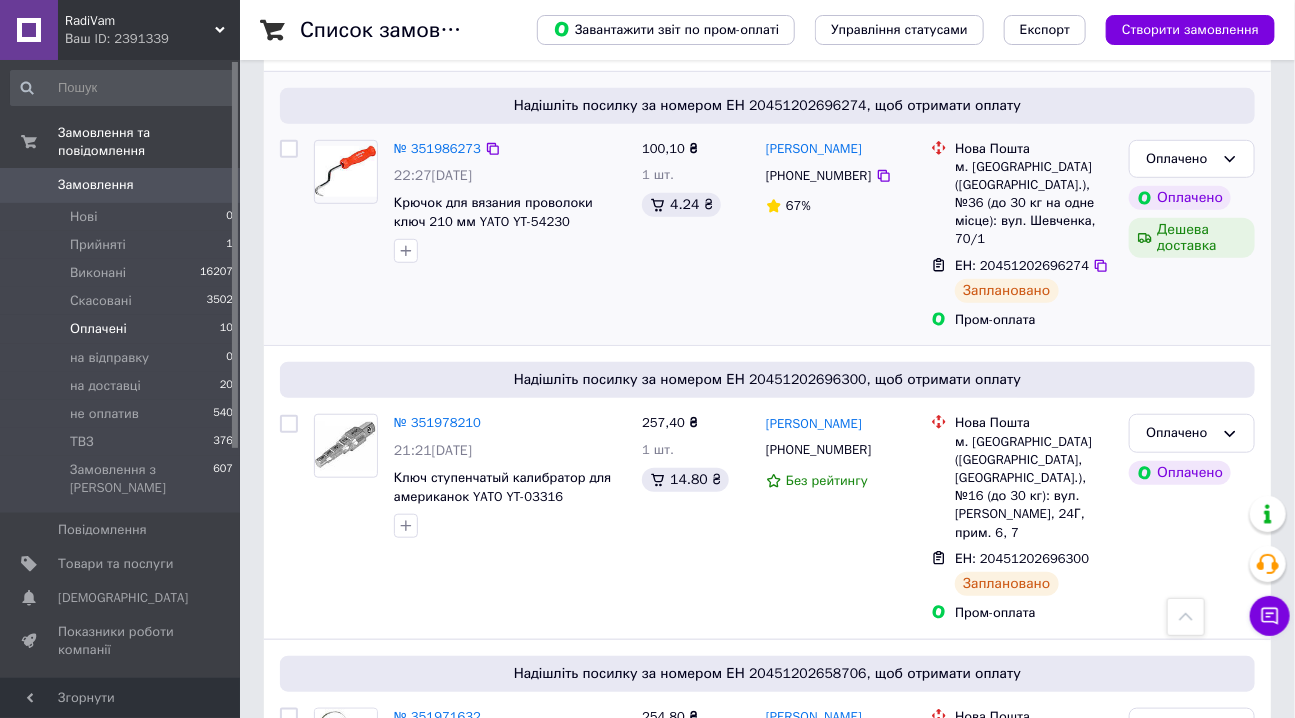 scroll, scrollTop: 181, scrollLeft: 0, axis: vertical 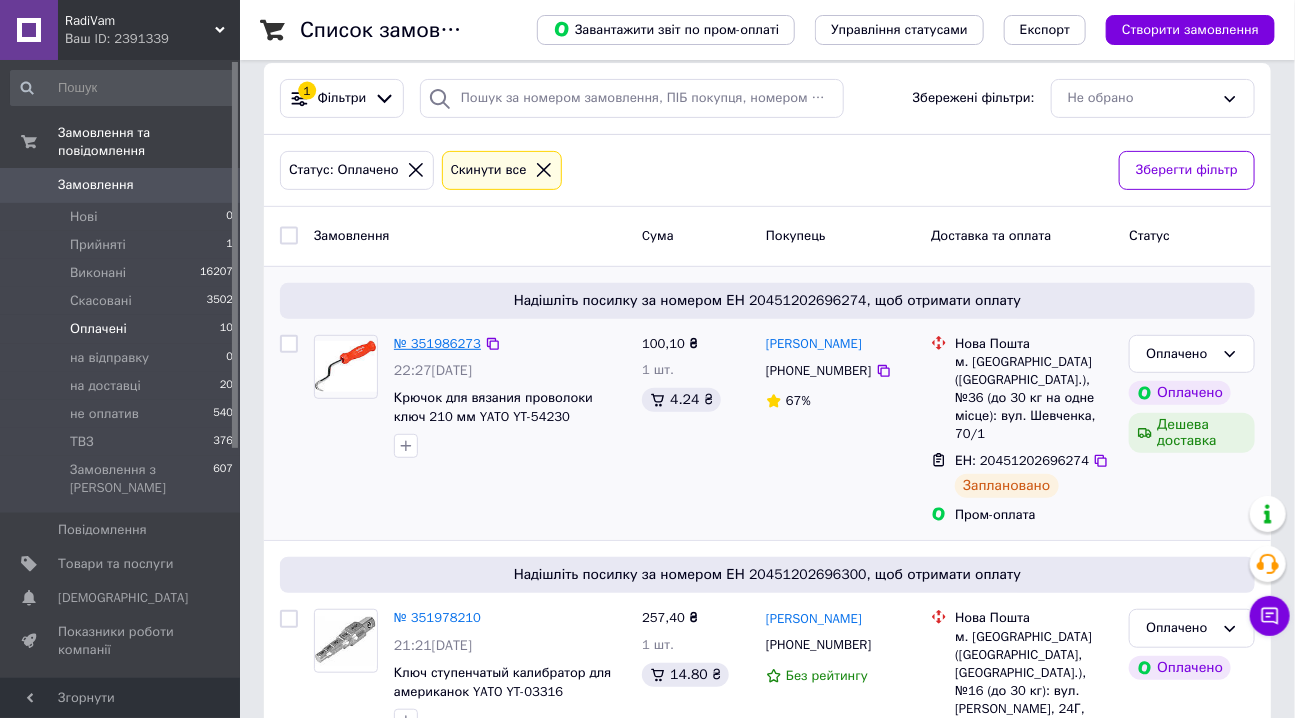 drag, startPoint x: 488, startPoint y: 340, endPoint x: 458, endPoint y: 340, distance: 30 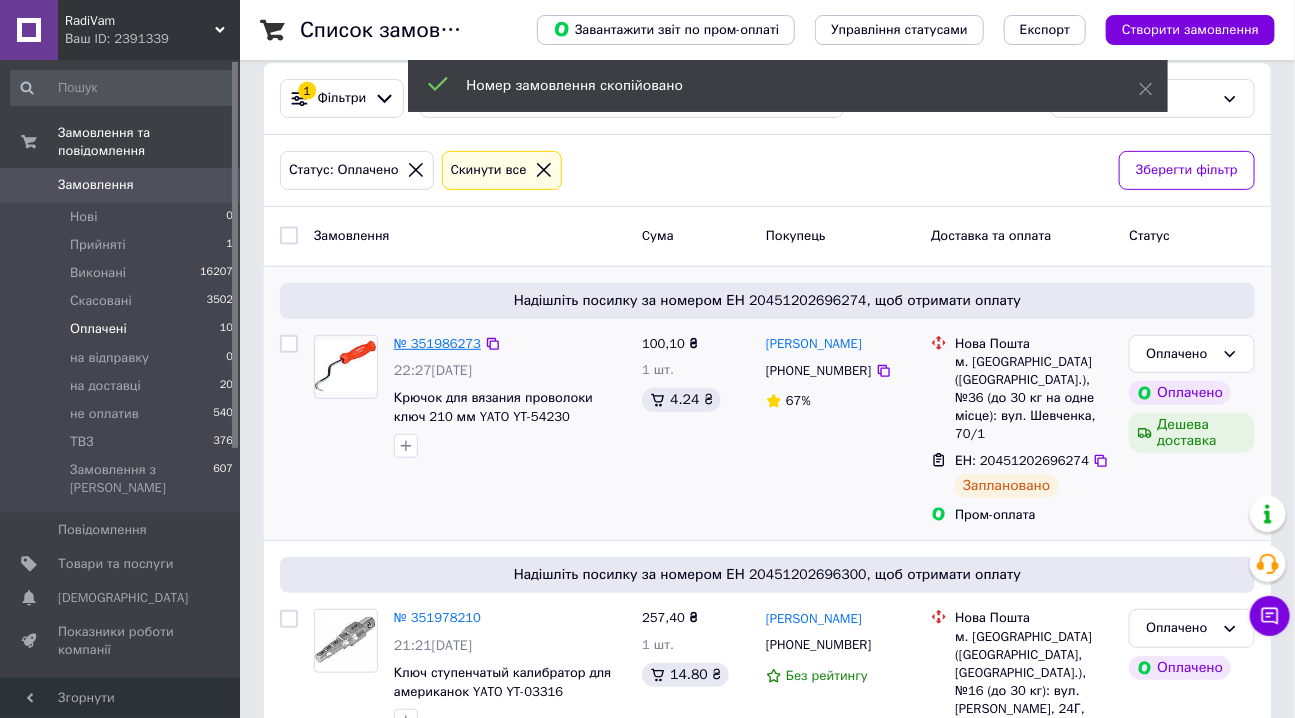 click on "№ 351986273" at bounding box center (437, 343) 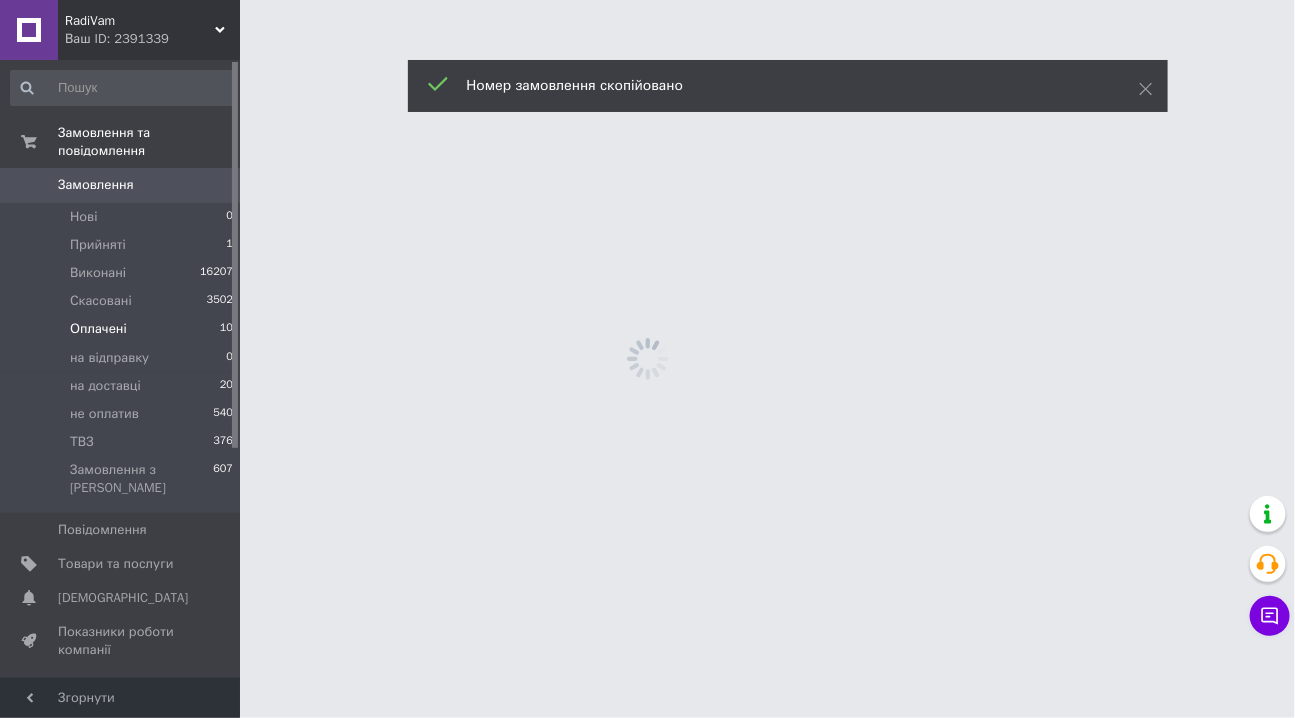 scroll, scrollTop: 0, scrollLeft: 0, axis: both 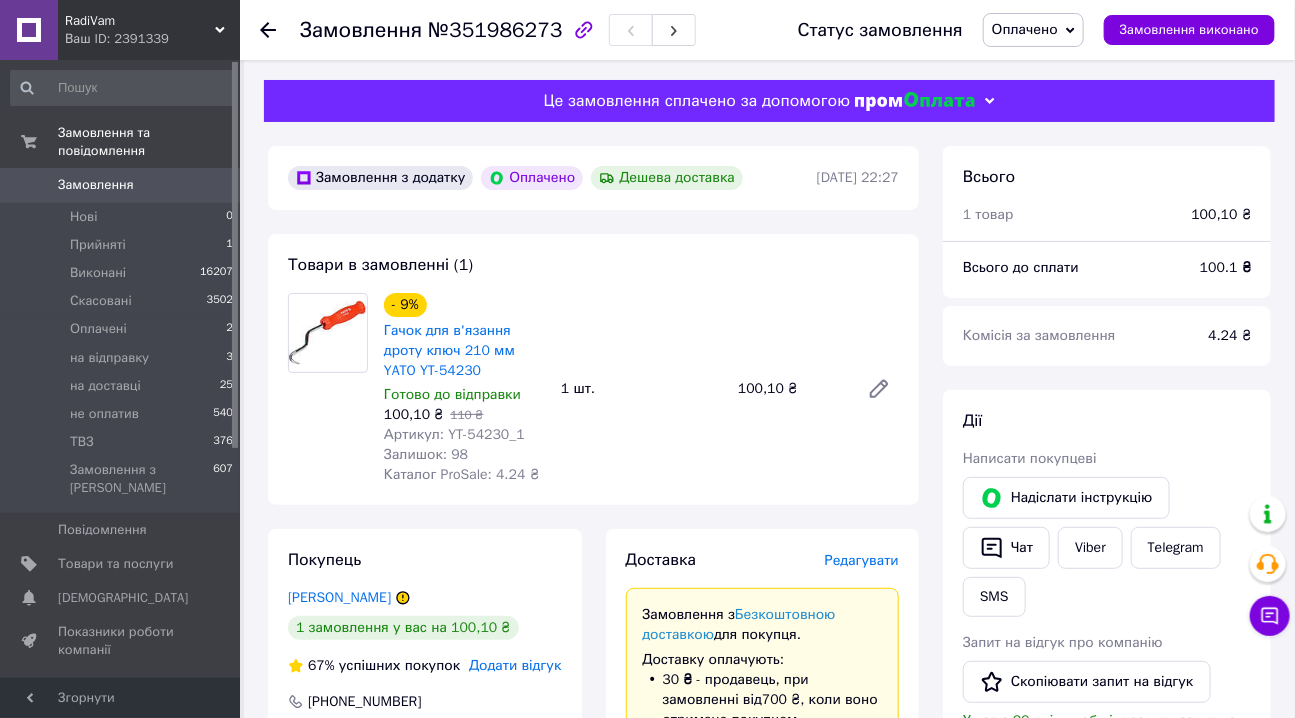 click on "Оплачено" at bounding box center [1025, 29] 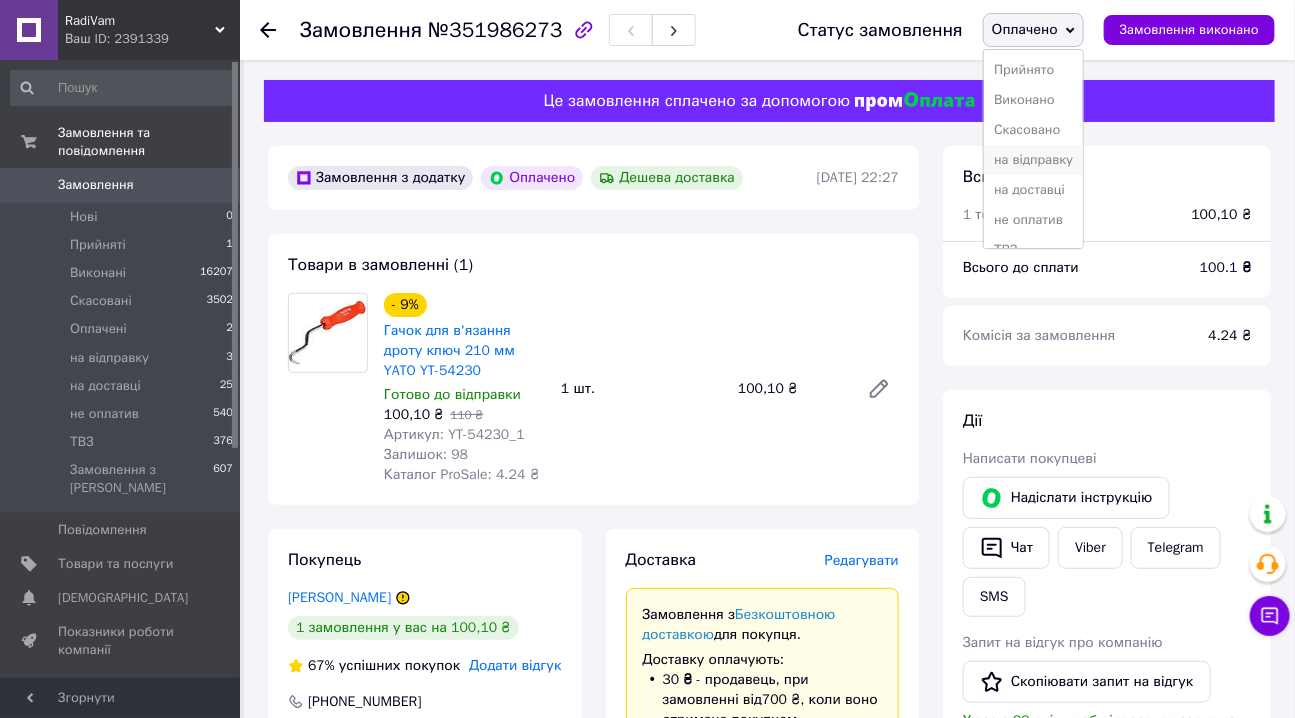 click on "на відправку" at bounding box center [1033, 160] 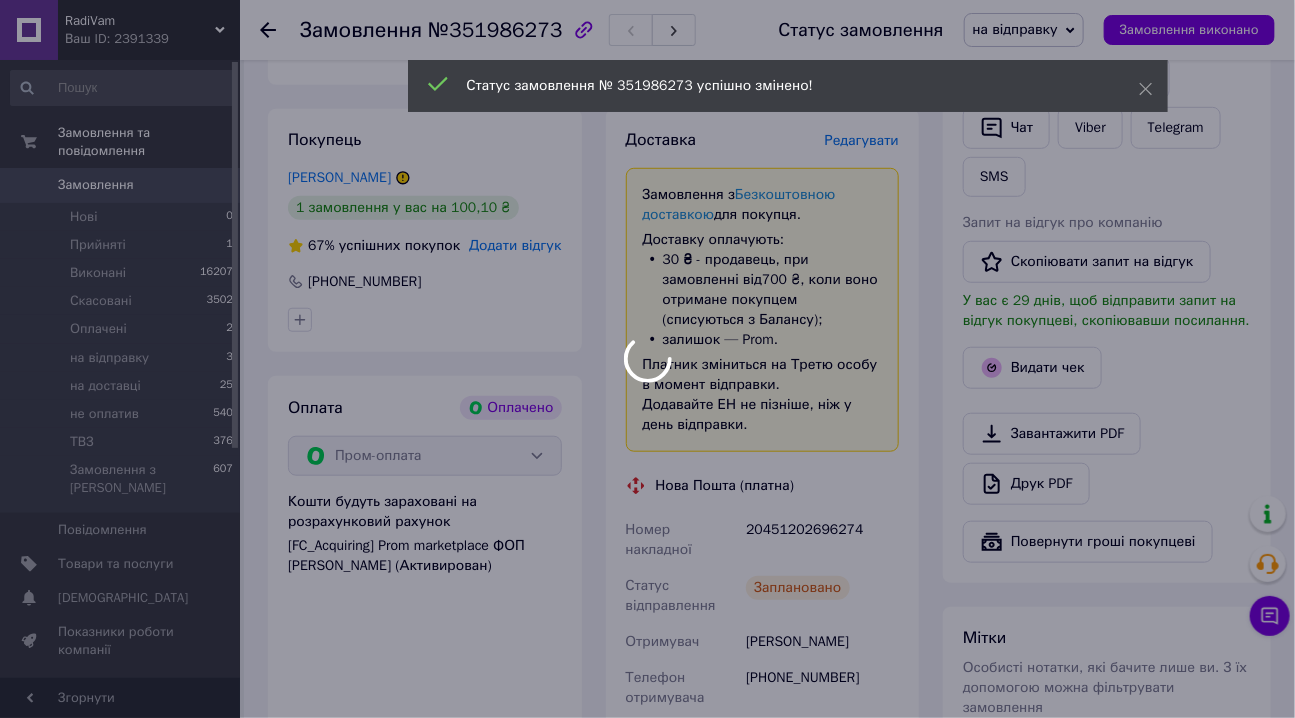 scroll, scrollTop: 454, scrollLeft: 0, axis: vertical 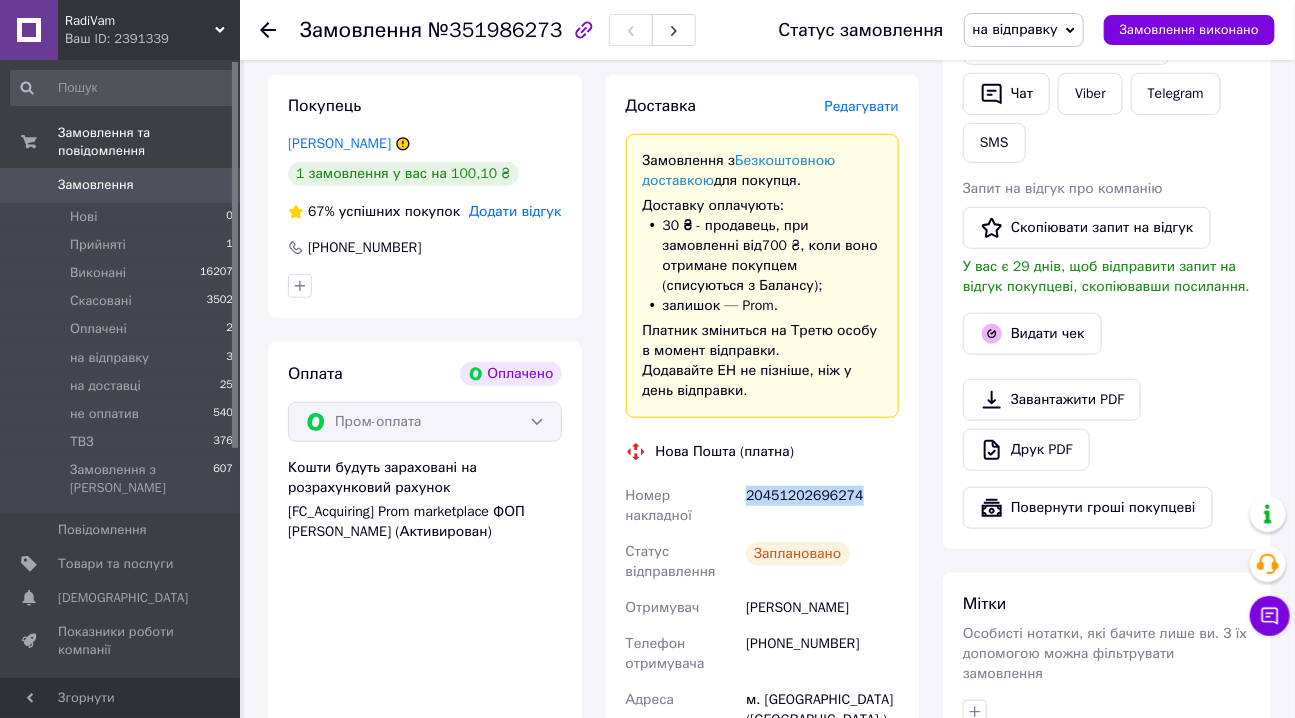 drag, startPoint x: 748, startPoint y: 498, endPoint x: 850, endPoint y: 494, distance: 102.0784 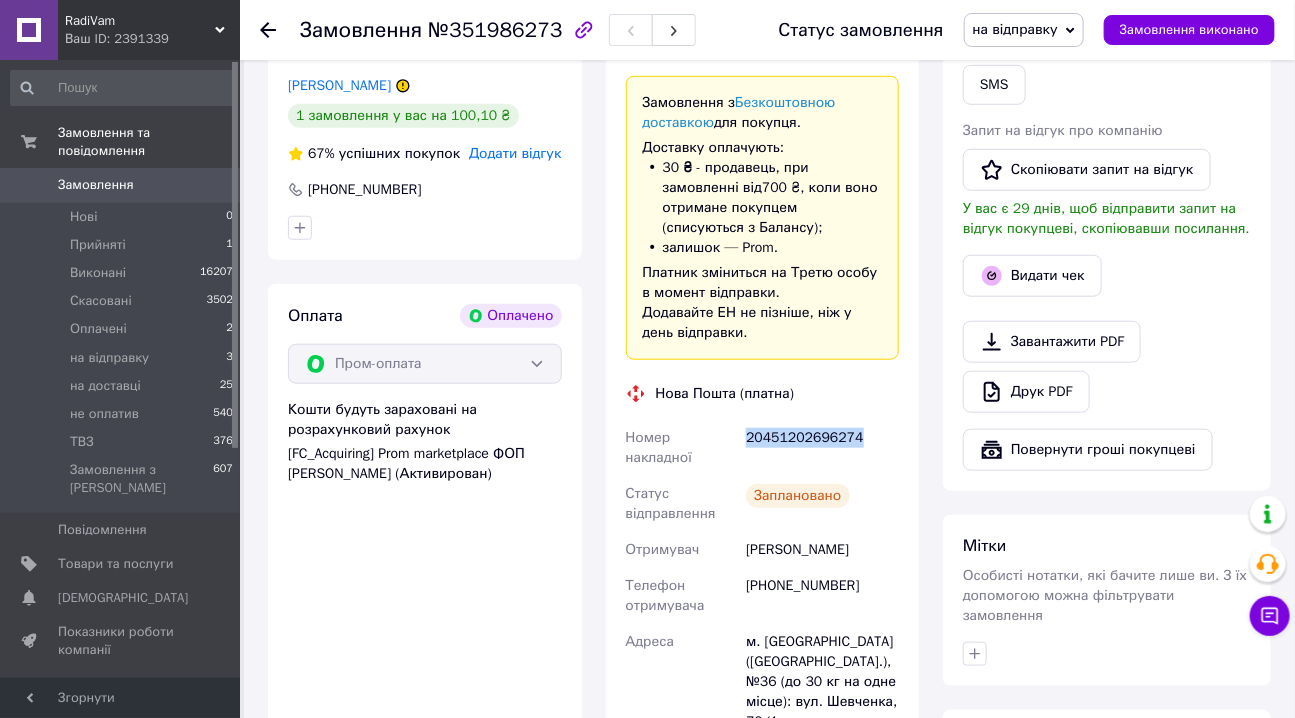 scroll, scrollTop: 545, scrollLeft: 0, axis: vertical 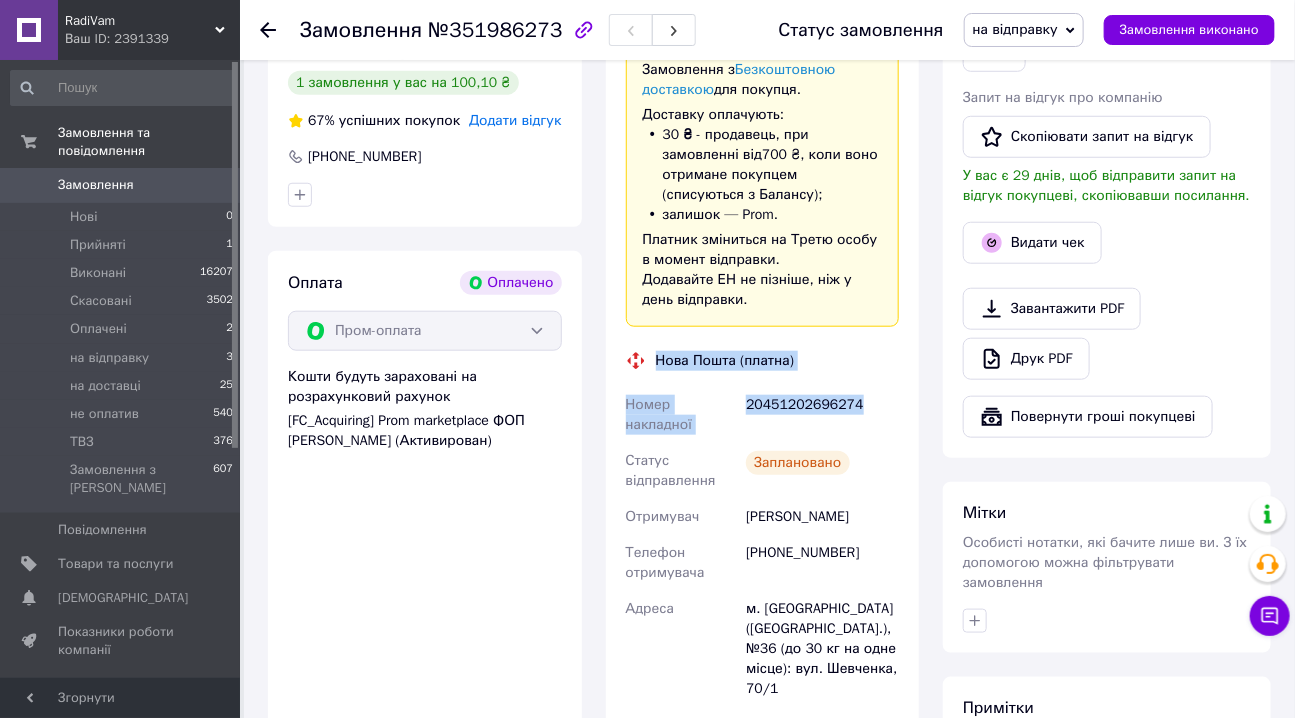 drag, startPoint x: 658, startPoint y: 362, endPoint x: 868, endPoint y: 410, distance: 215.41588 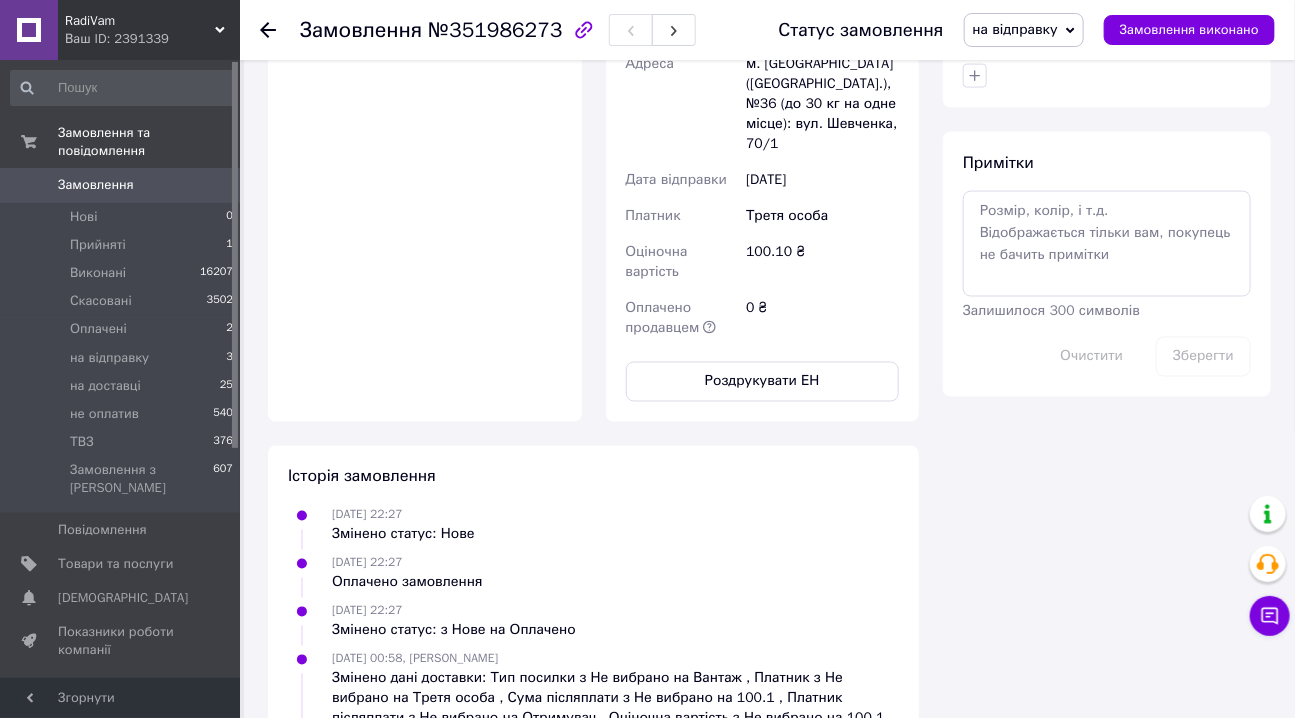 scroll, scrollTop: 1090, scrollLeft: 0, axis: vertical 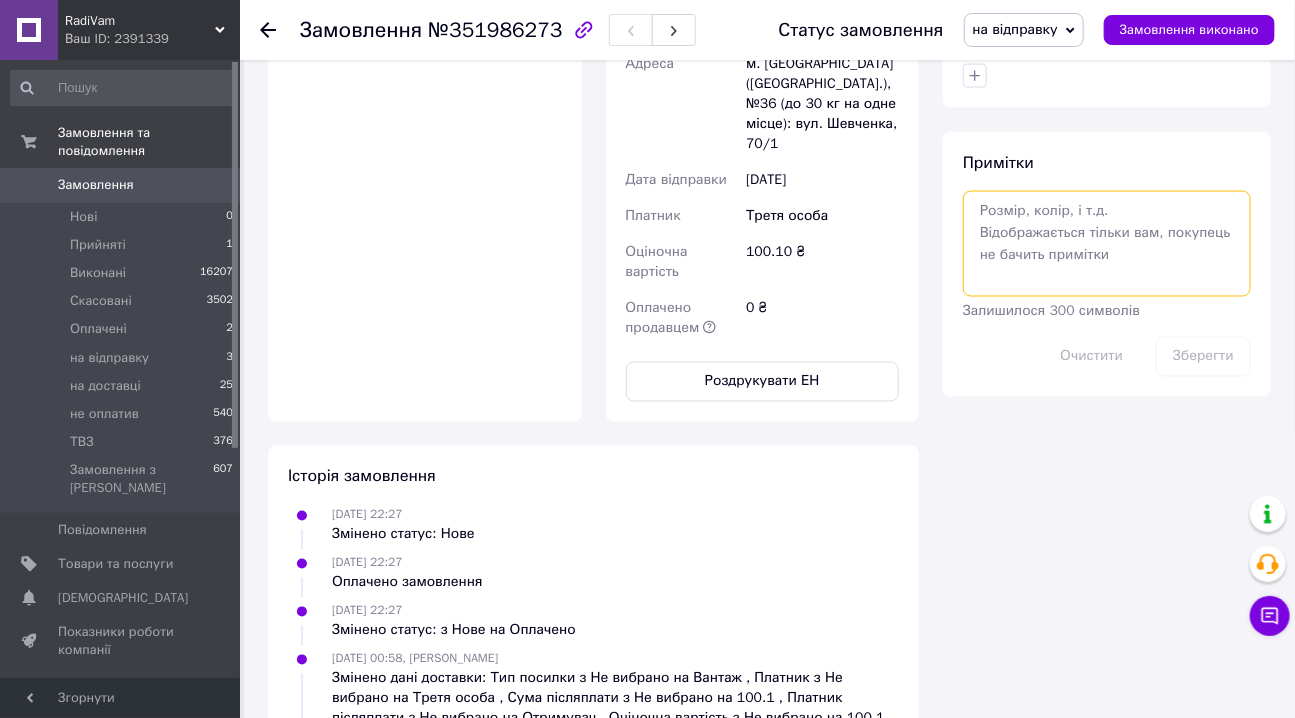 click at bounding box center (1107, 244) 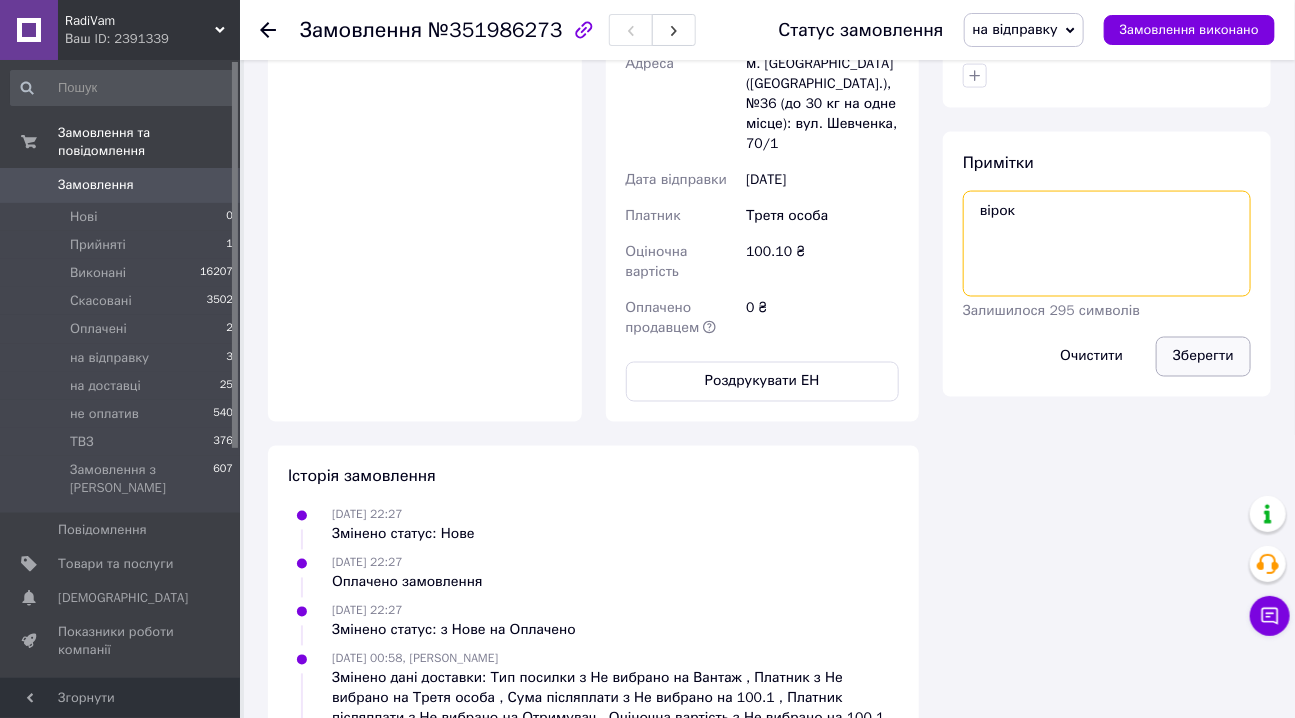 type on "вірок" 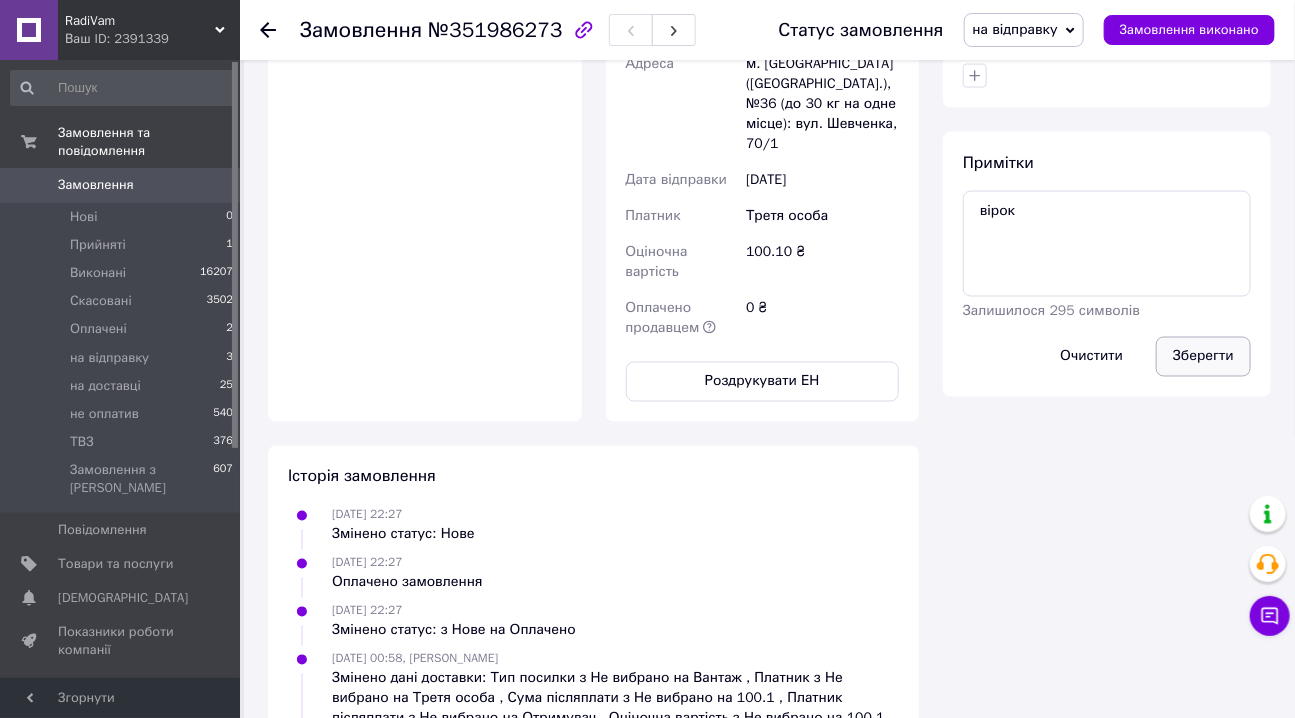 click on "Зберегти" at bounding box center [1203, 357] 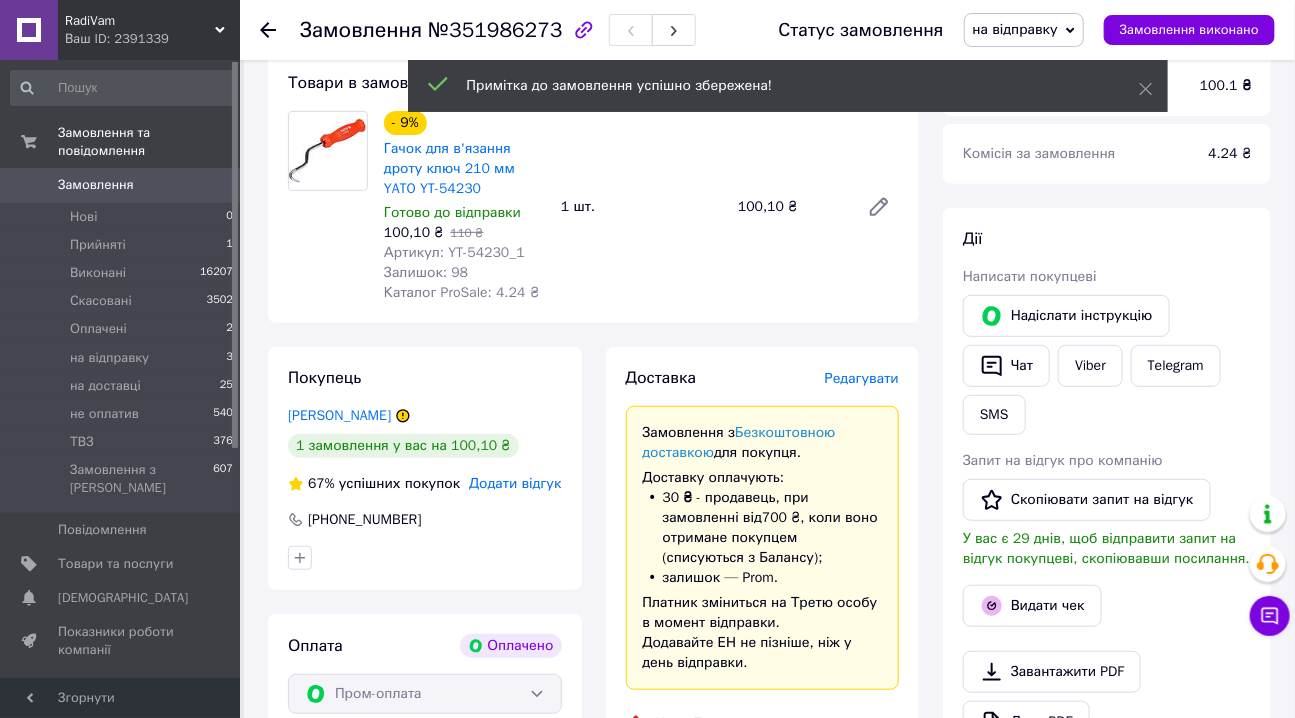 scroll, scrollTop: 181, scrollLeft: 0, axis: vertical 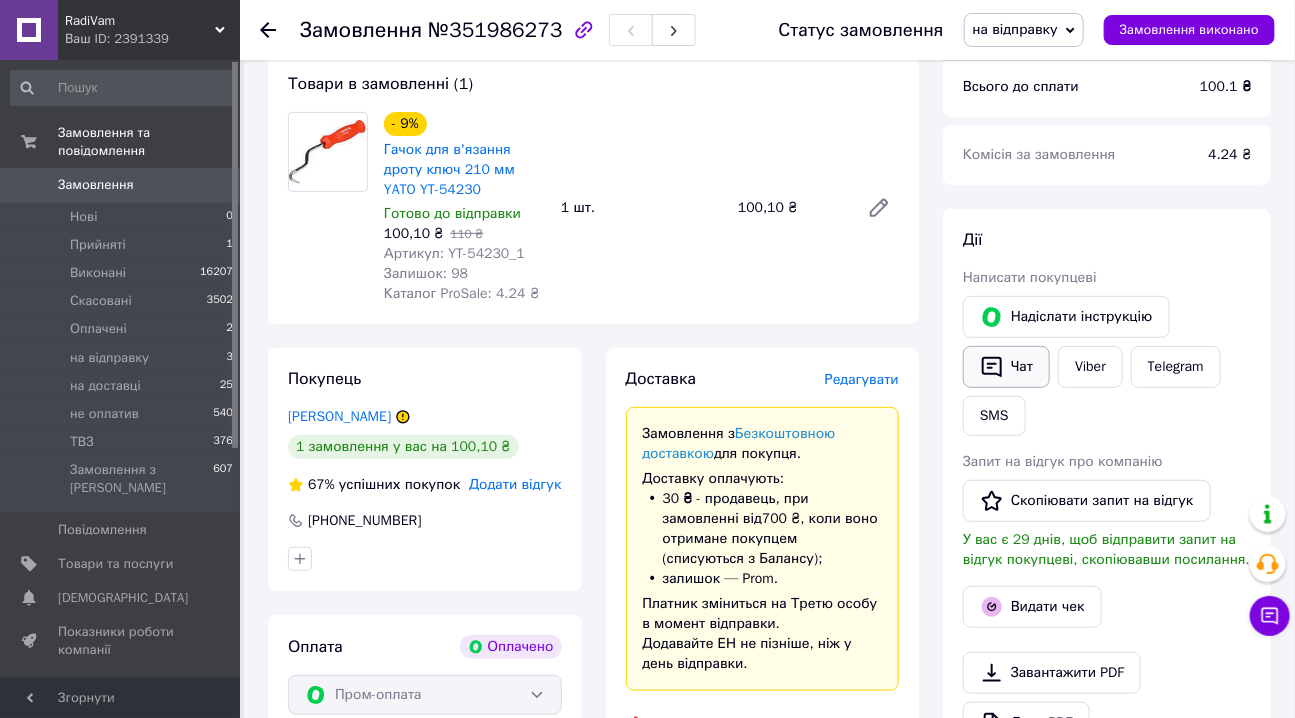 click on "Чат" at bounding box center [1006, 367] 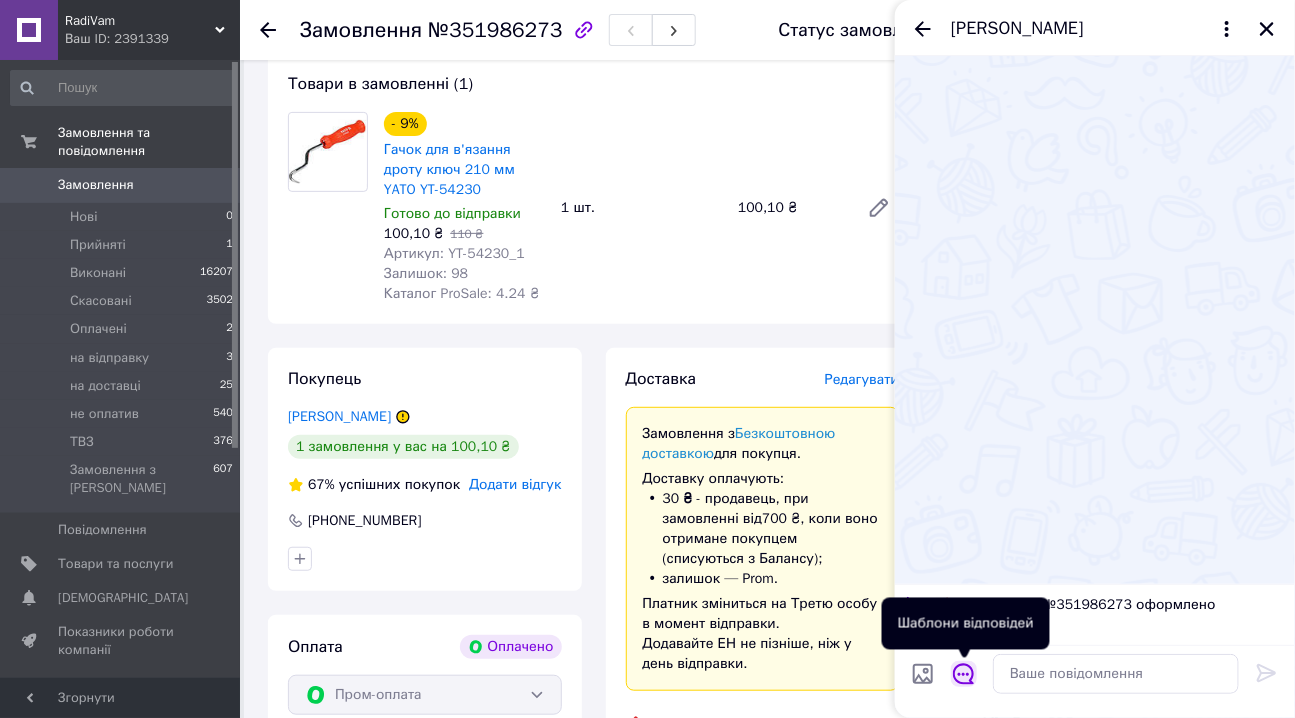 click 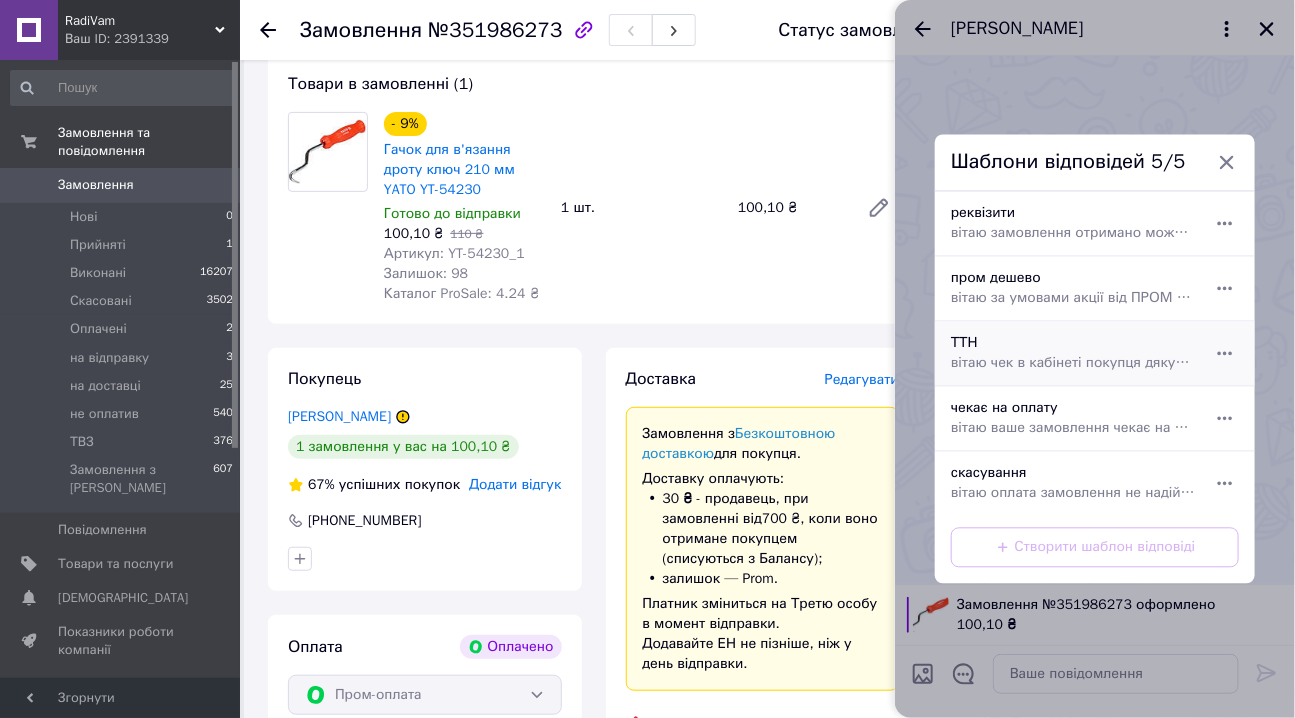 click on "вітаю
чек в кабінеті покупця
дякую
завжди RadiVam com ua" at bounding box center [1073, 364] 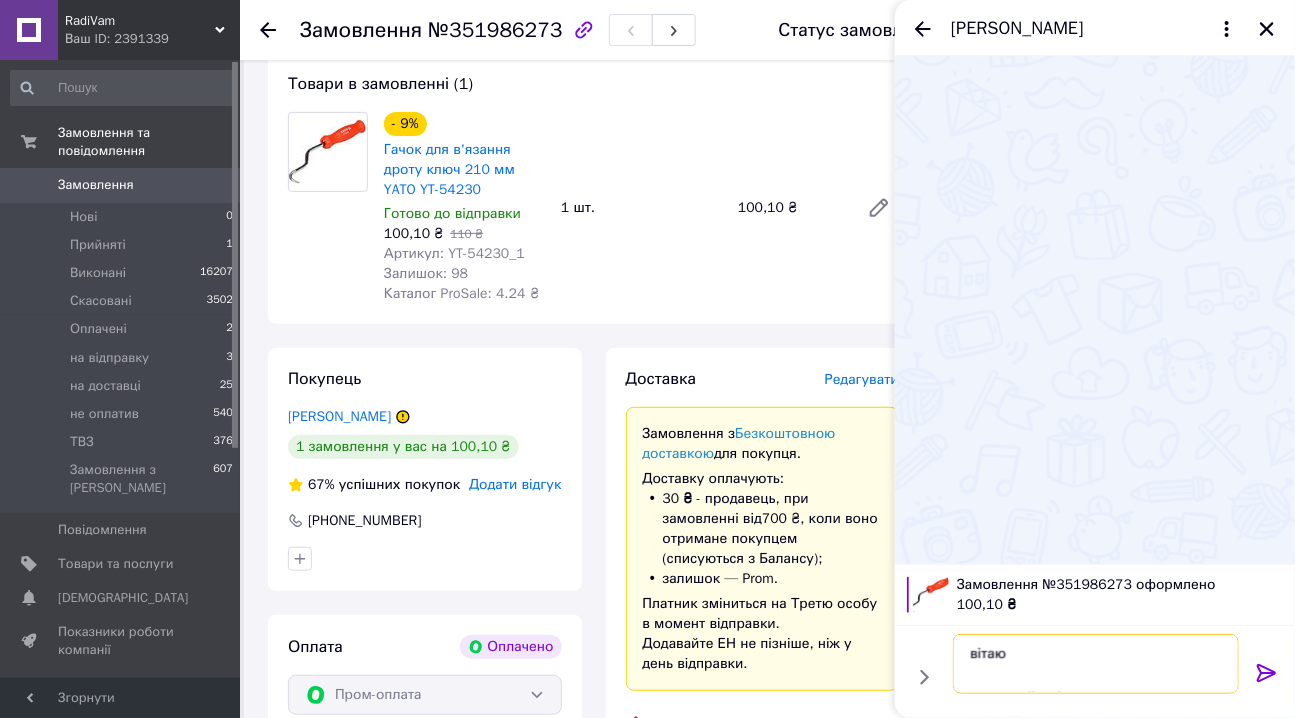 click on "вітаю
чек в кабінеті покупця
дякую
завжди RadiVam com ua" at bounding box center (1096, 664) 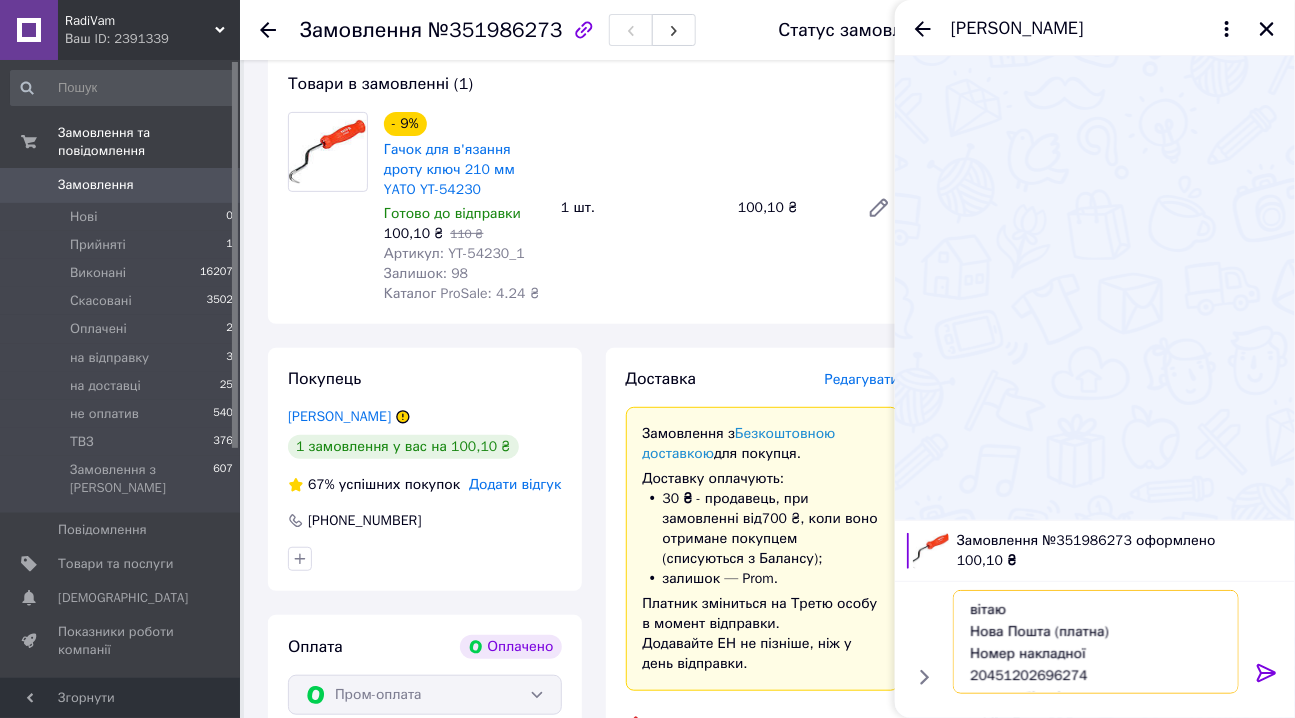 drag, startPoint x: 1054, startPoint y: 637, endPoint x: 1122, endPoint y: 634, distance: 68.06615 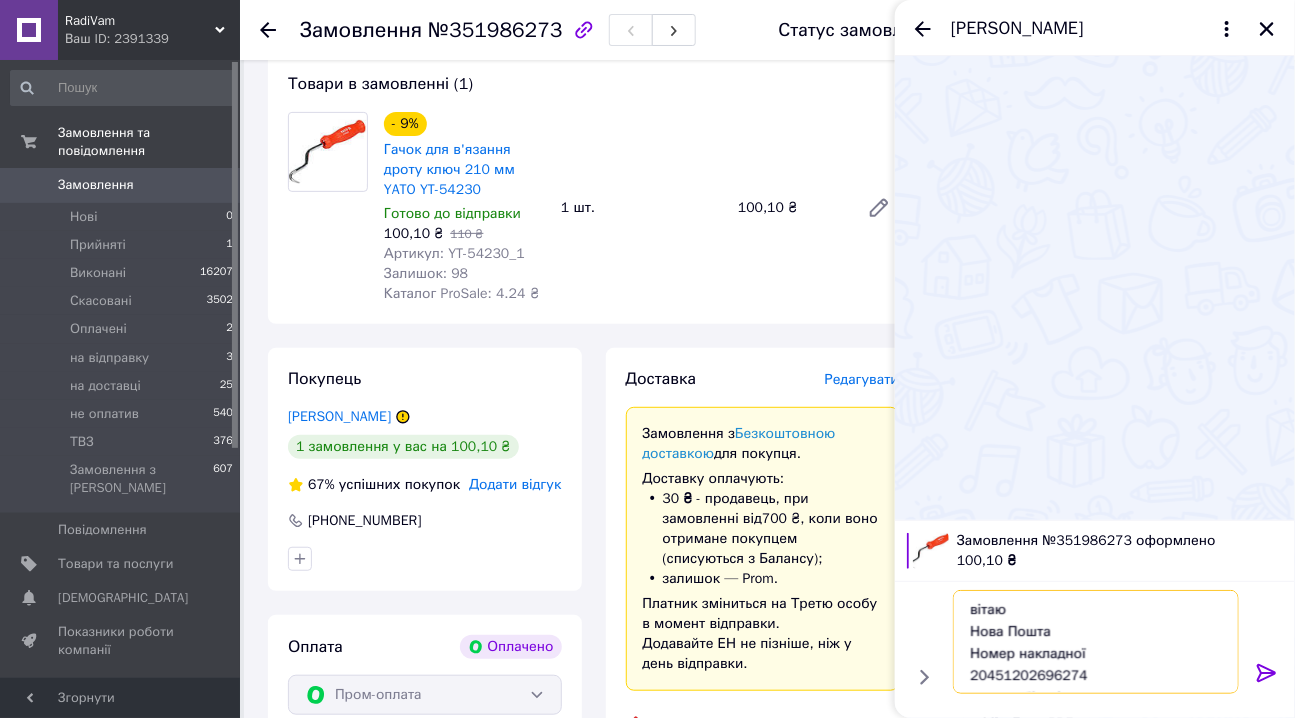 type on "вітаю
Нова Пошта
Номер накладної
20451202696274
чек в кабінеті покупця
дякую
завжди RadiVam com ua" 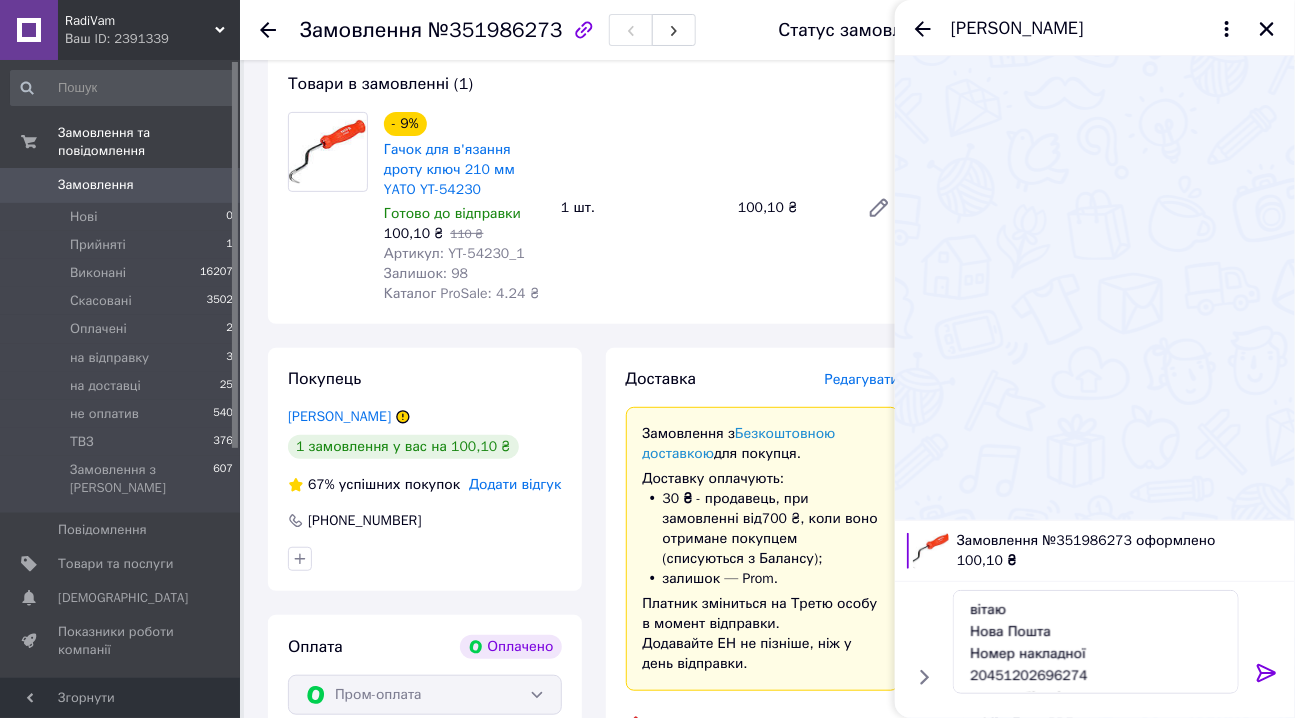 click 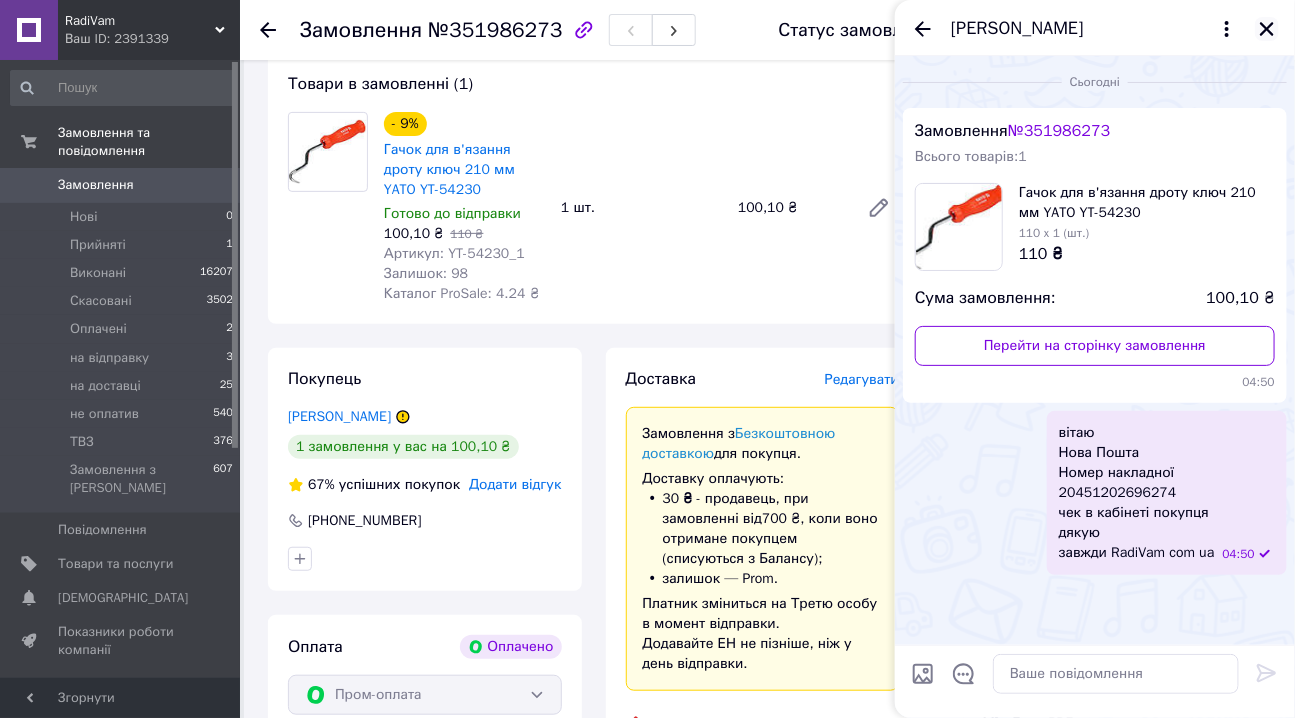 click 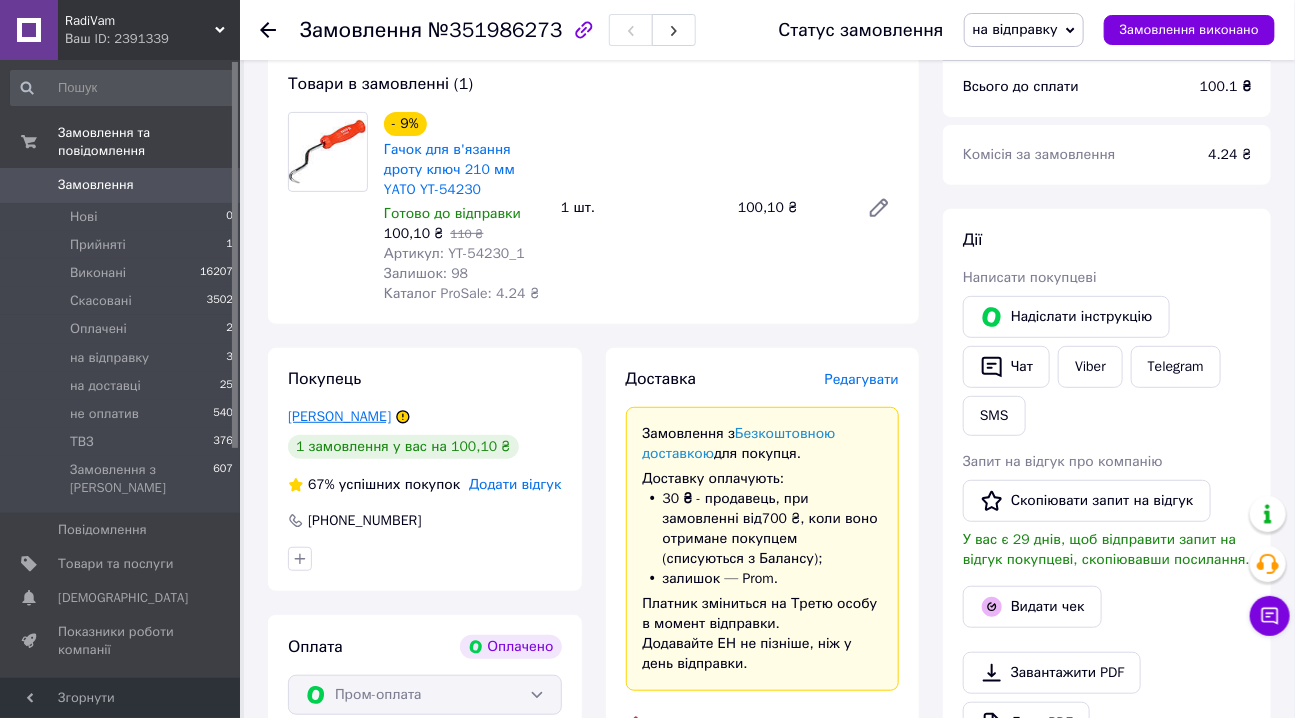 click on "Борисюк Вова" at bounding box center [339, 416] 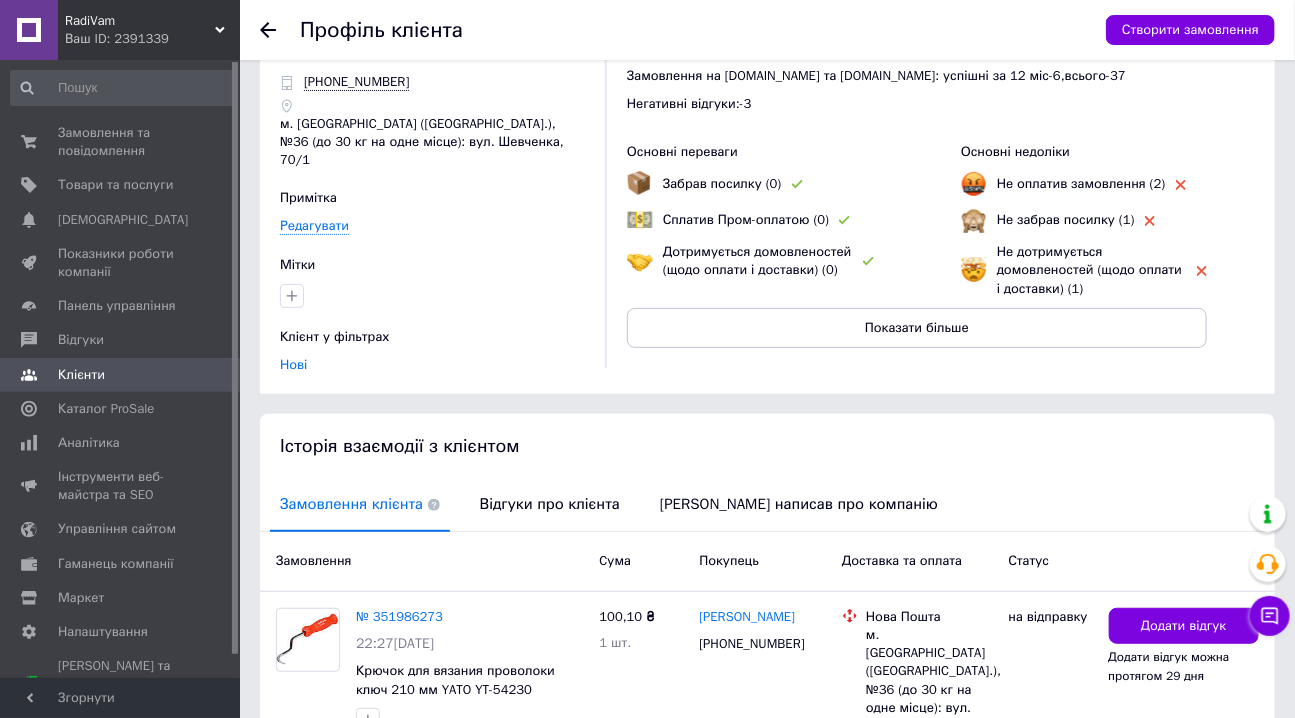 scroll, scrollTop: 242, scrollLeft: 0, axis: vertical 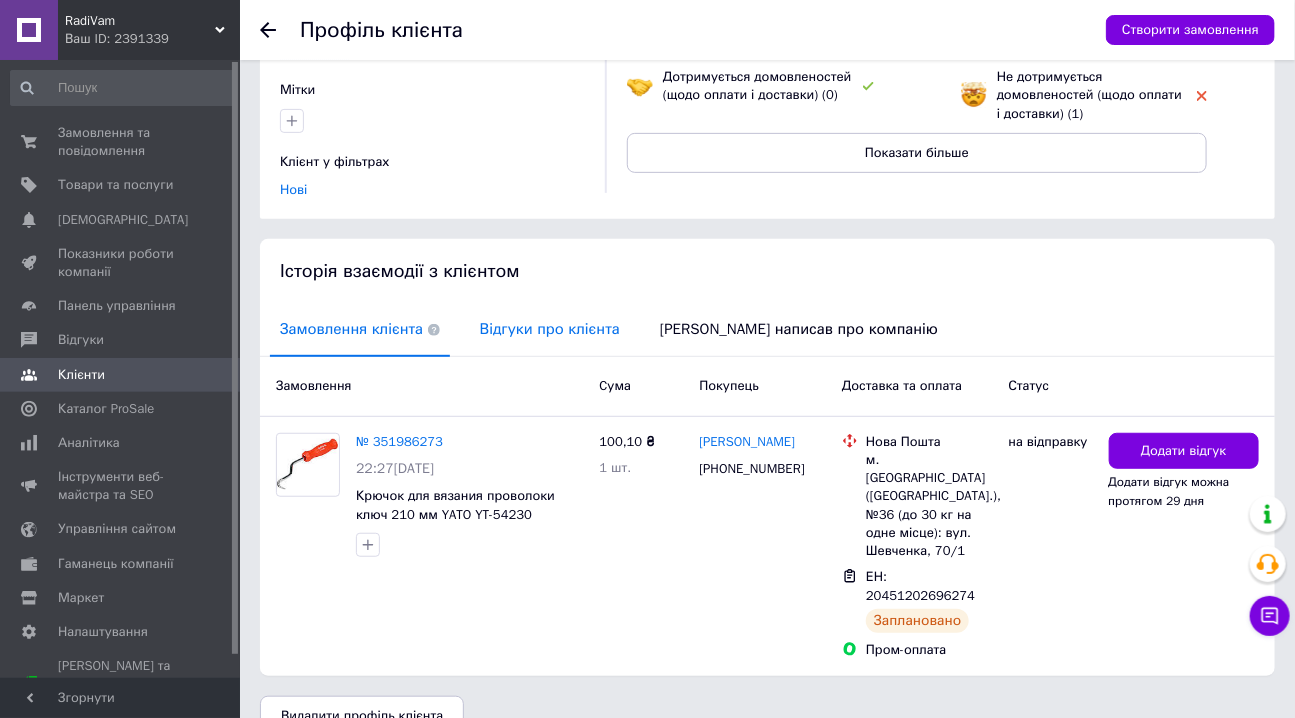 click on "Відгуки про клієнта" at bounding box center [550, 329] 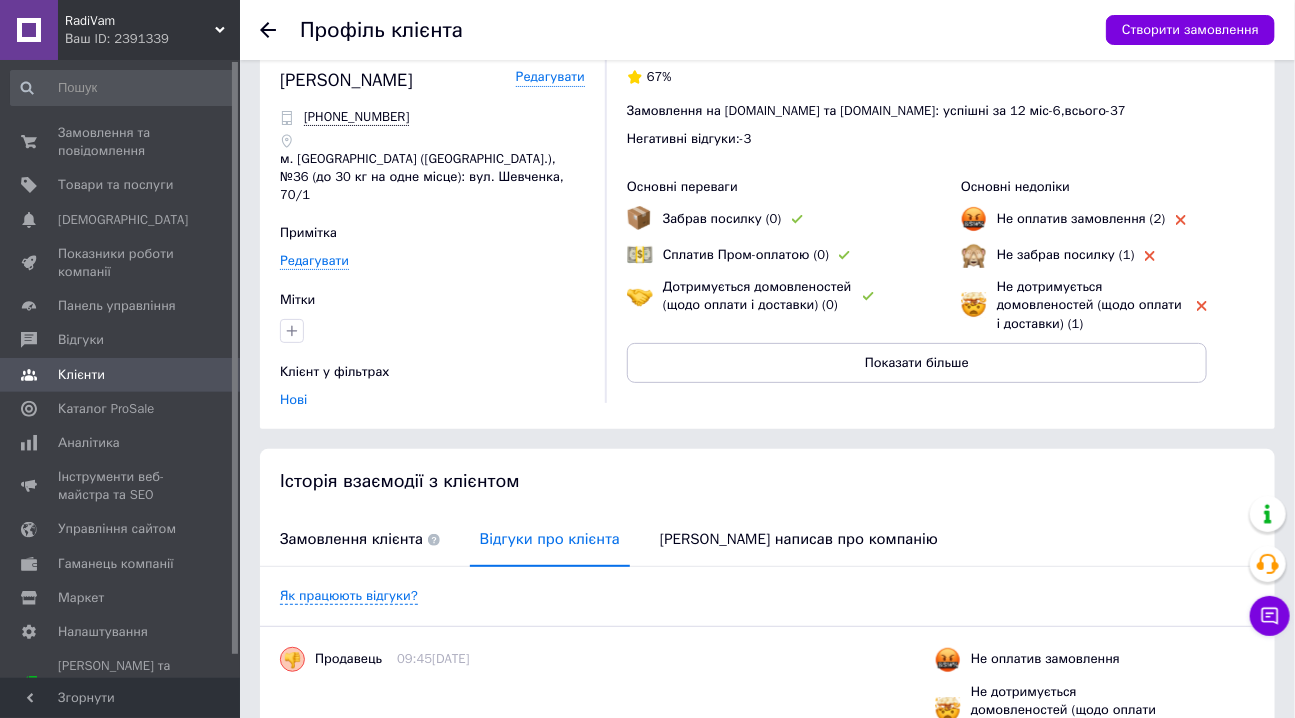 scroll, scrollTop: 29, scrollLeft: 0, axis: vertical 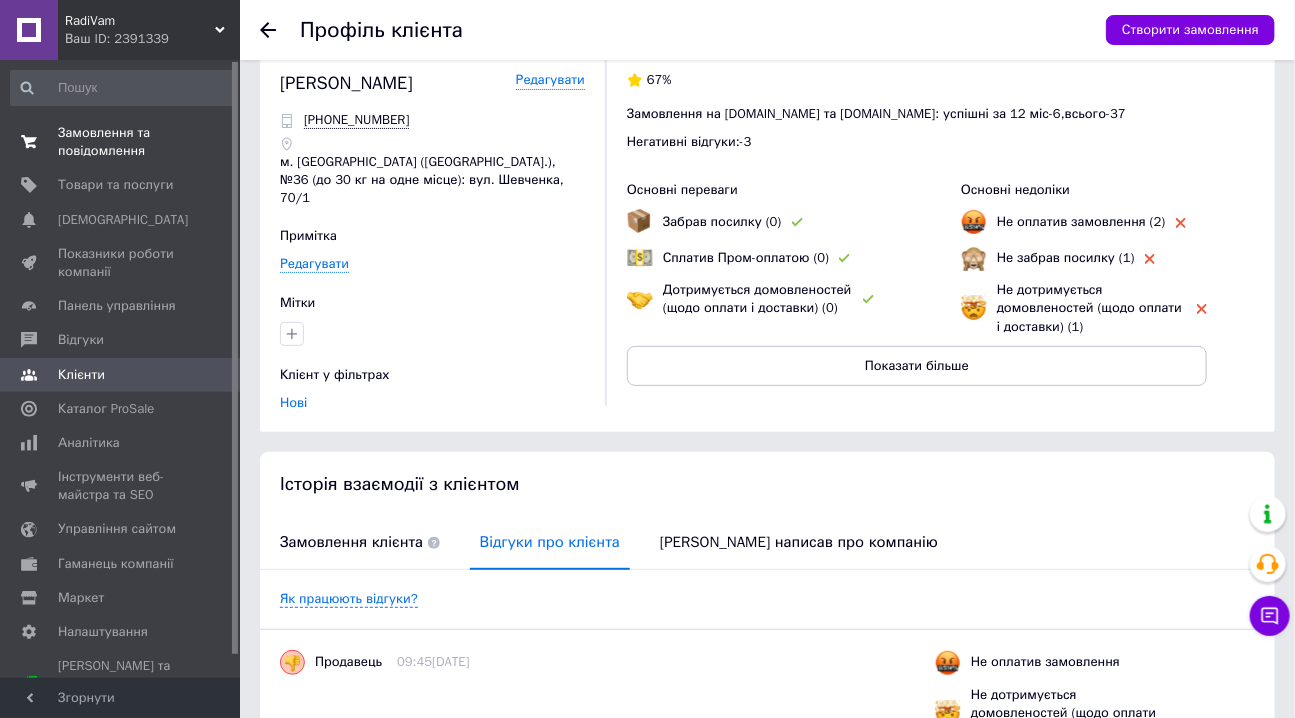 click on "Замовлення та повідомлення" at bounding box center [121, 142] 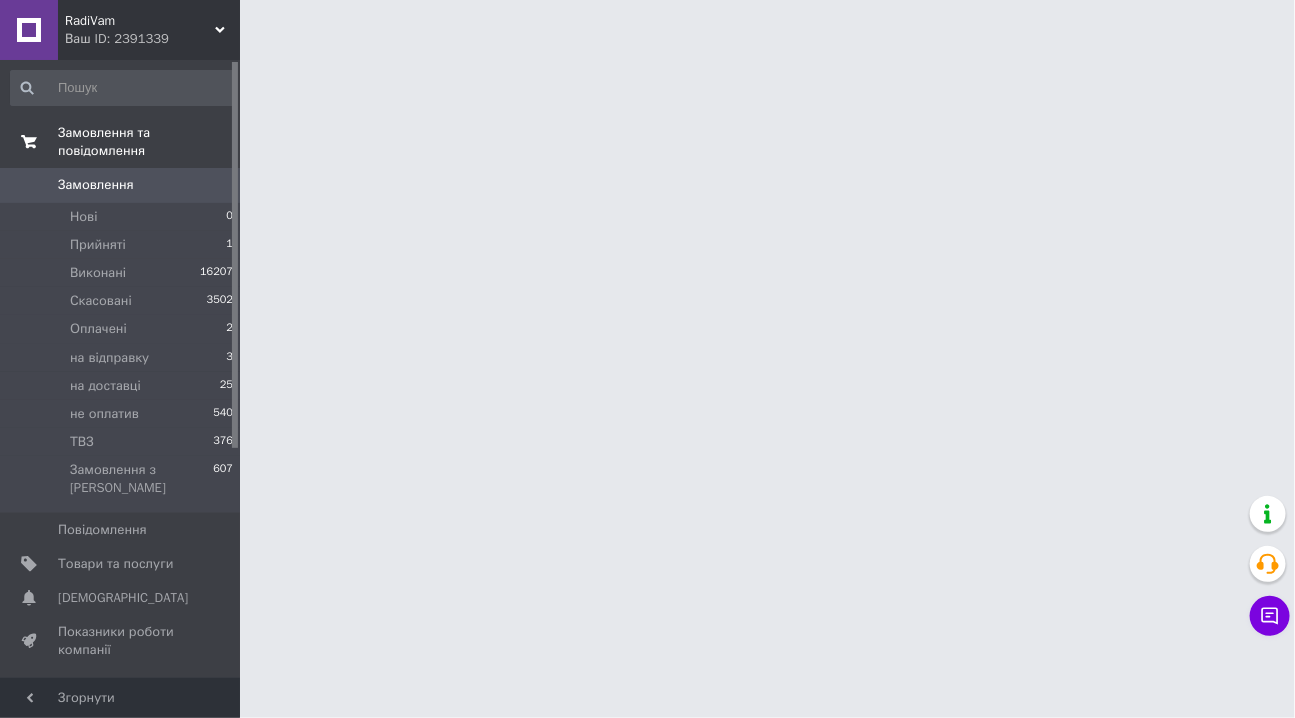 scroll, scrollTop: 0, scrollLeft: 0, axis: both 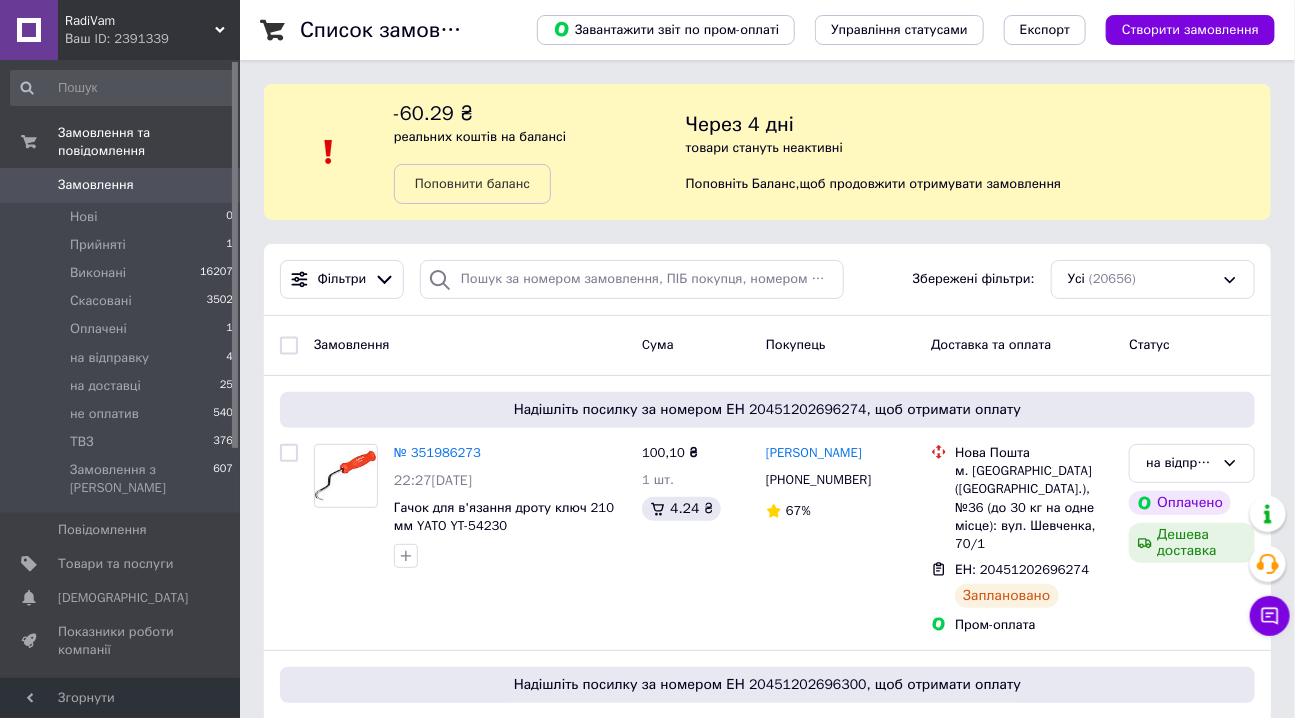click on "Замовлення" at bounding box center (96, 185) 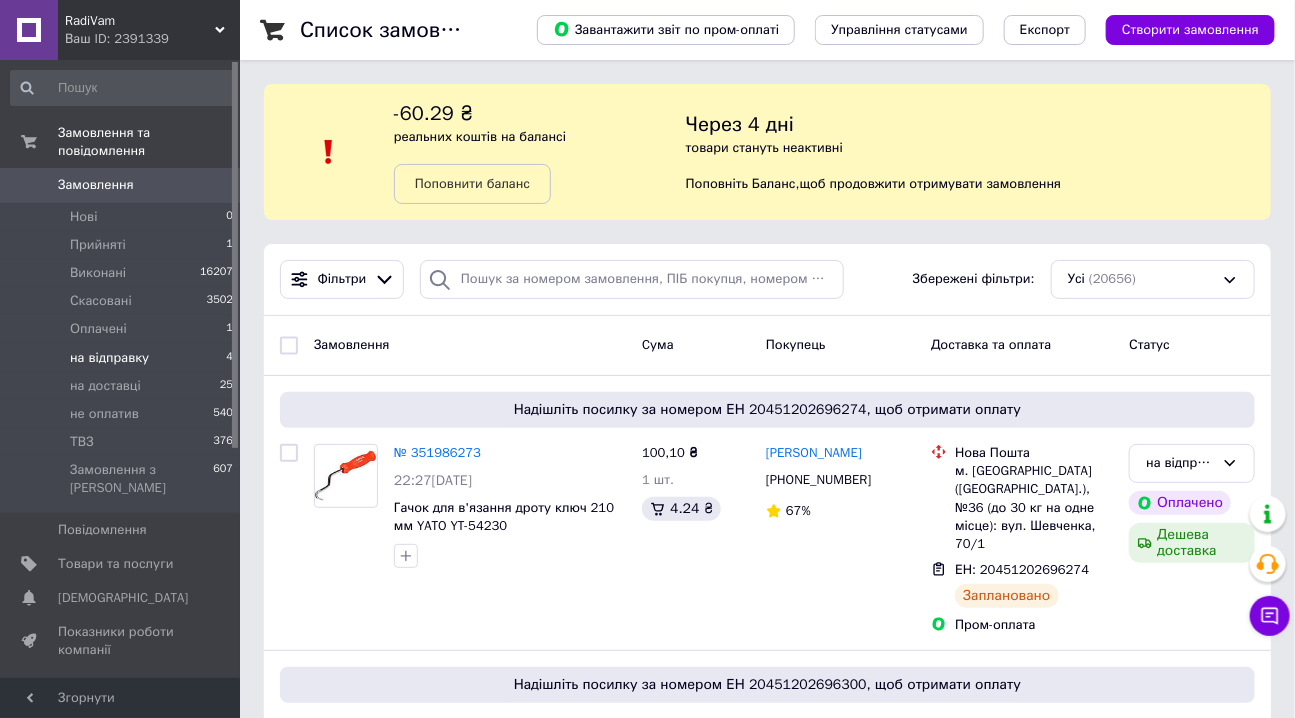 click on "на відправку" at bounding box center (109, 358) 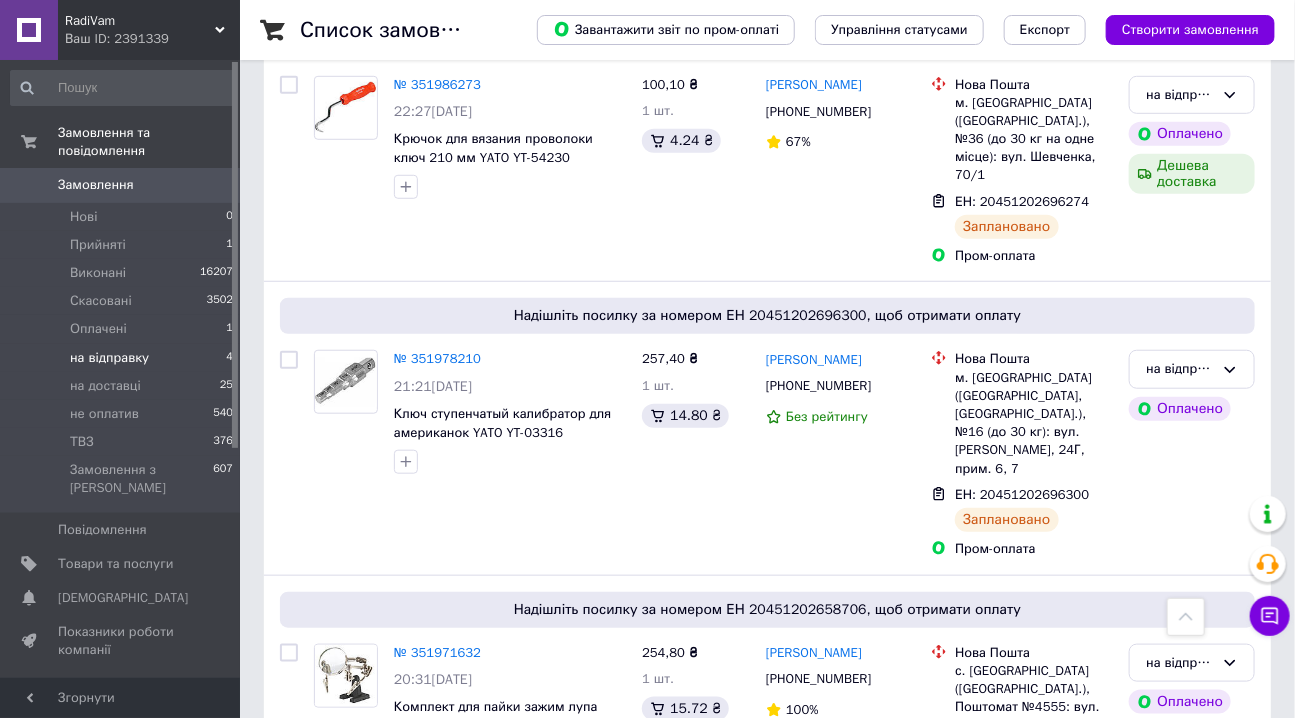 scroll, scrollTop: 432, scrollLeft: 0, axis: vertical 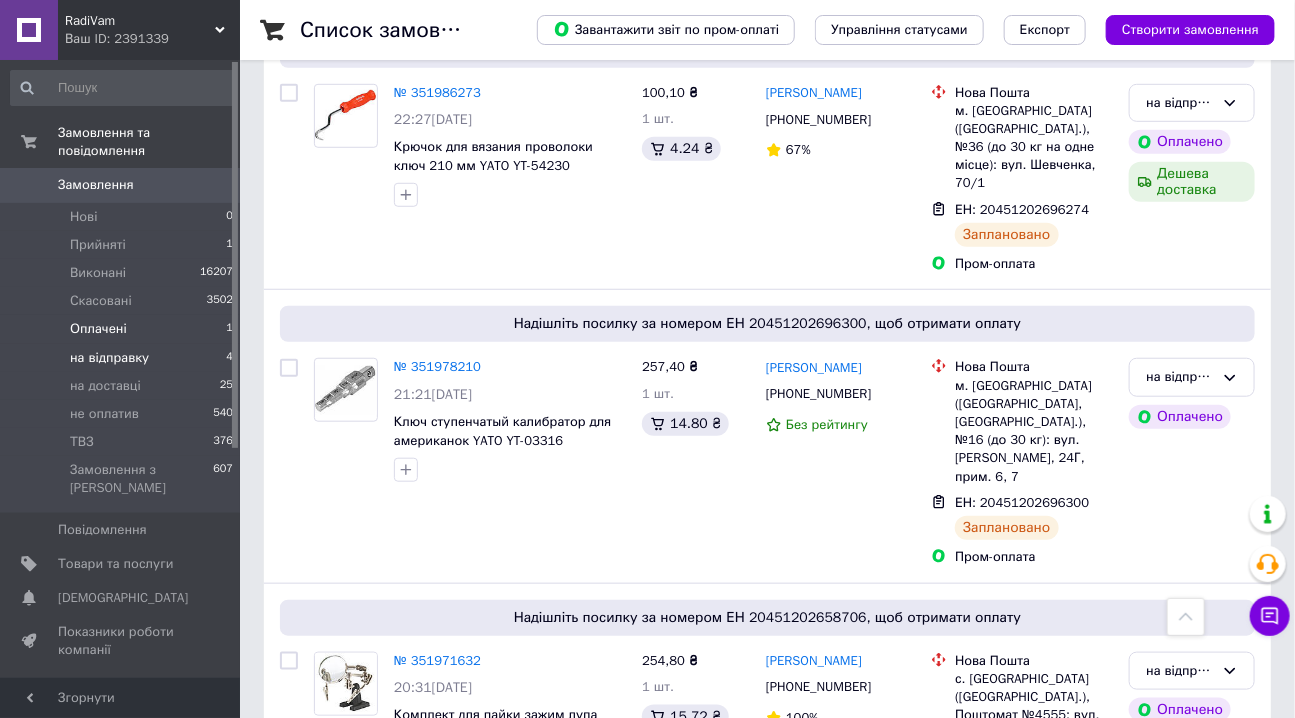 click on "Оплачені" at bounding box center (98, 329) 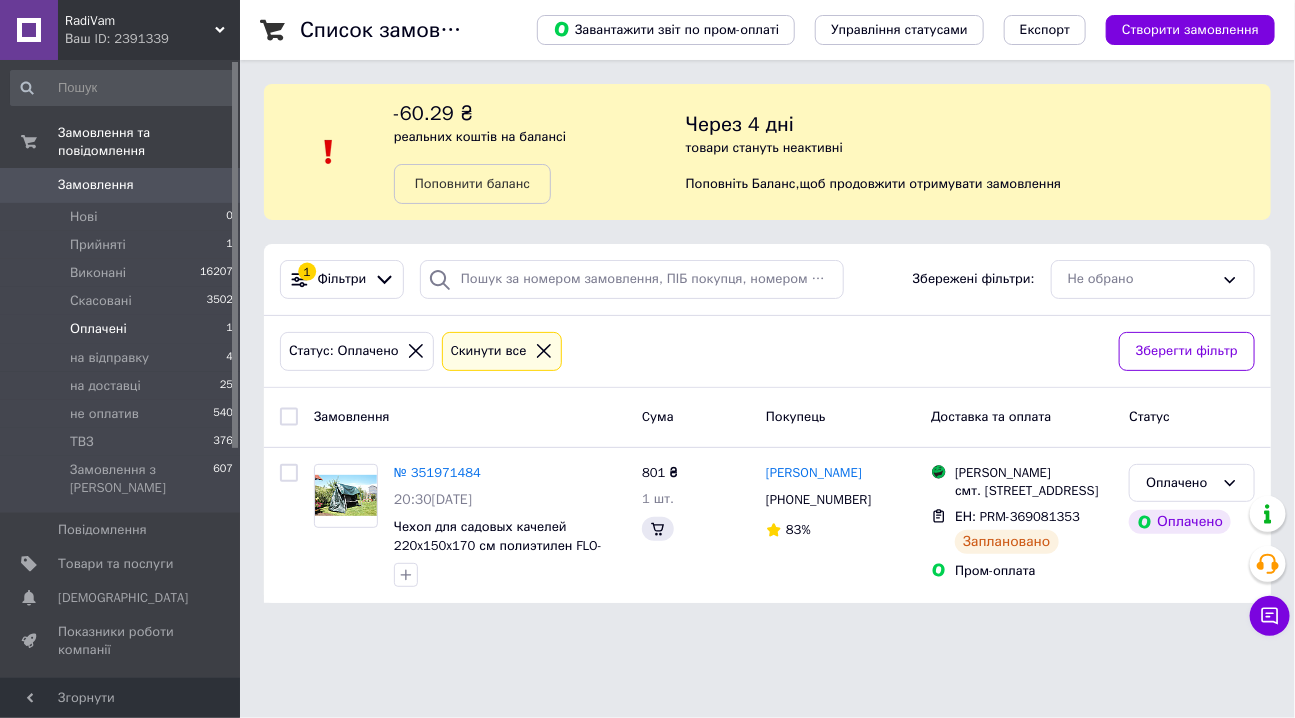 scroll, scrollTop: 0, scrollLeft: 0, axis: both 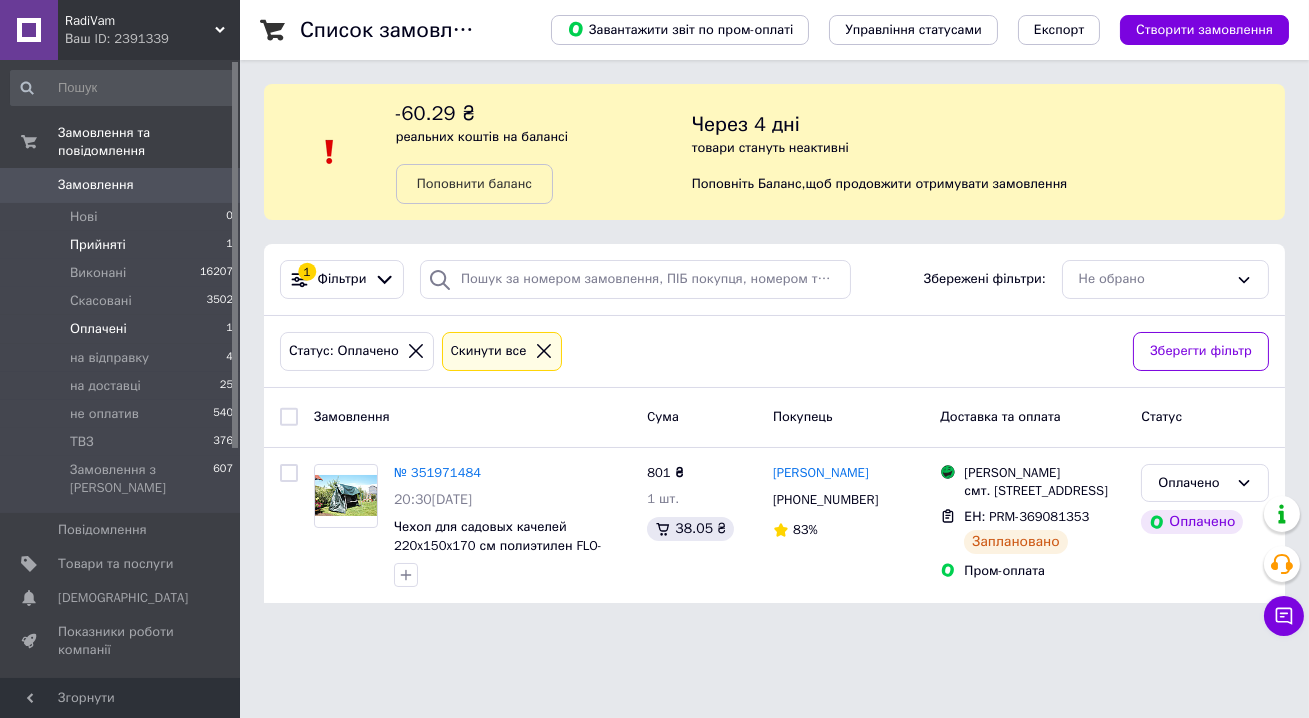 click on "Прийняті" at bounding box center [98, 245] 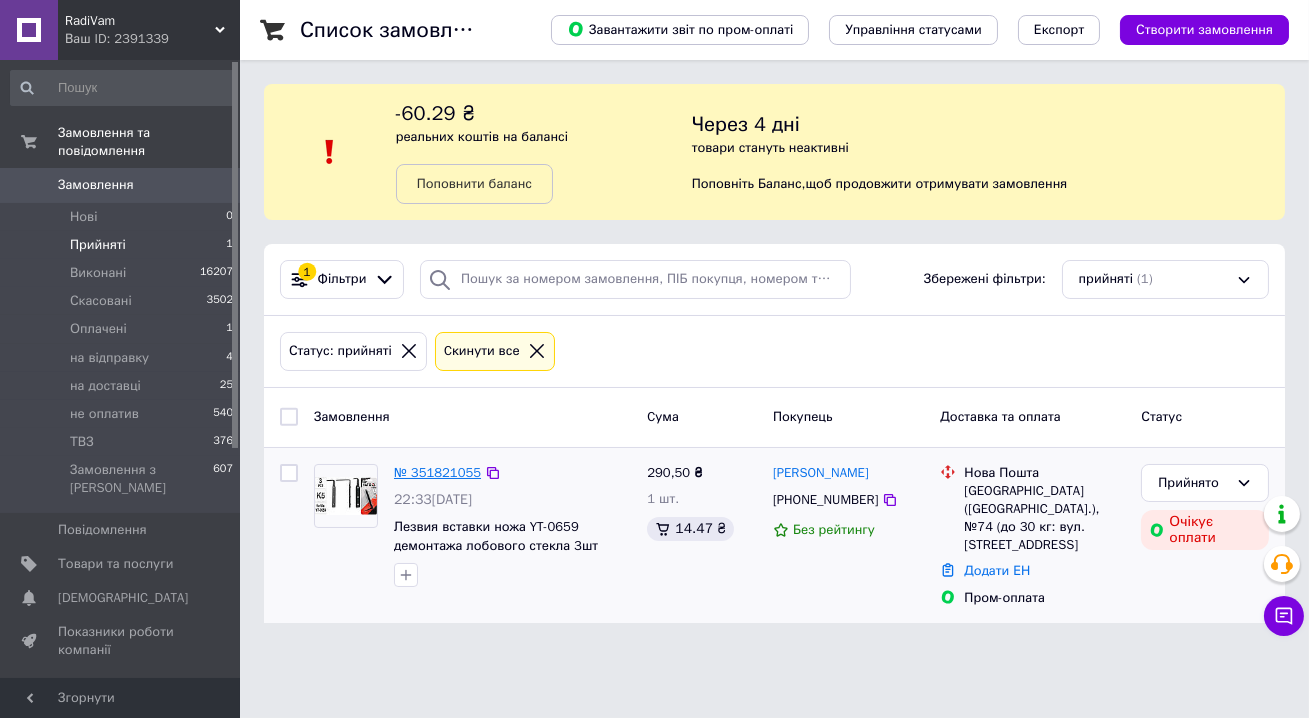 click on "№ 351821055" at bounding box center (437, 472) 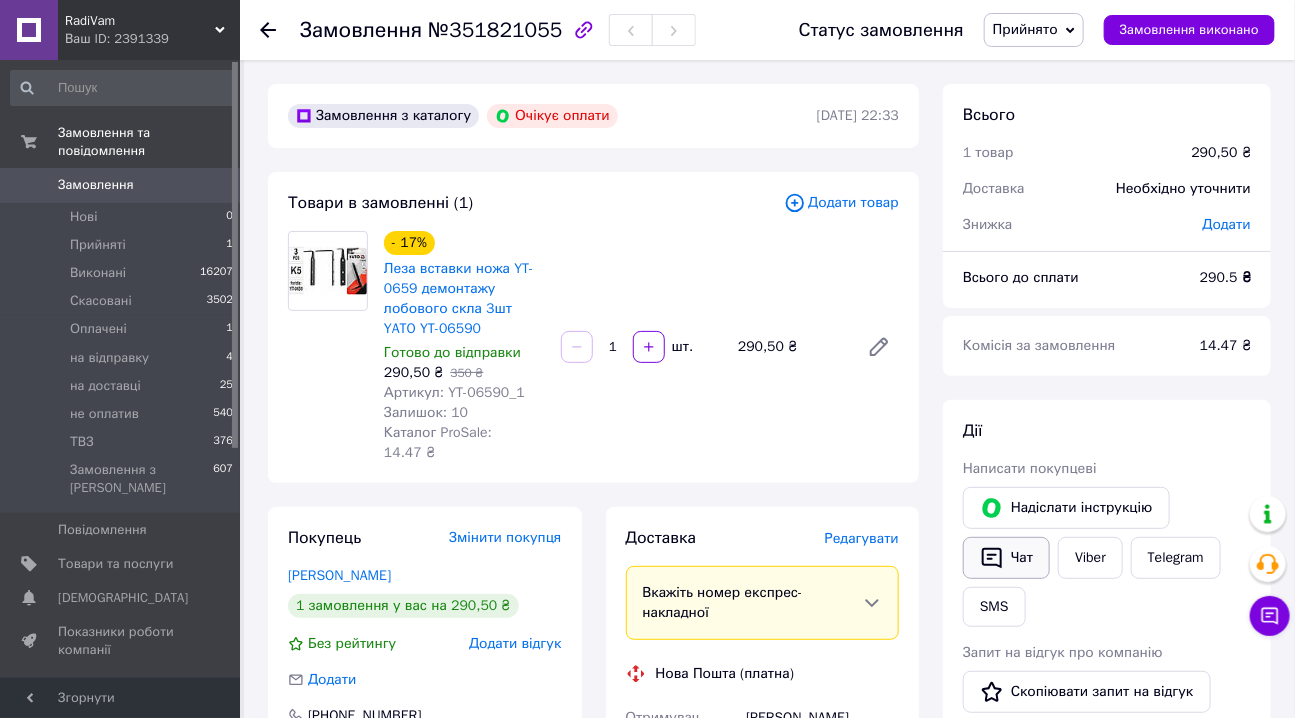 click on "Чат" at bounding box center (1006, 558) 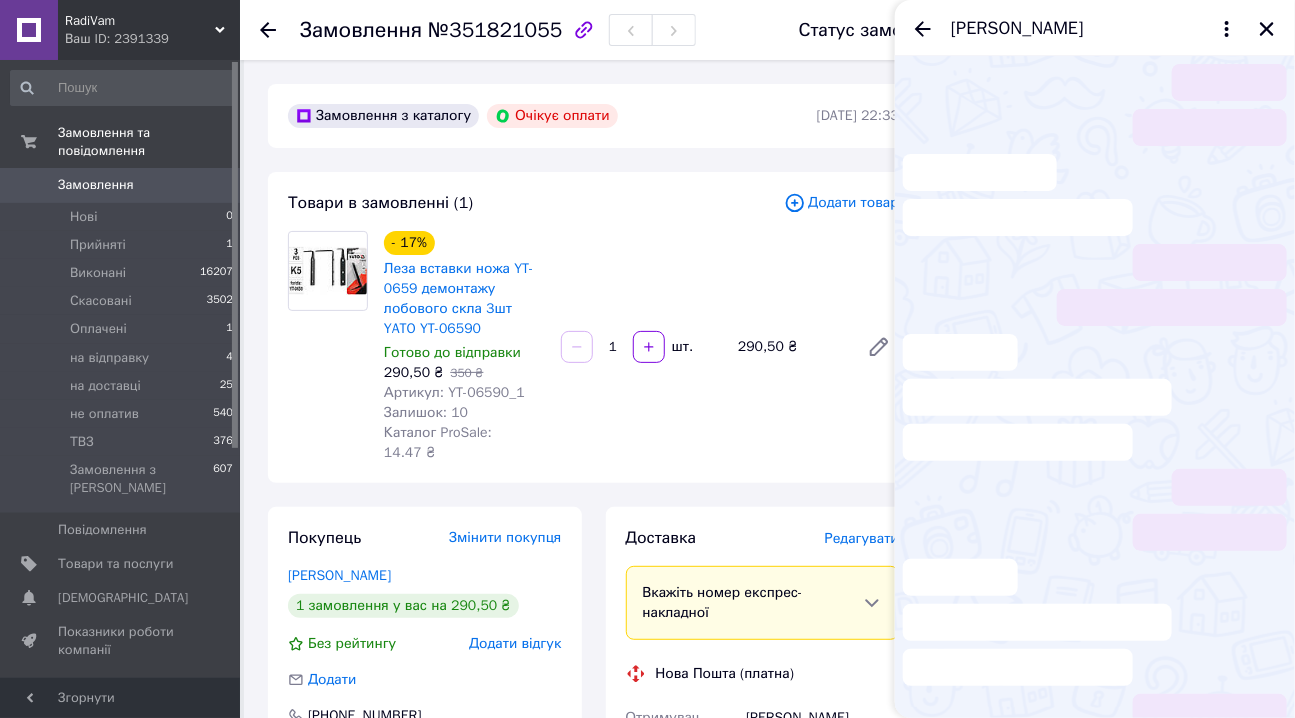 scroll, scrollTop: 39, scrollLeft: 0, axis: vertical 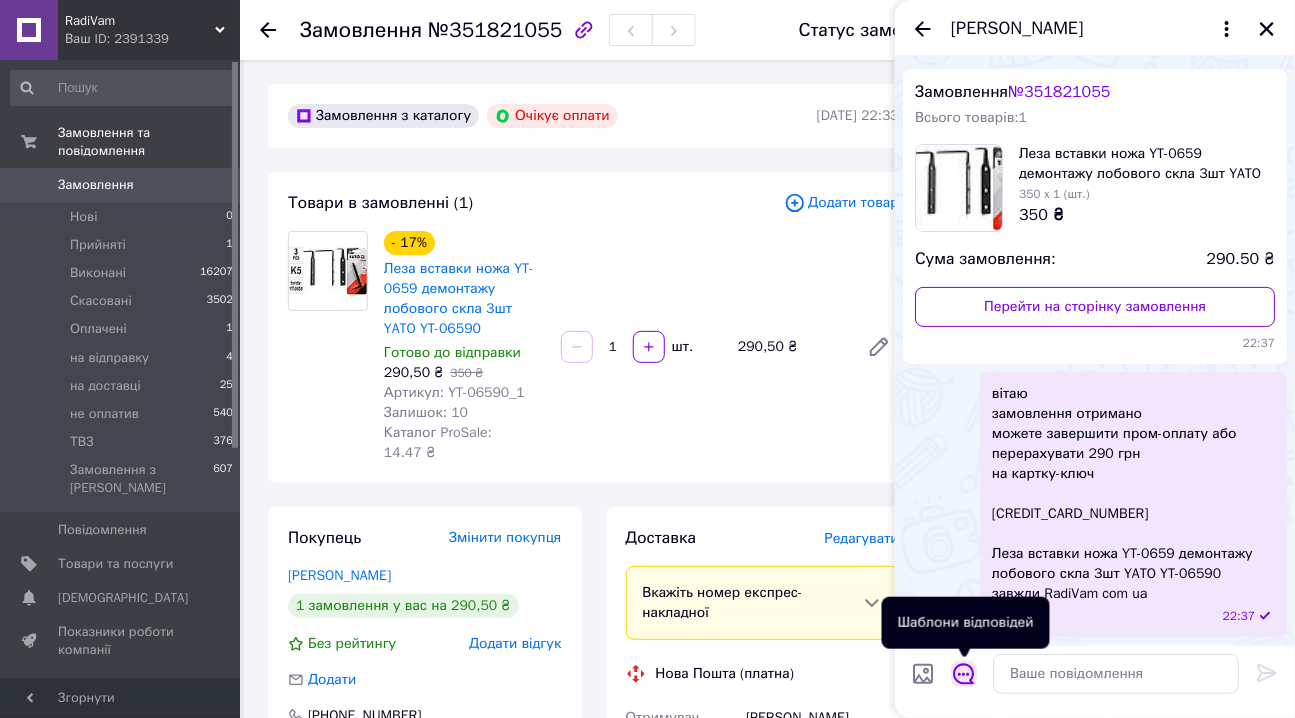 click 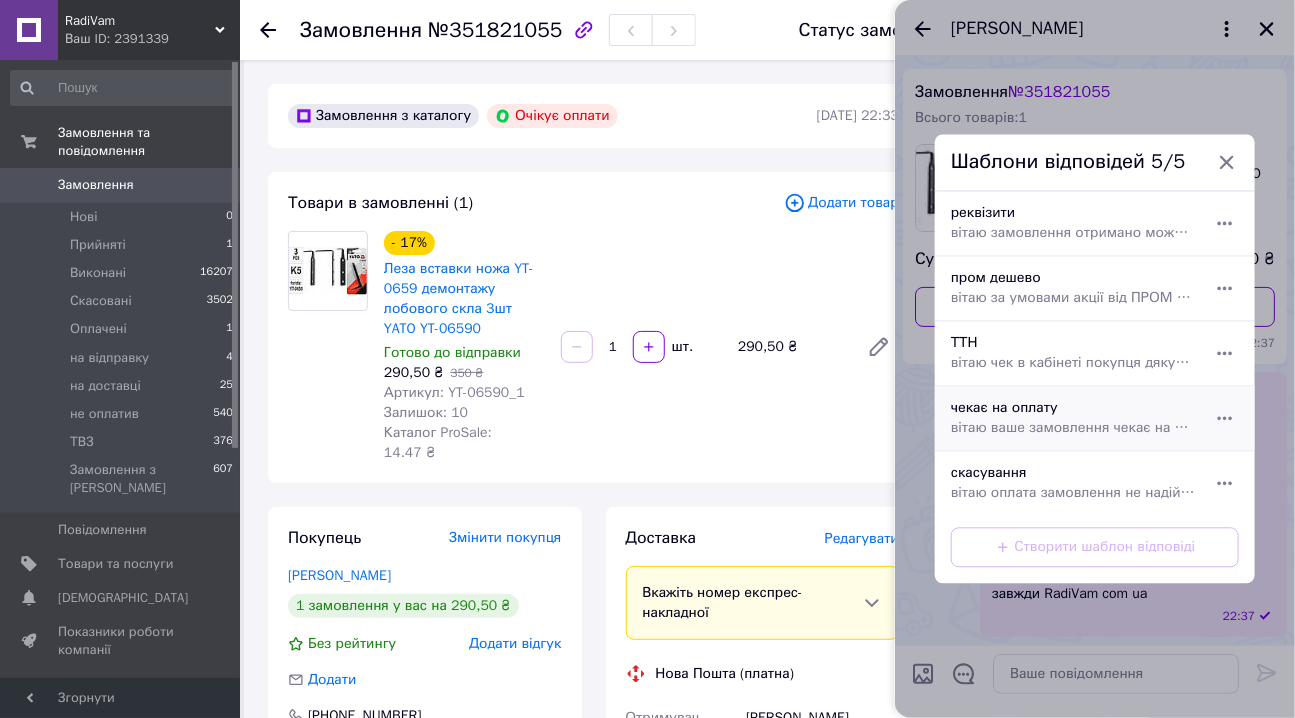 click on "вітаю
ваше замовлення
чекає на оплату та відправку
повідомте ваше рішення б-ласка
завжди RadiVam com ua" at bounding box center (1073, 429) 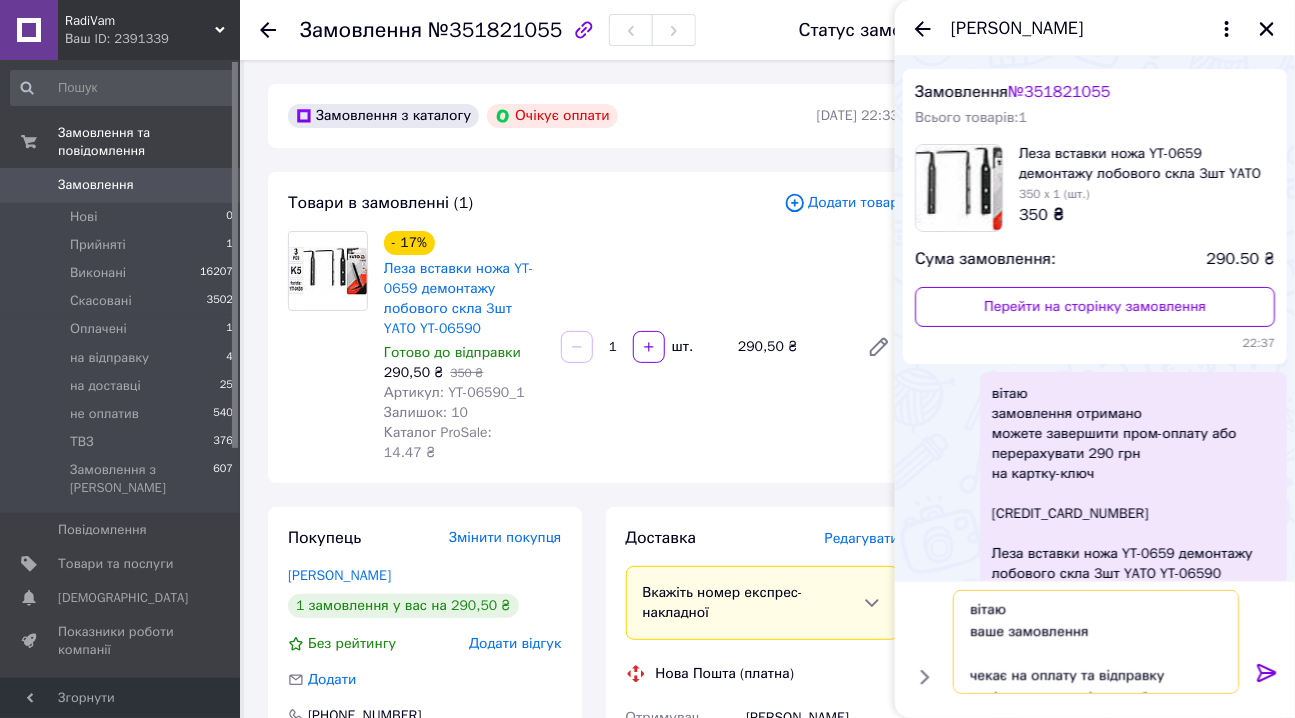 scroll, scrollTop: 46, scrollLeft: 0, axis: vertical 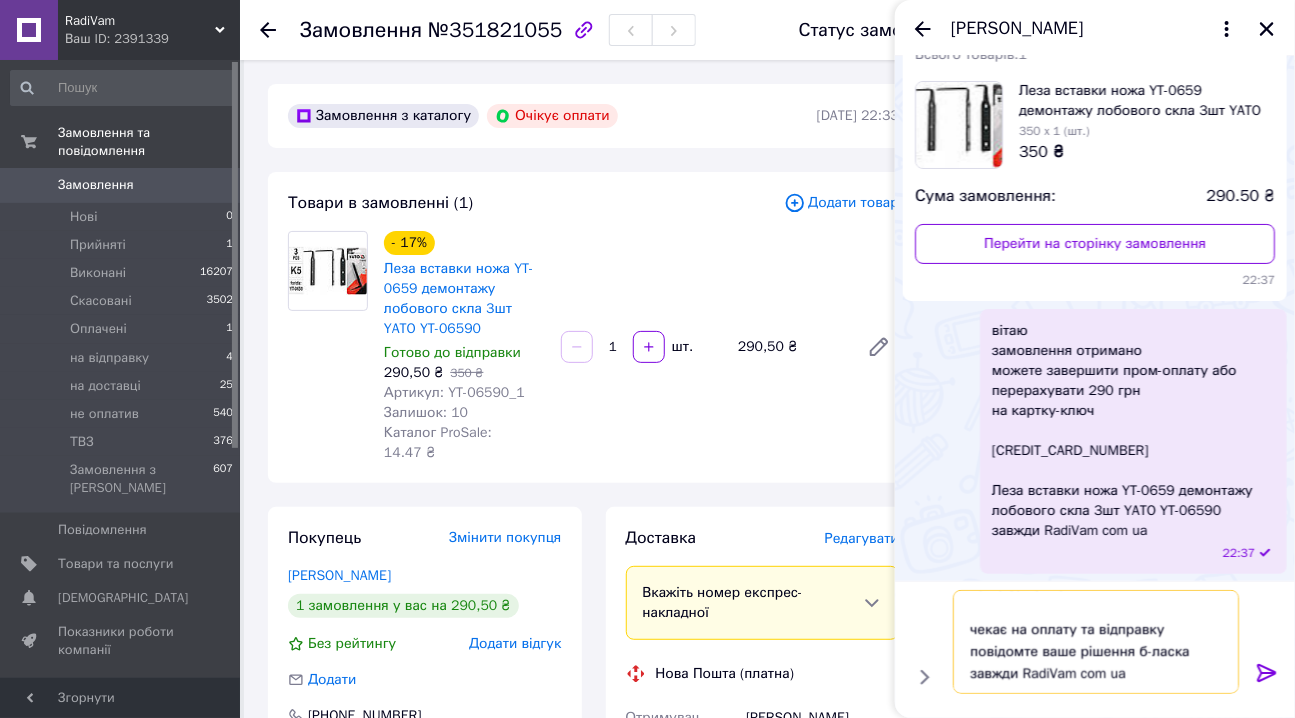 drag, startPoint x: 965, startPoint y: 609, endPoint x: 1074, endPoint y: 670, distance: 124.90797 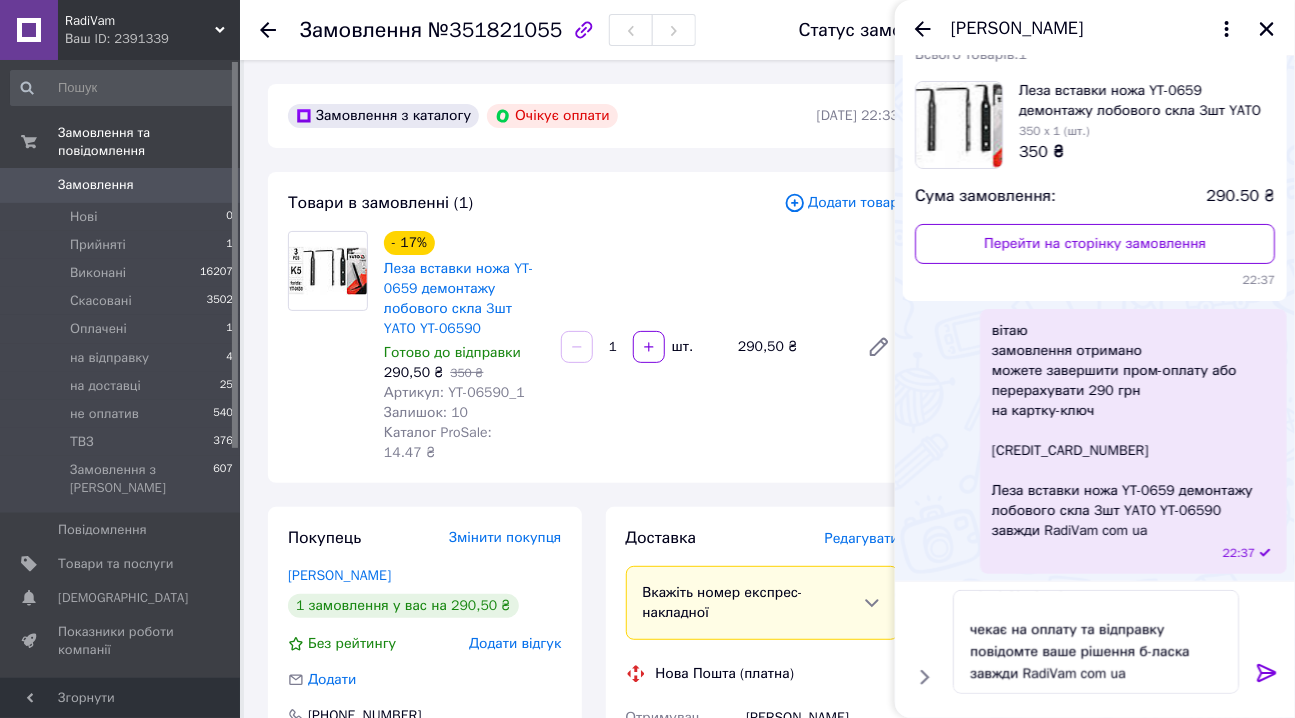 click 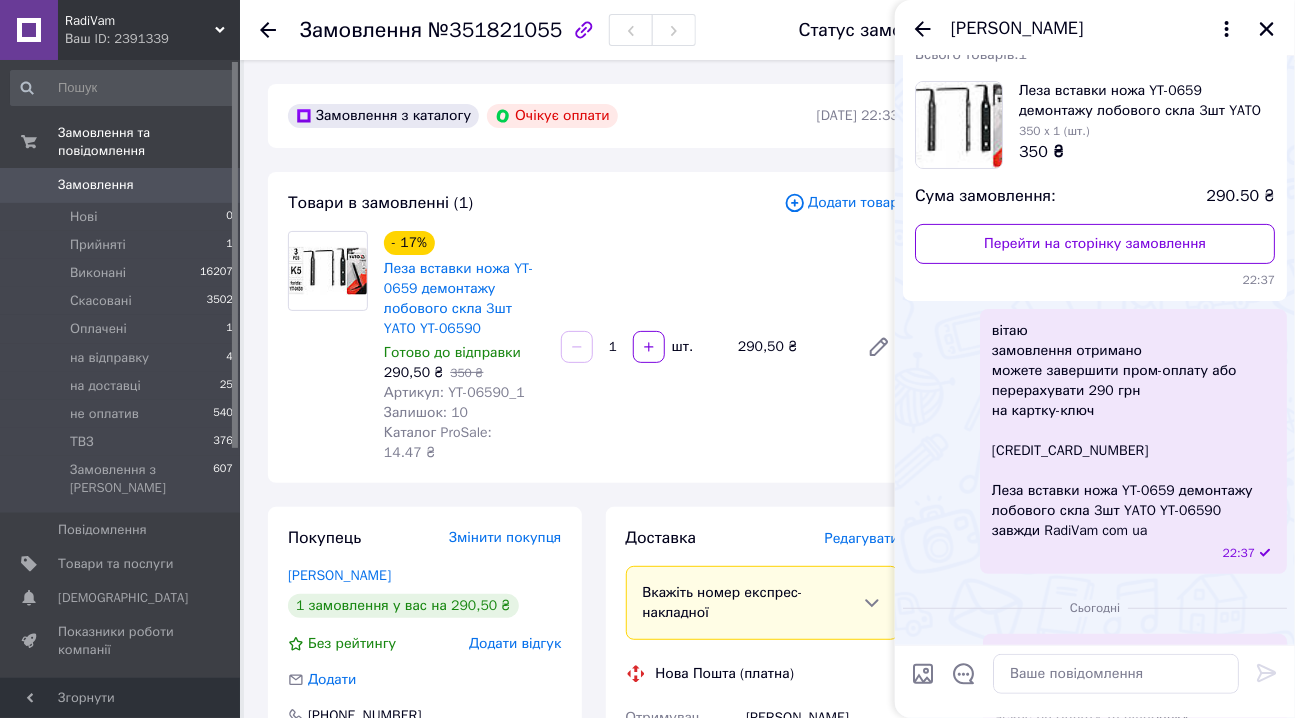 scroll, scrollTop: 0, scrollLeft: 0, axis: both 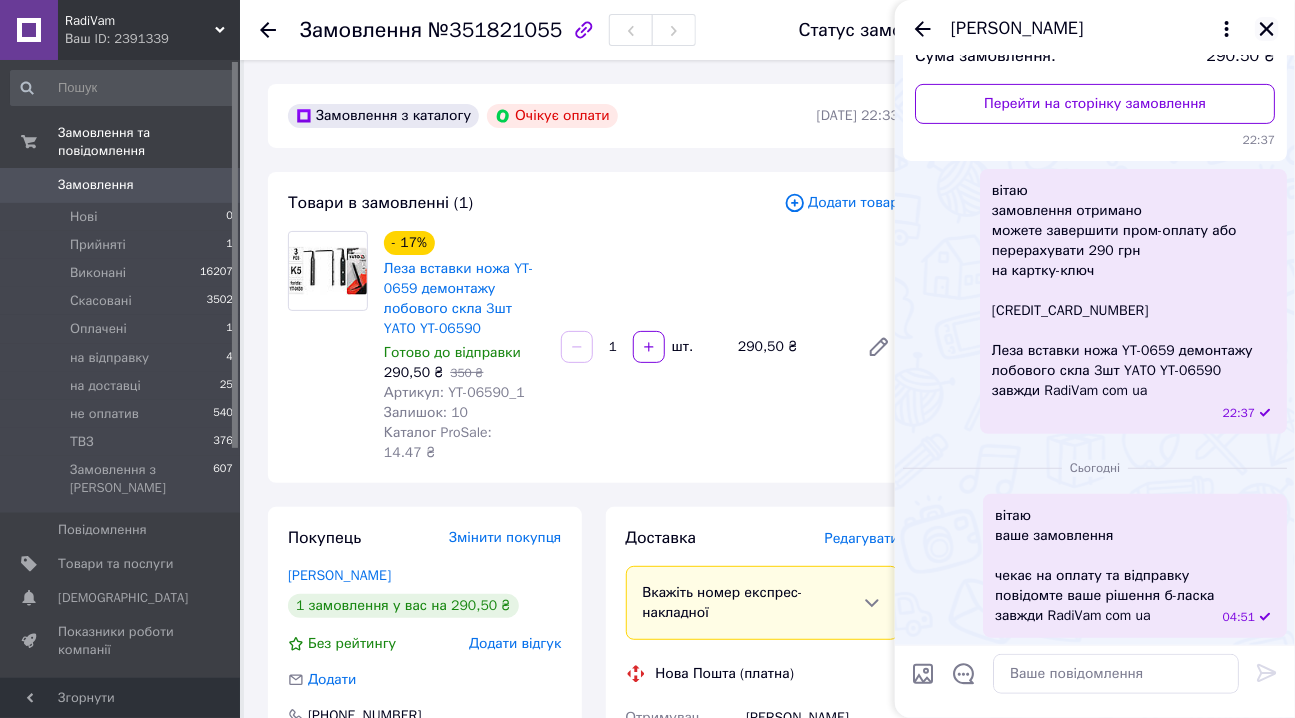 click 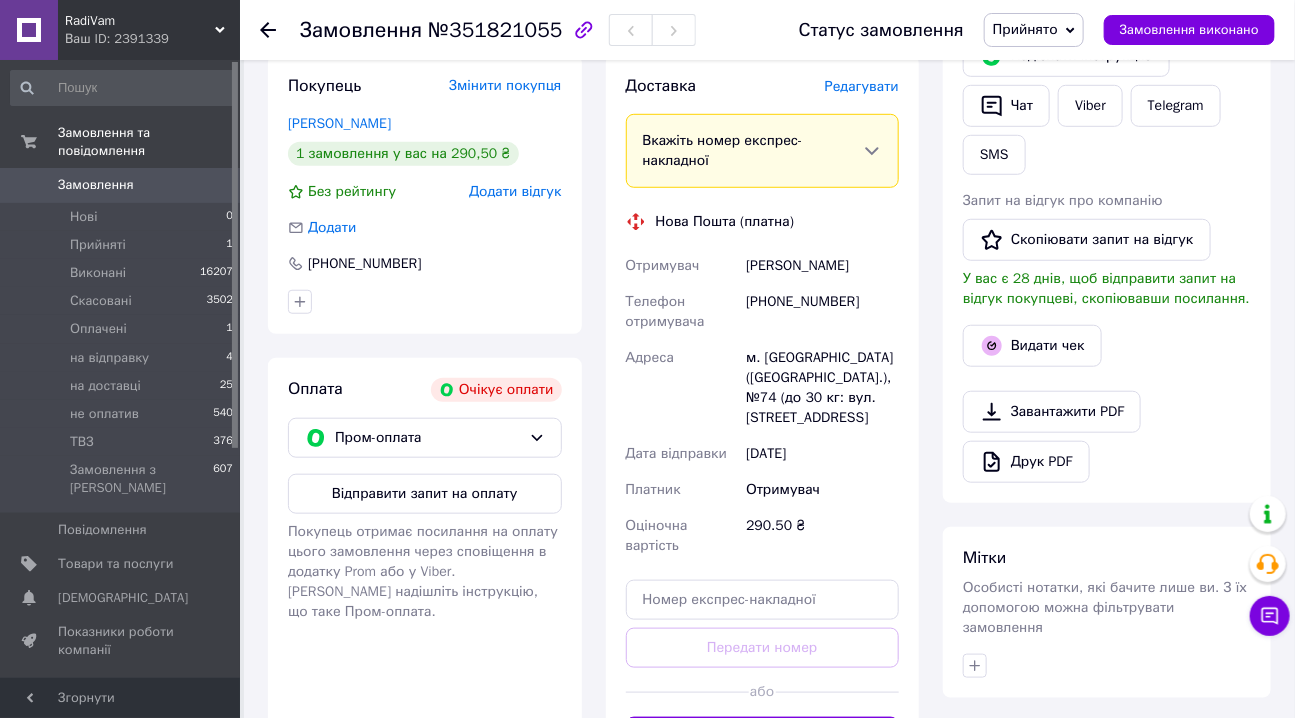 scroll, scrollTop: 454, scrollLeft: 0, axis: vertical 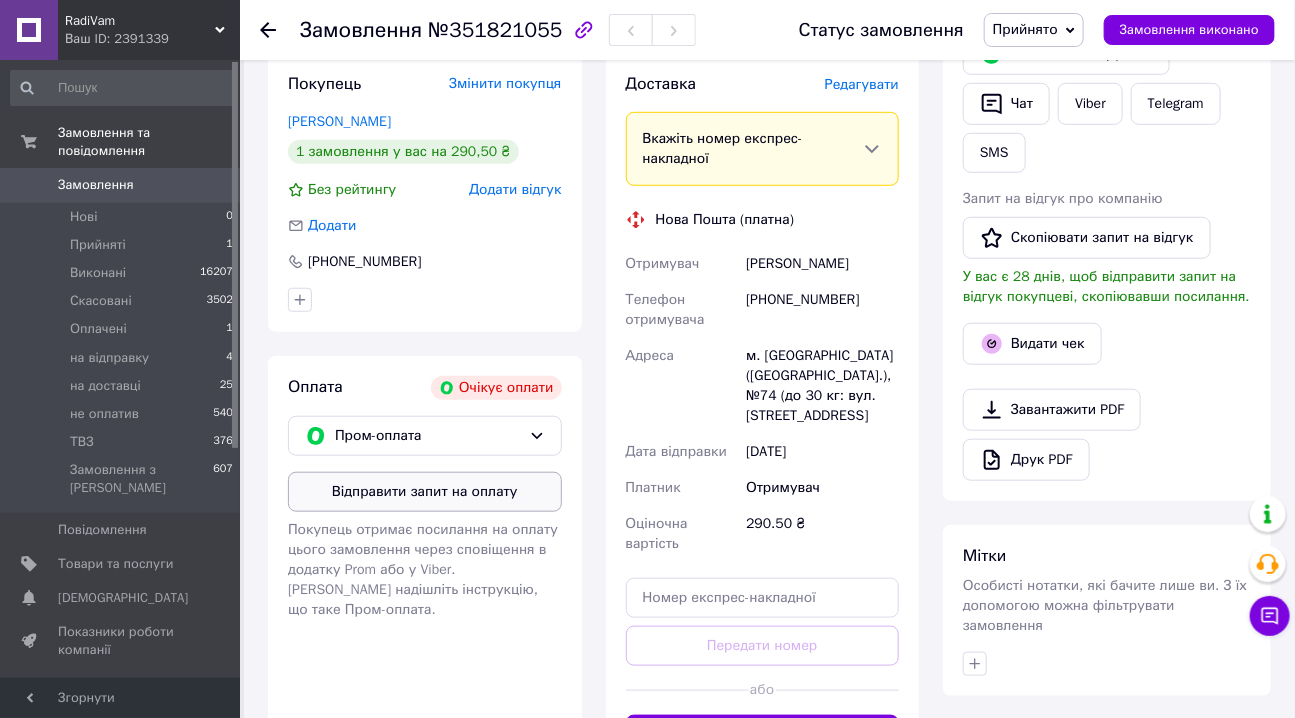 click on "Відправити запит на оплату" at bounding box center (425, 492) 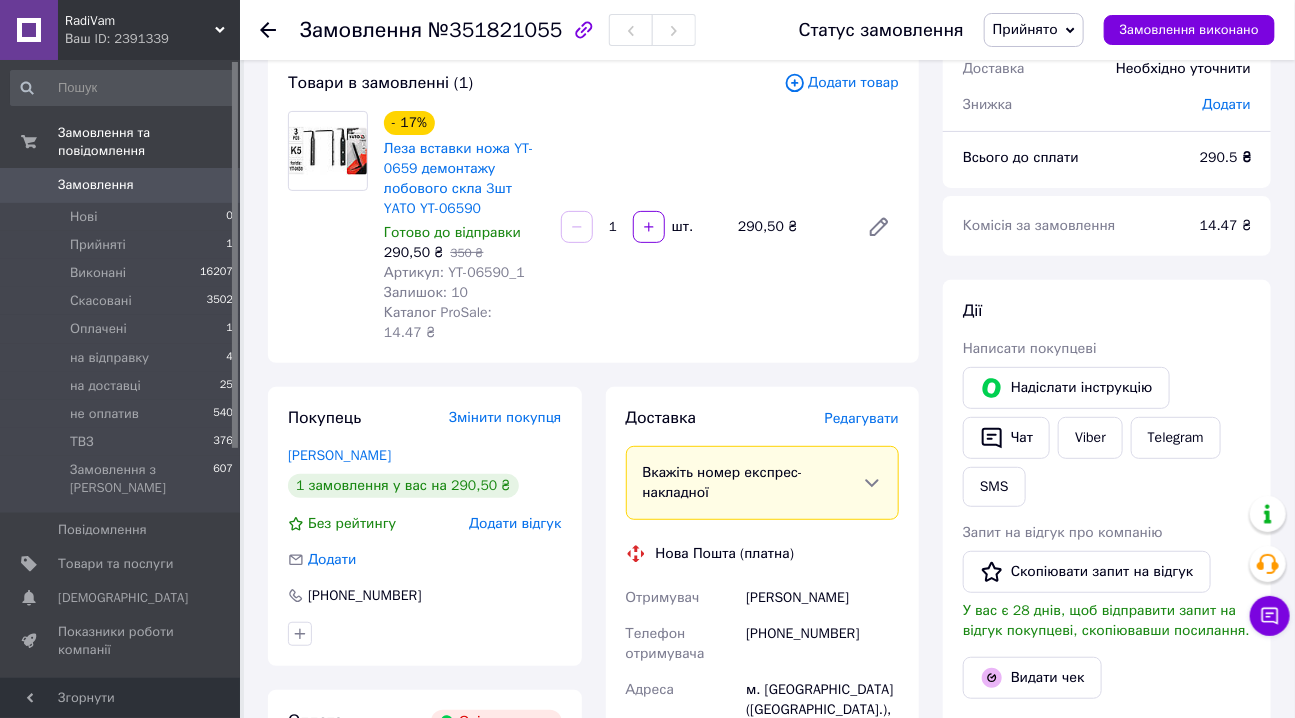 scroll, scrollTop: 0, scrollLeft: 0, axis: both 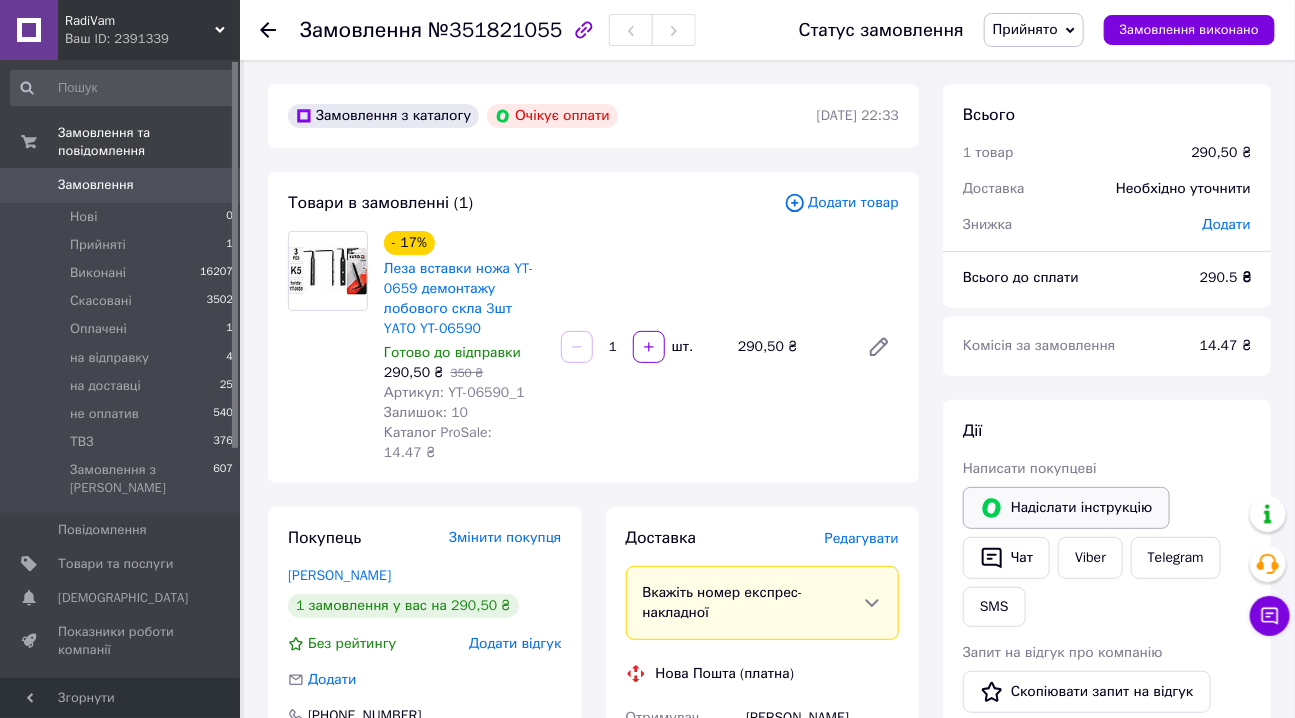 click on "Надіслати інструкцію" at bounding box center [1066, 508] 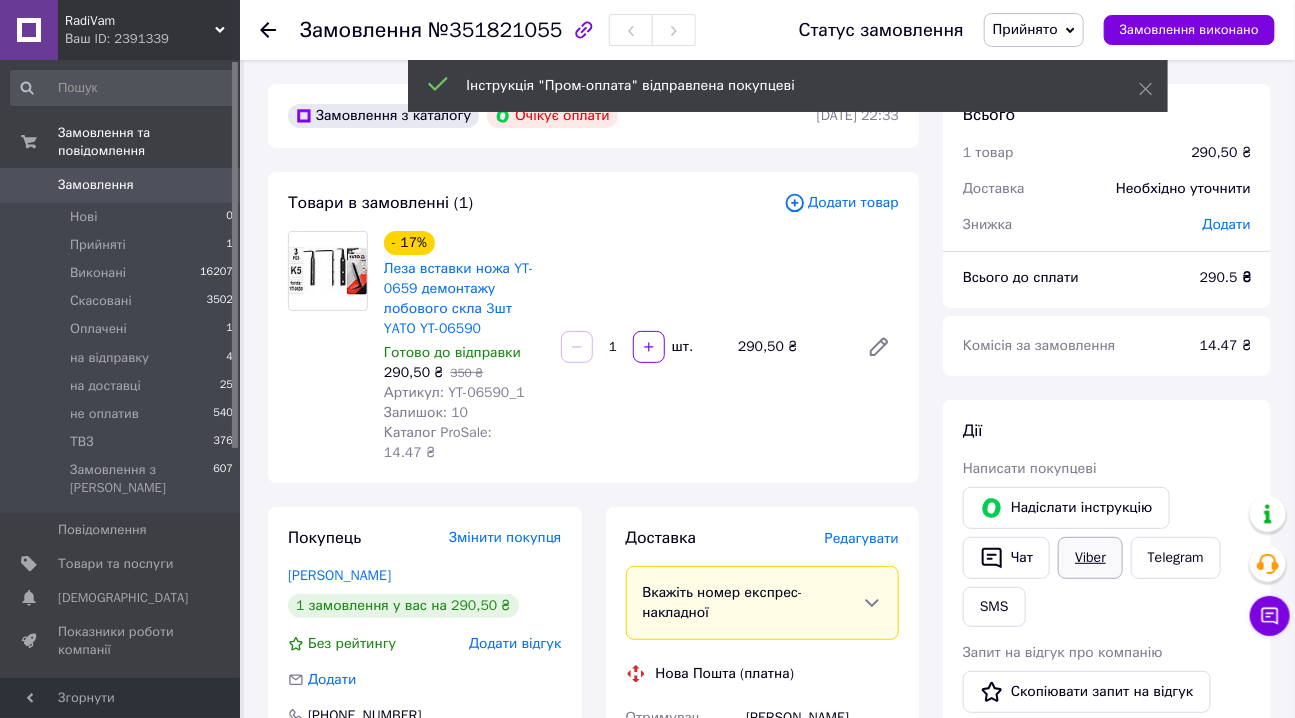 click on "Viber" at bounding box center (1090, 558) 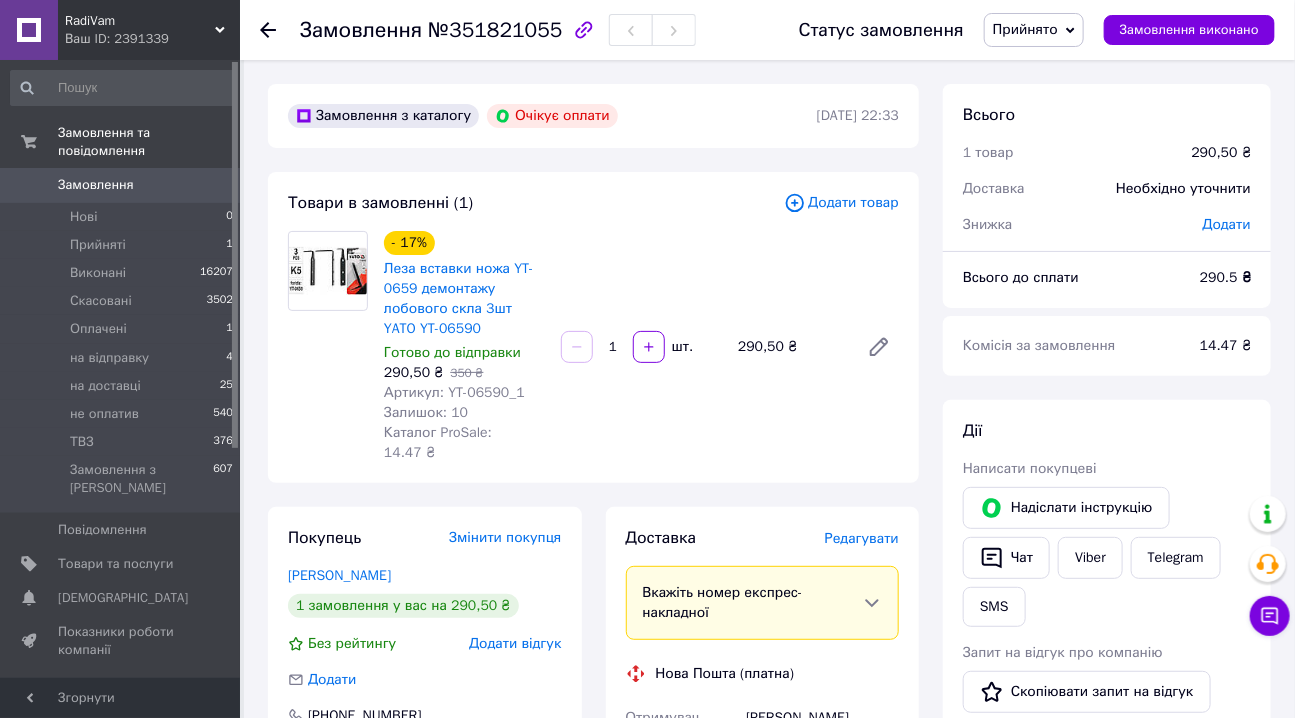 click on "Замовлення" at bounding box center [96, 185] 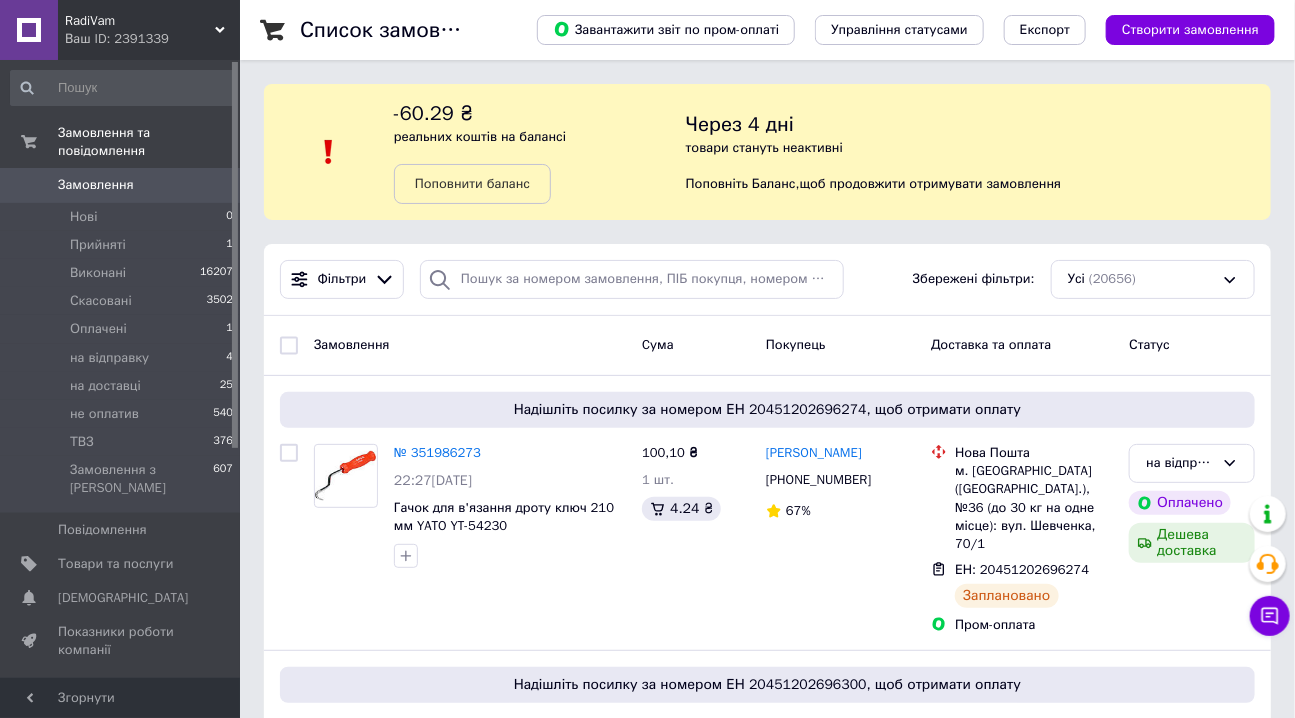 click on "Замовлення" at bounding box center [96, 185] 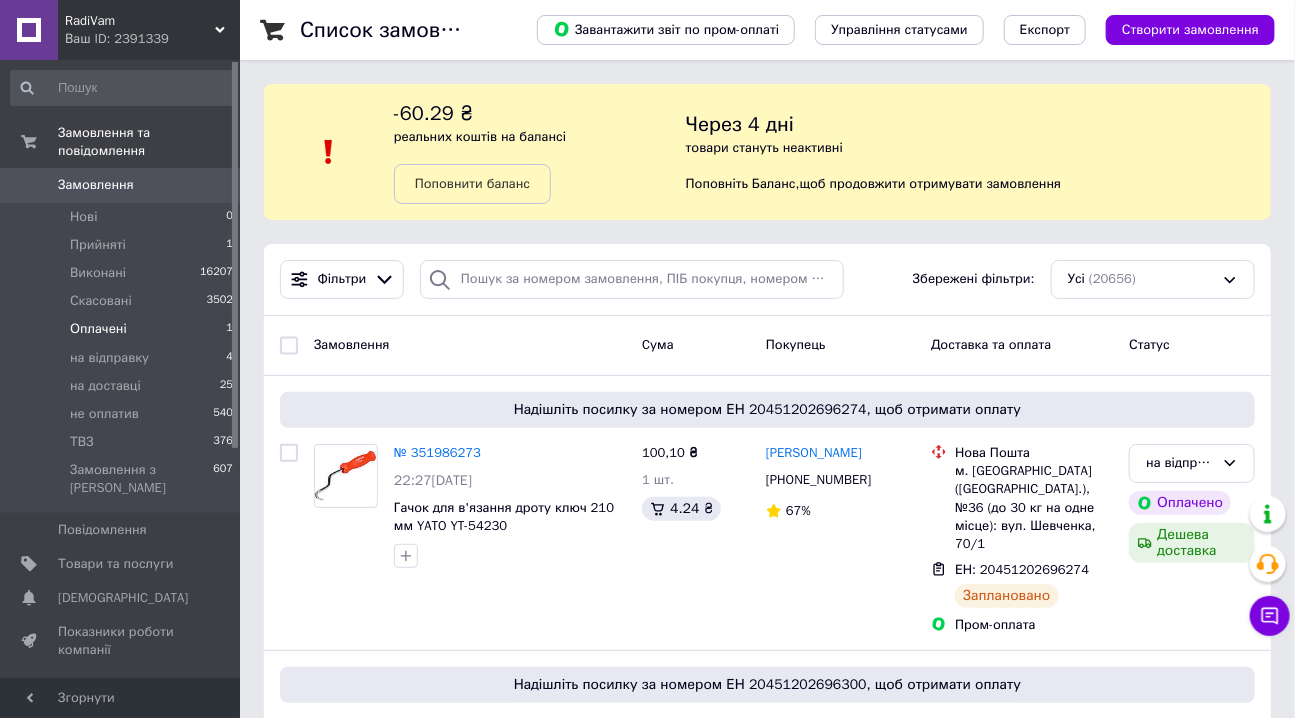 click on "Оплачені" at bounding box center (98, 329) 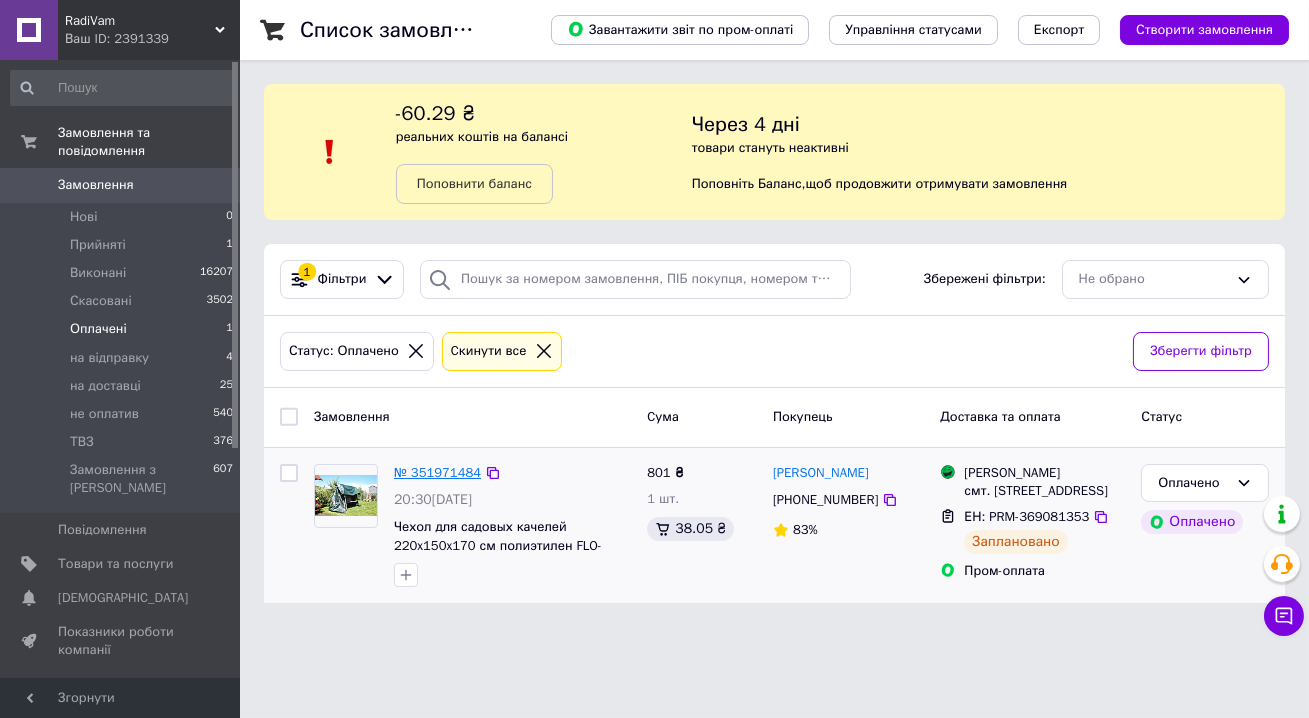 click on "№ 351971484" at bounding box center (437, 472) 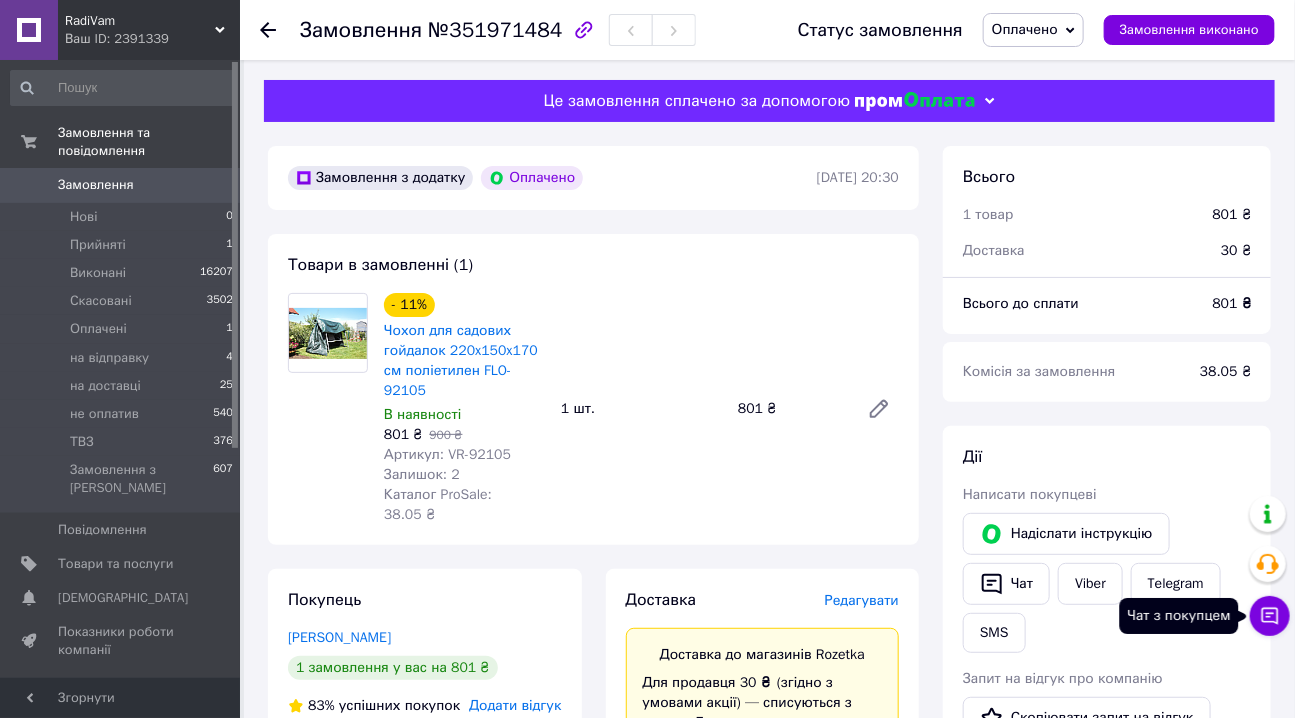 click 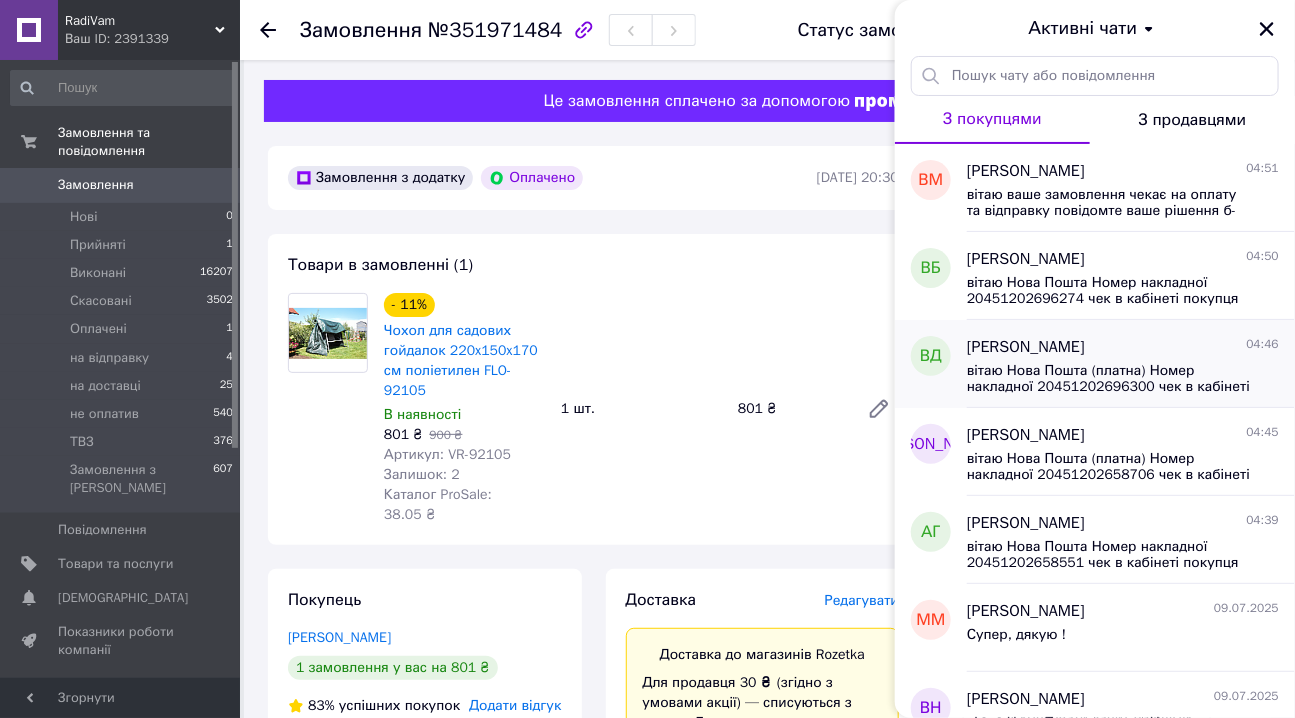 click on "вітаю
Нова Пошта (платна)
Номер накладної
20451202696300
чек в кабінеті покупця
дякую
завжди RadiVam com ua" at bounding box center [1109, 379] 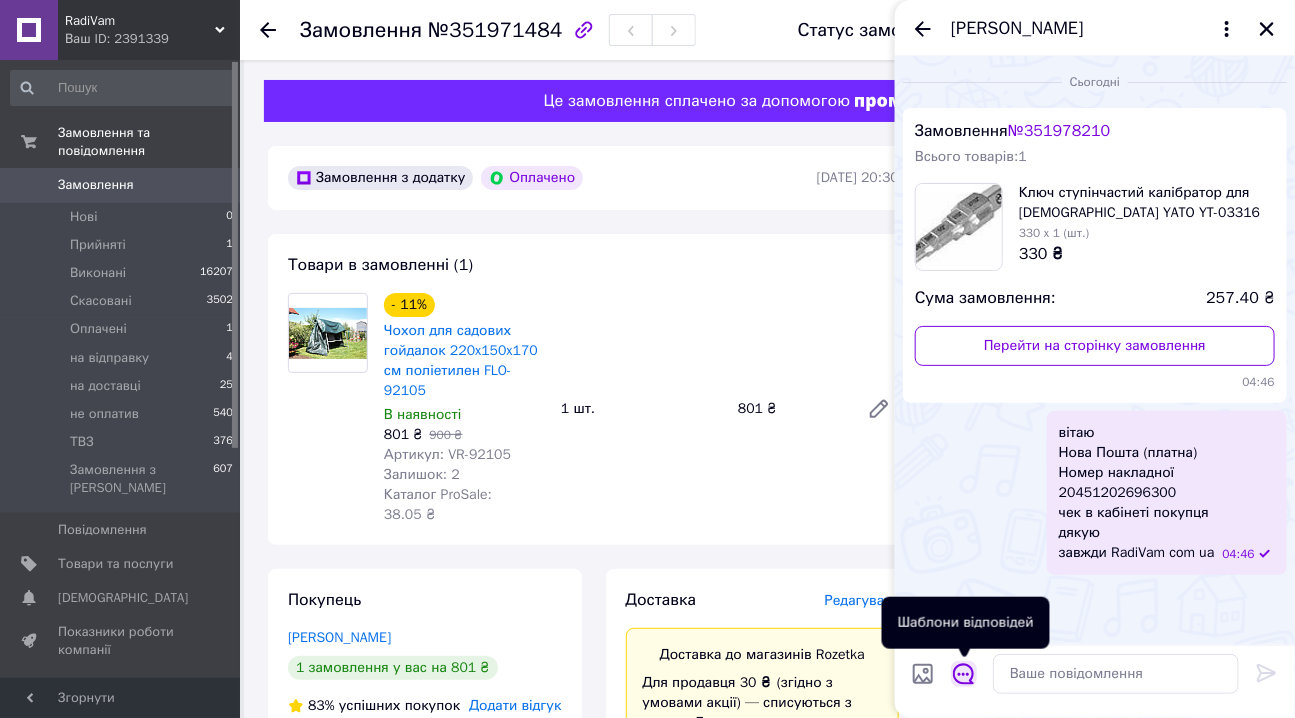 click 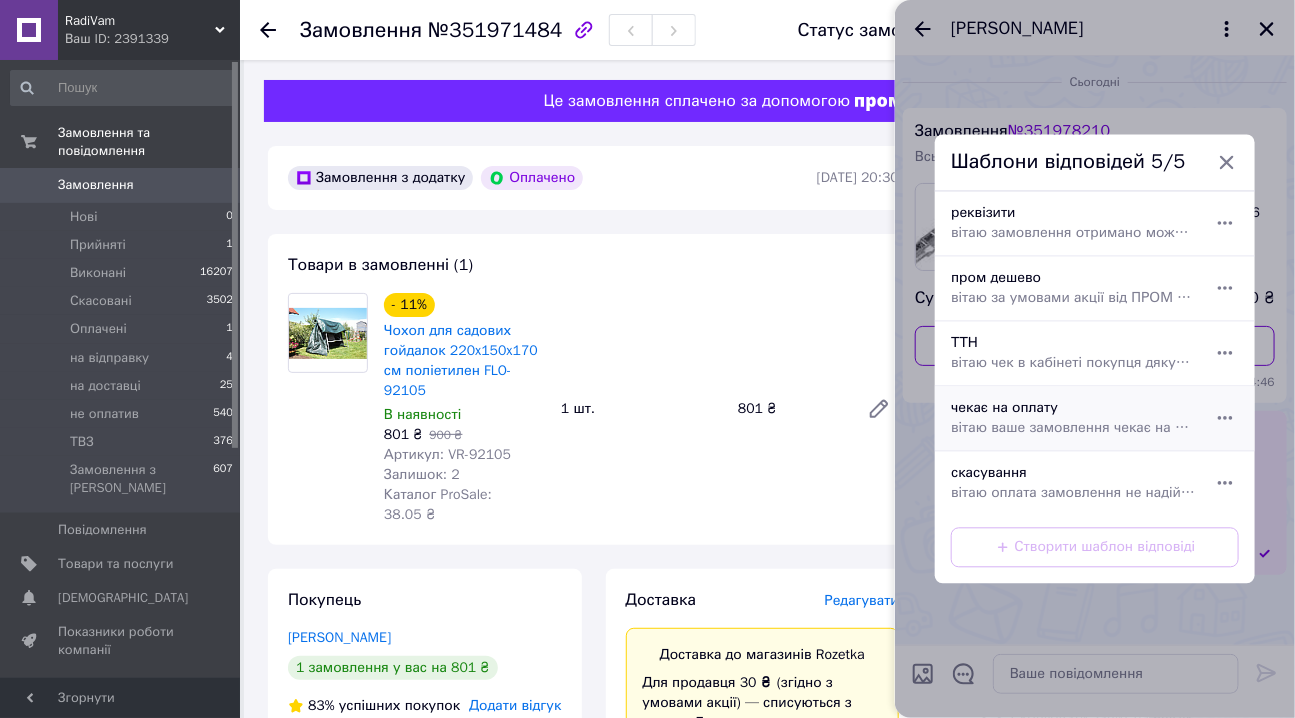 click on "чекає на оплату вітаю
ваше замовлення
чекає на оплату та відправку
повідомте ваше рішення б-ласка
завжди RadiVam com ua" at bounding box center (1073, 419) 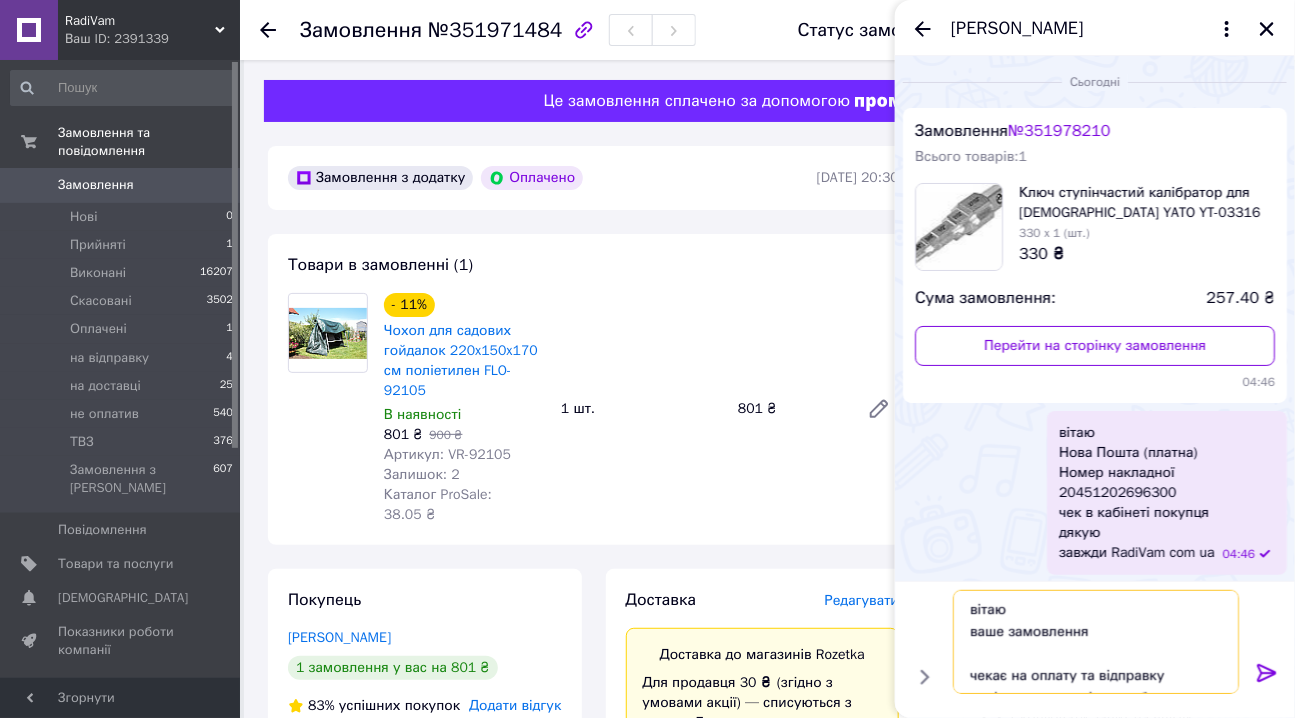 scroll, scrollTop: 46, scrollLeft: 0, axis: vertical 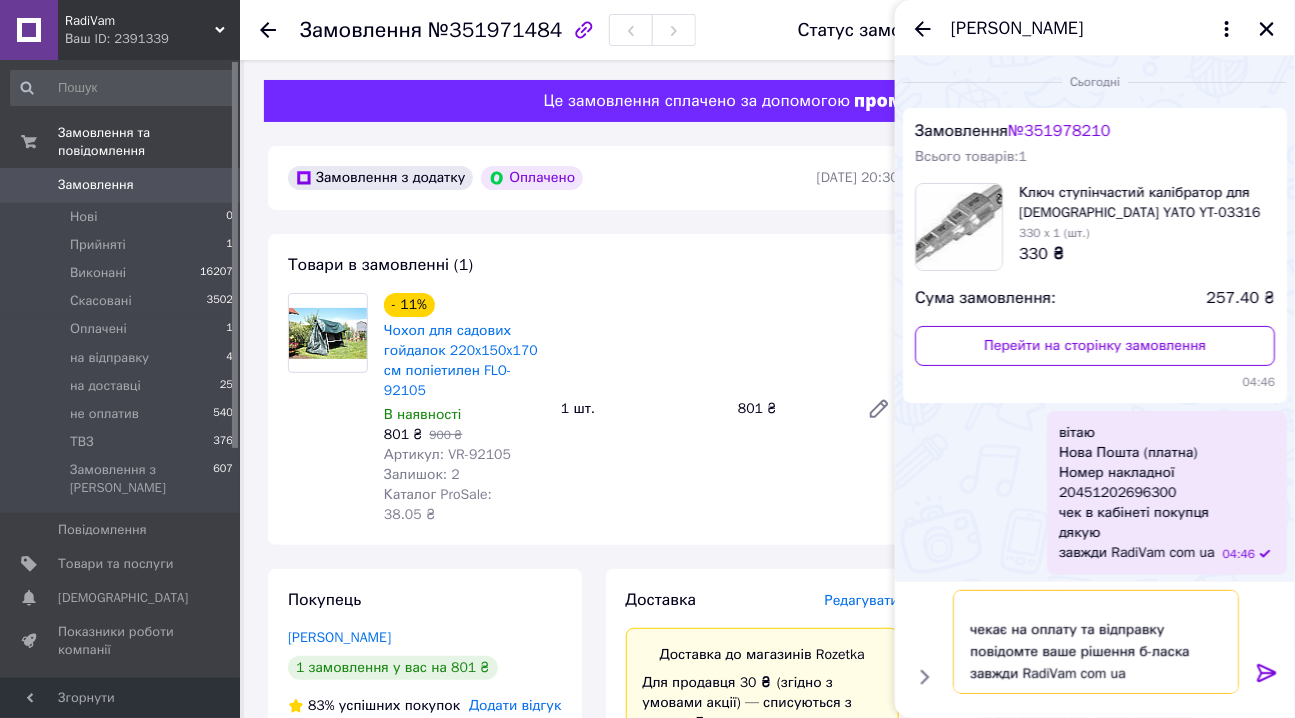 drag, startPoint x: 968, startPoint y: 609, endPoint x: 1099, endPoint y: 668, distance: 143.67323 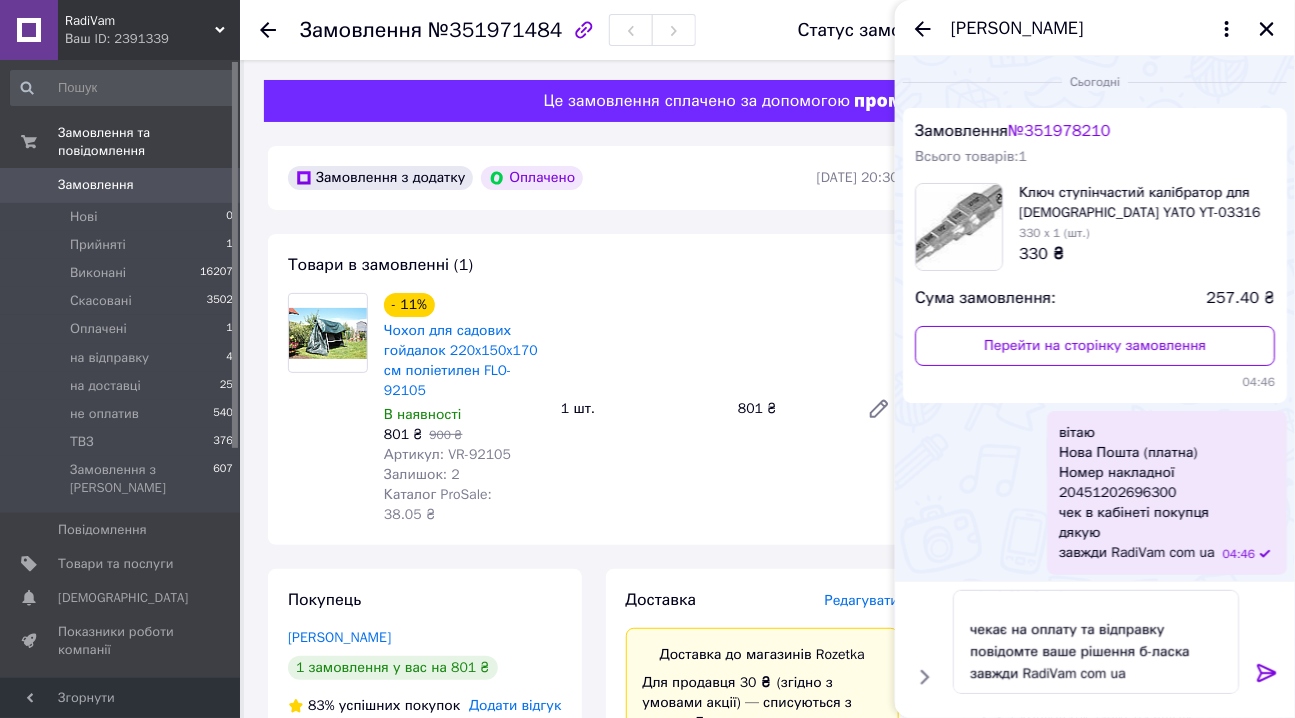 click on "Замовлення" at bounding box center [96, 185] 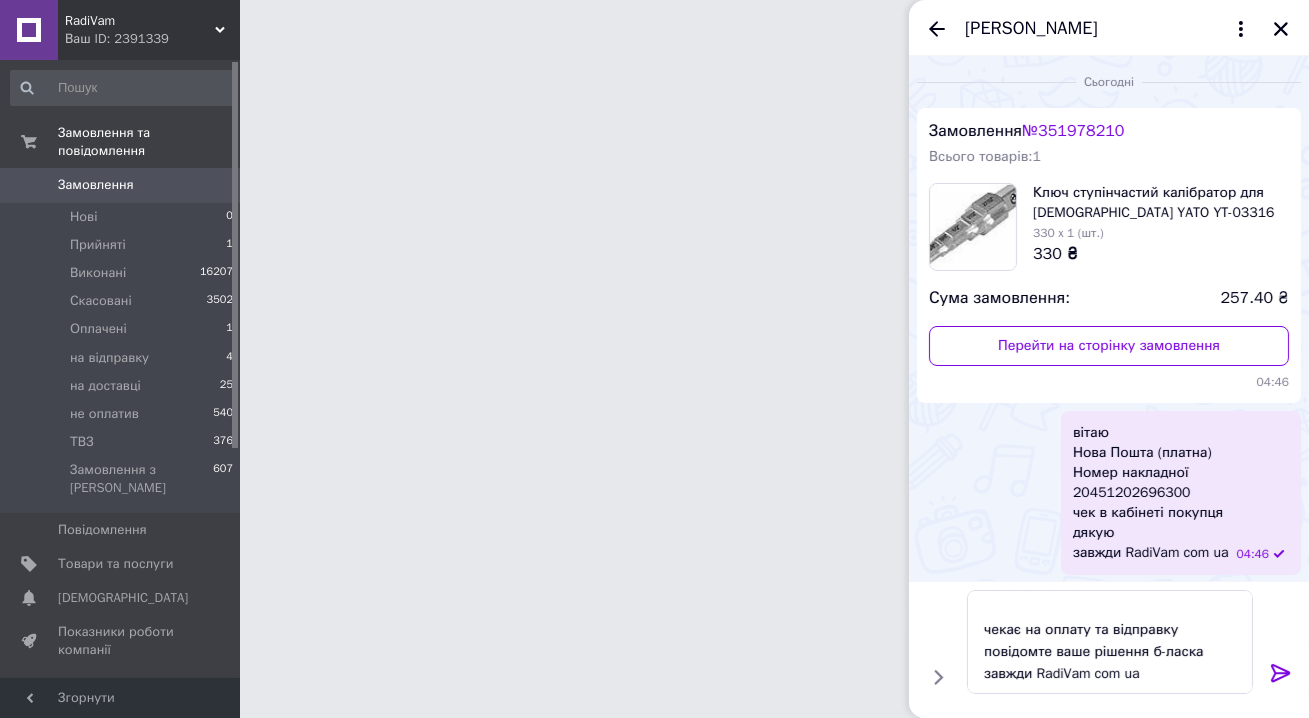 click on "[PERSON_NAME]" at bounding box center (1109, 28) 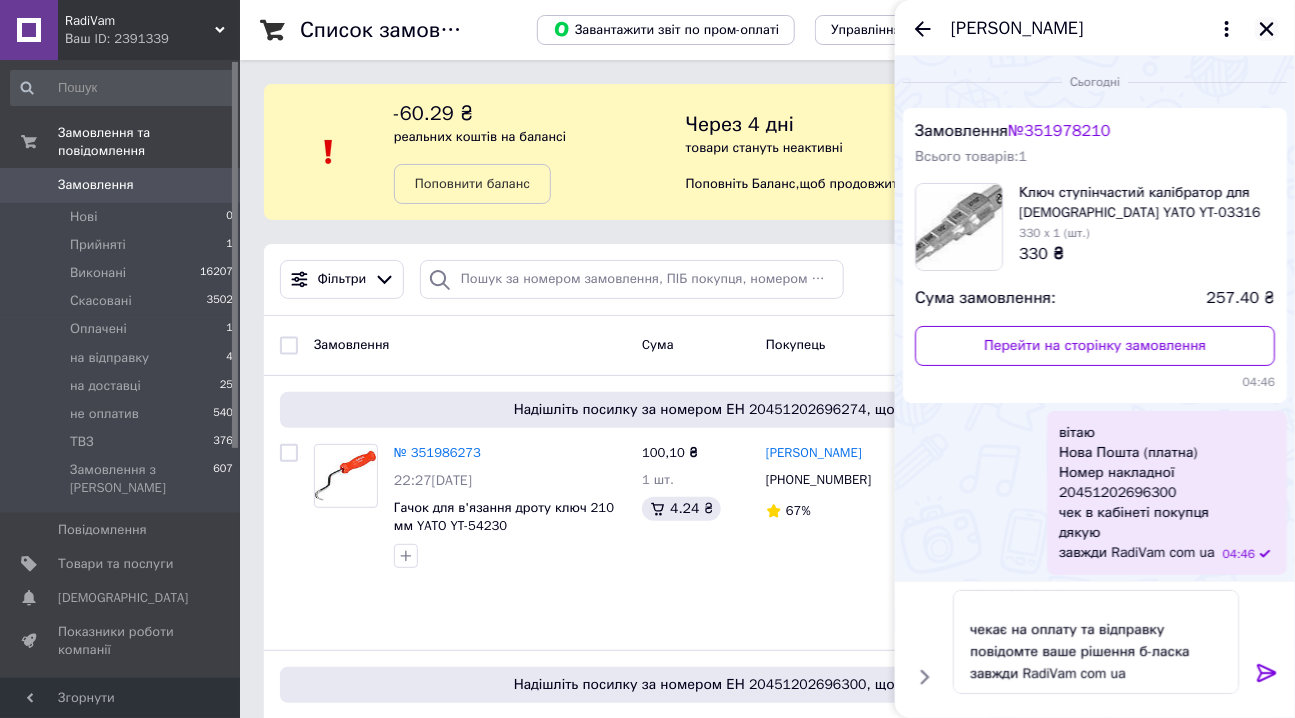 click 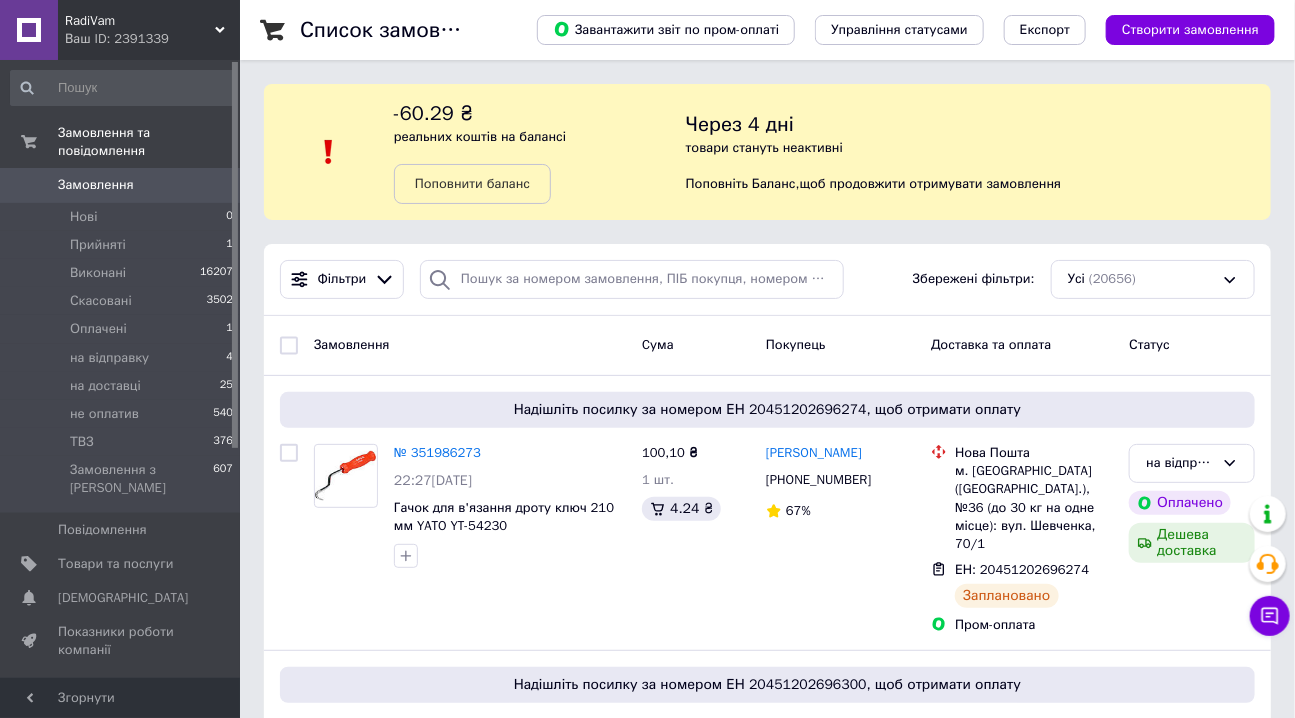 click on "Замовлення" at bounding box center (96, 185) 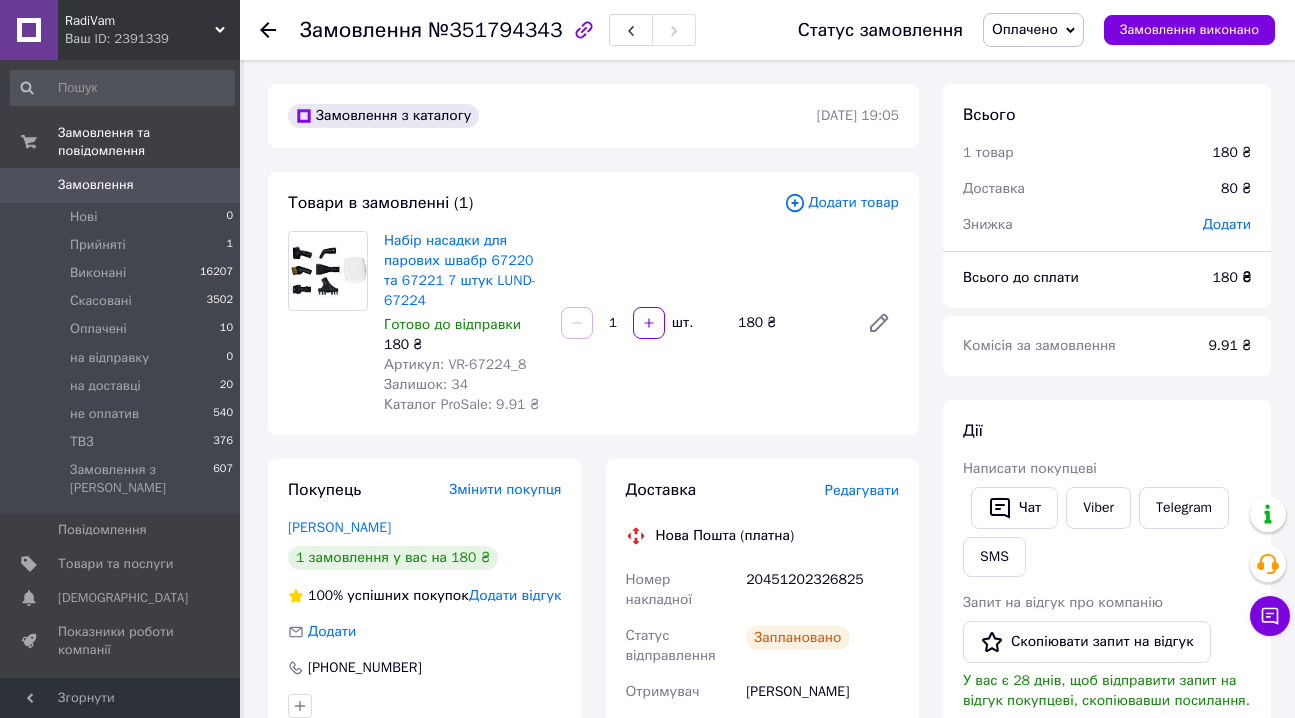 scroll, scrollTop: 0, scrollLeft: 0, axis: both 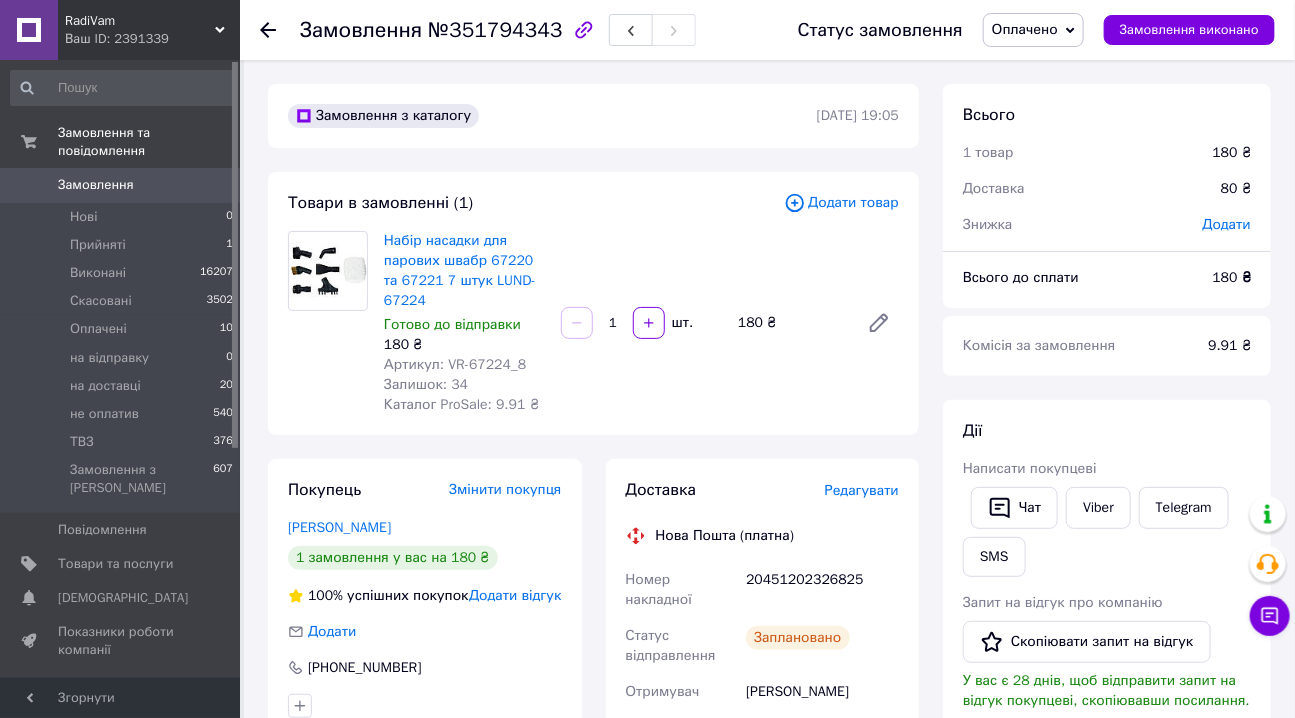 click on "Оплачено" at bounding box center (1025, 29) 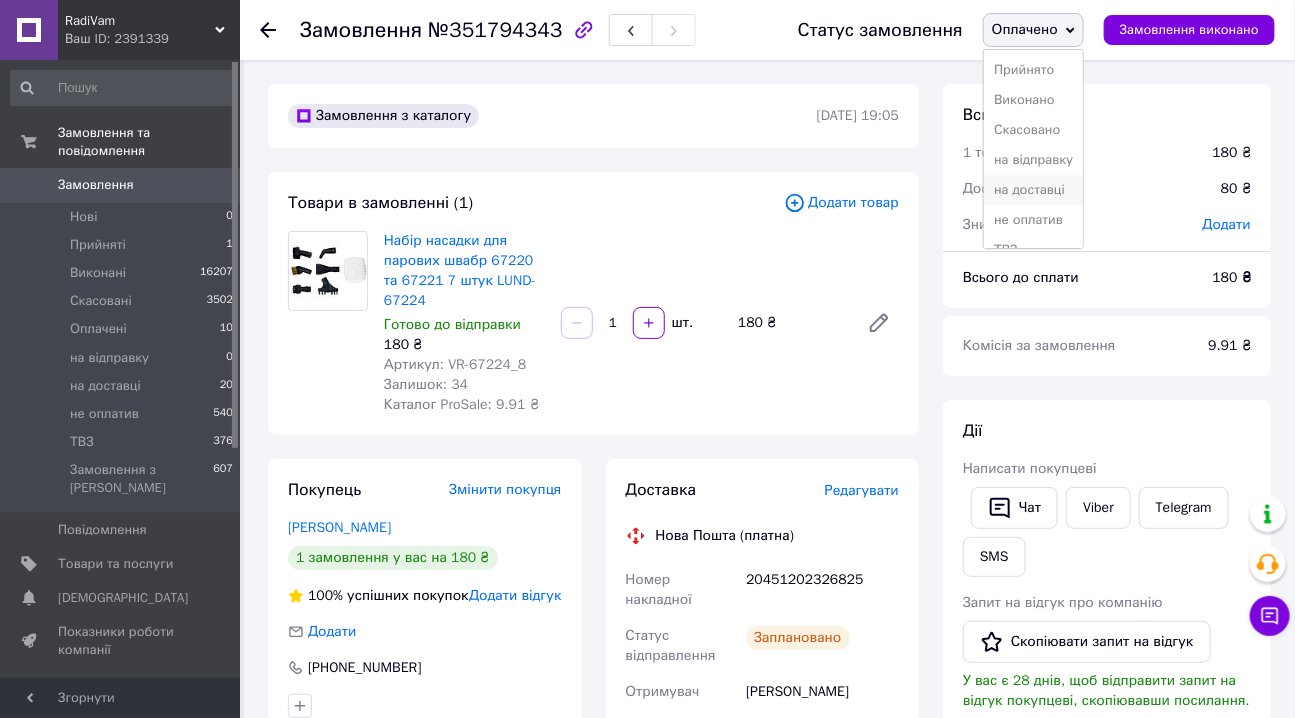 click on "на доставці" at bounding box center (1033, 190) 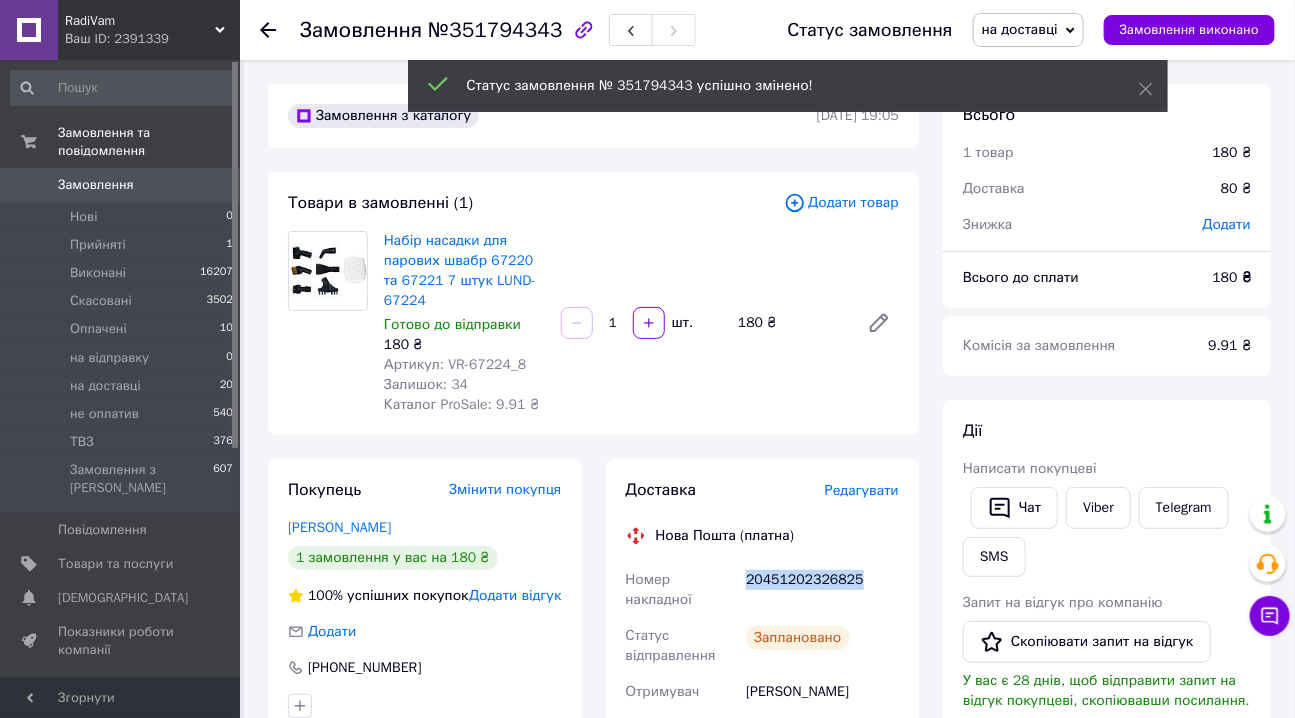 drag, startPoint x: 858, startPoint y: 581, endPoint x: 742, endPoint y: 579, distance: 116.01724 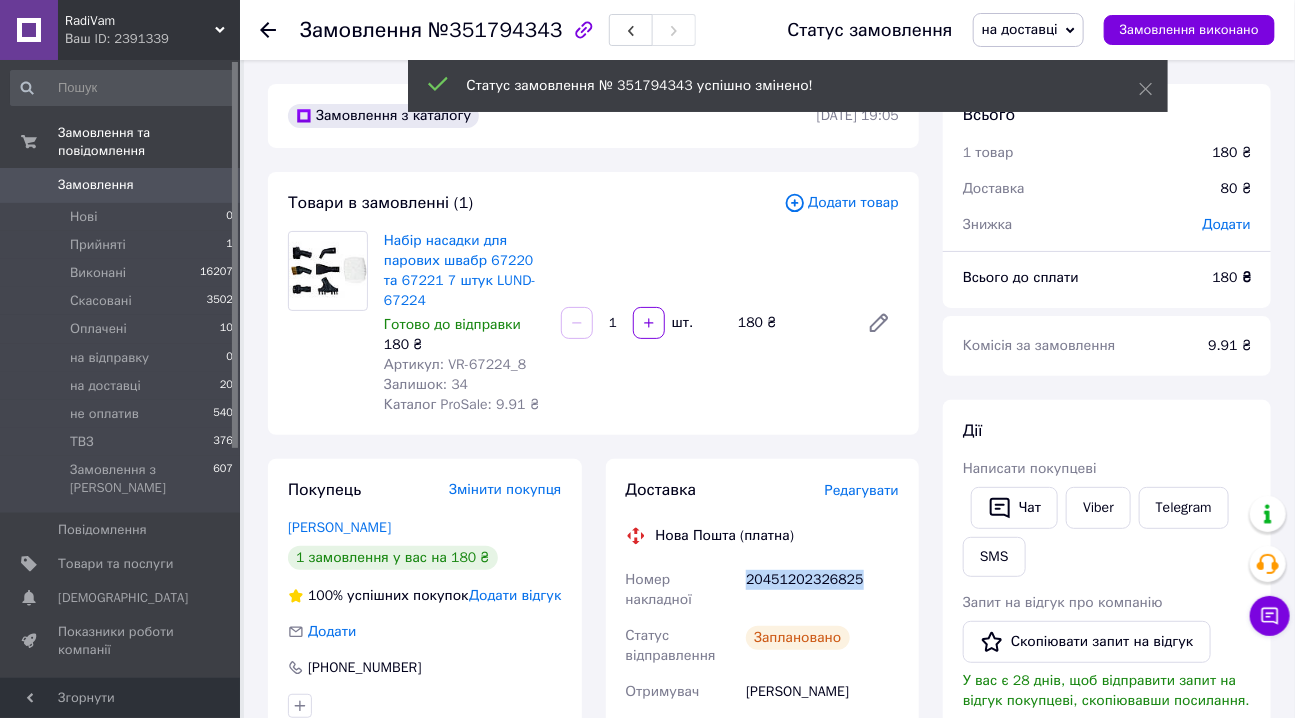 copy on "20451202326825" 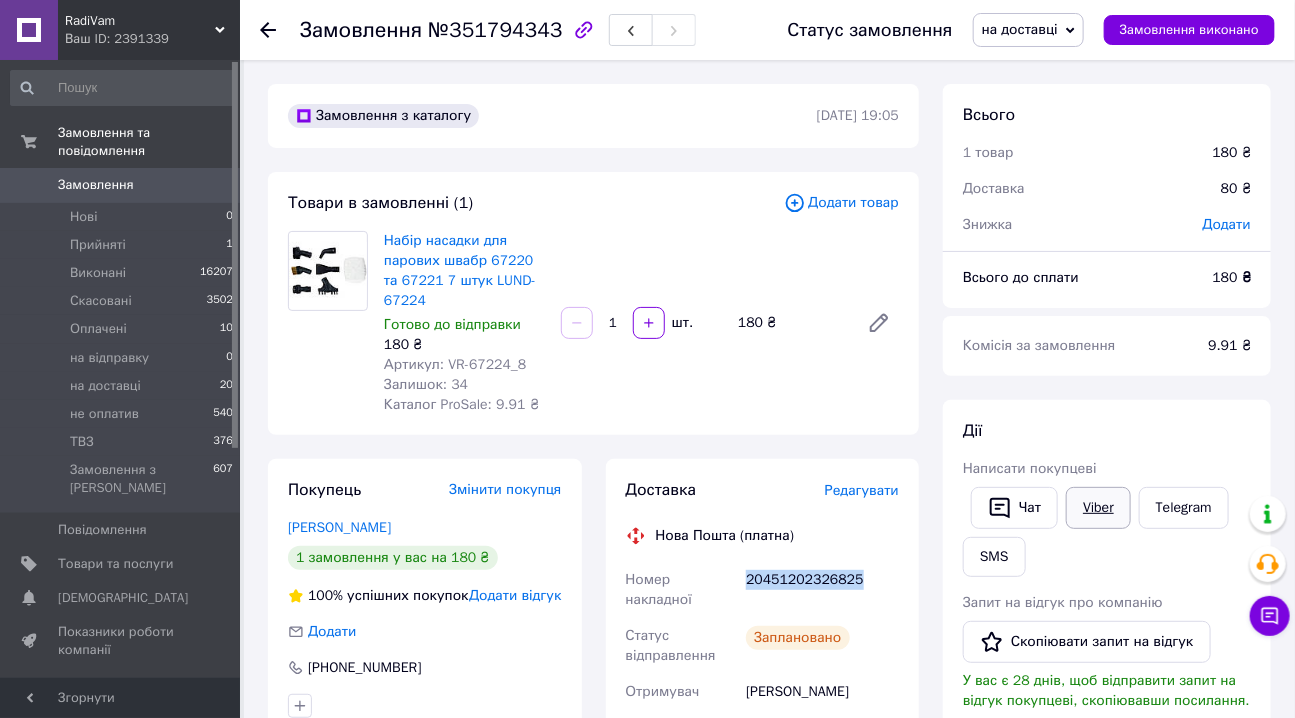 click on "Viber" at bounding box center [1098, 508] 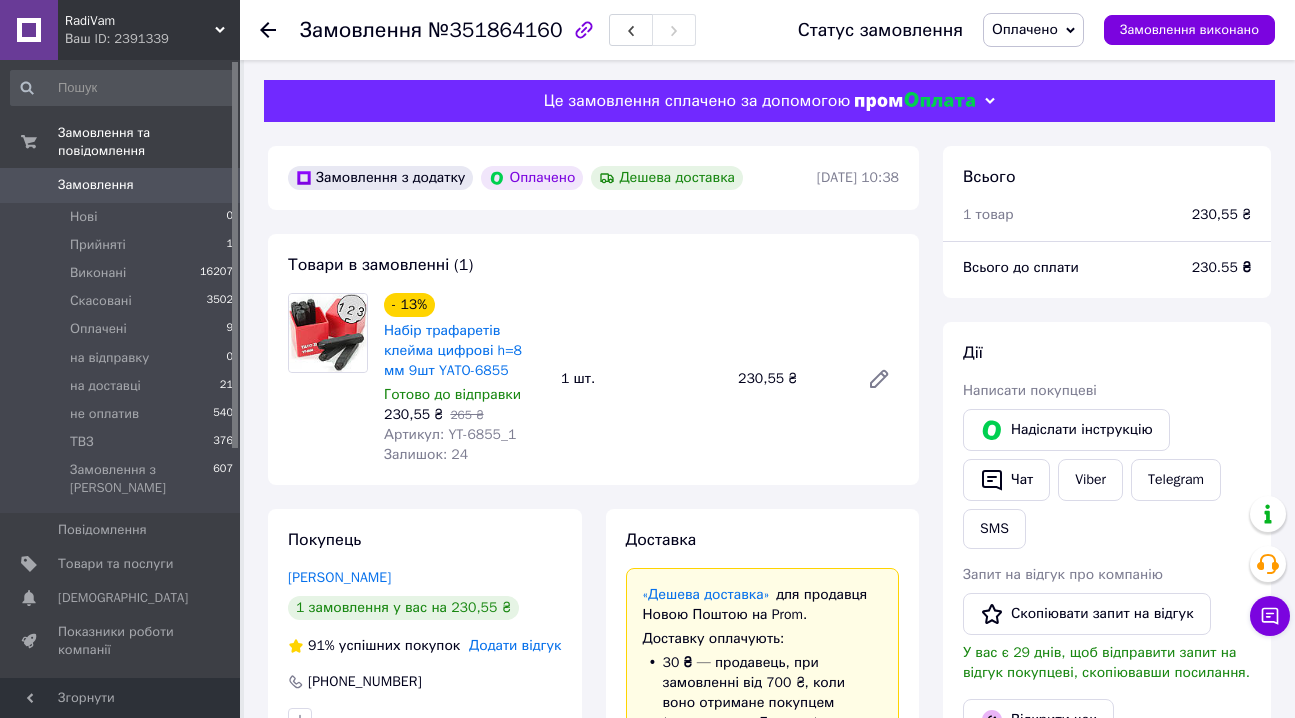 scroll, scrollTop: 0, scrollLeft: 0, axis: both 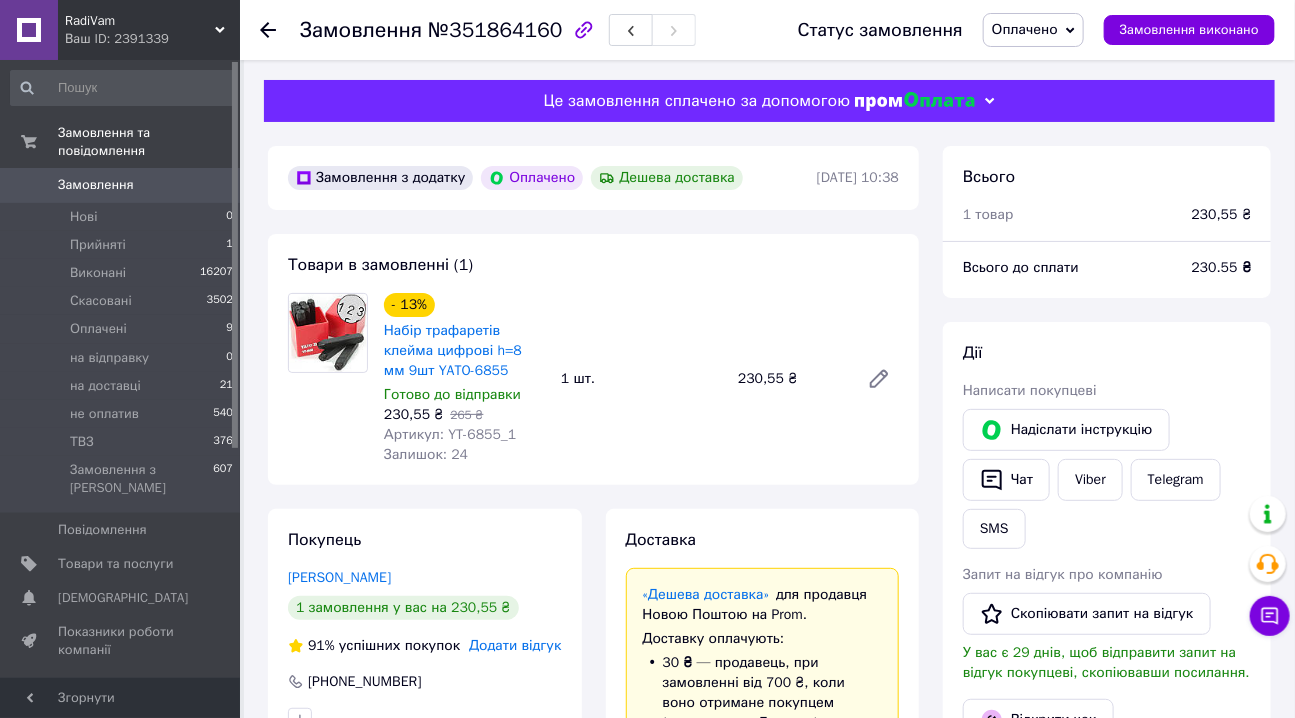 click on "Оплачено" at bounding box center [1025, 29] 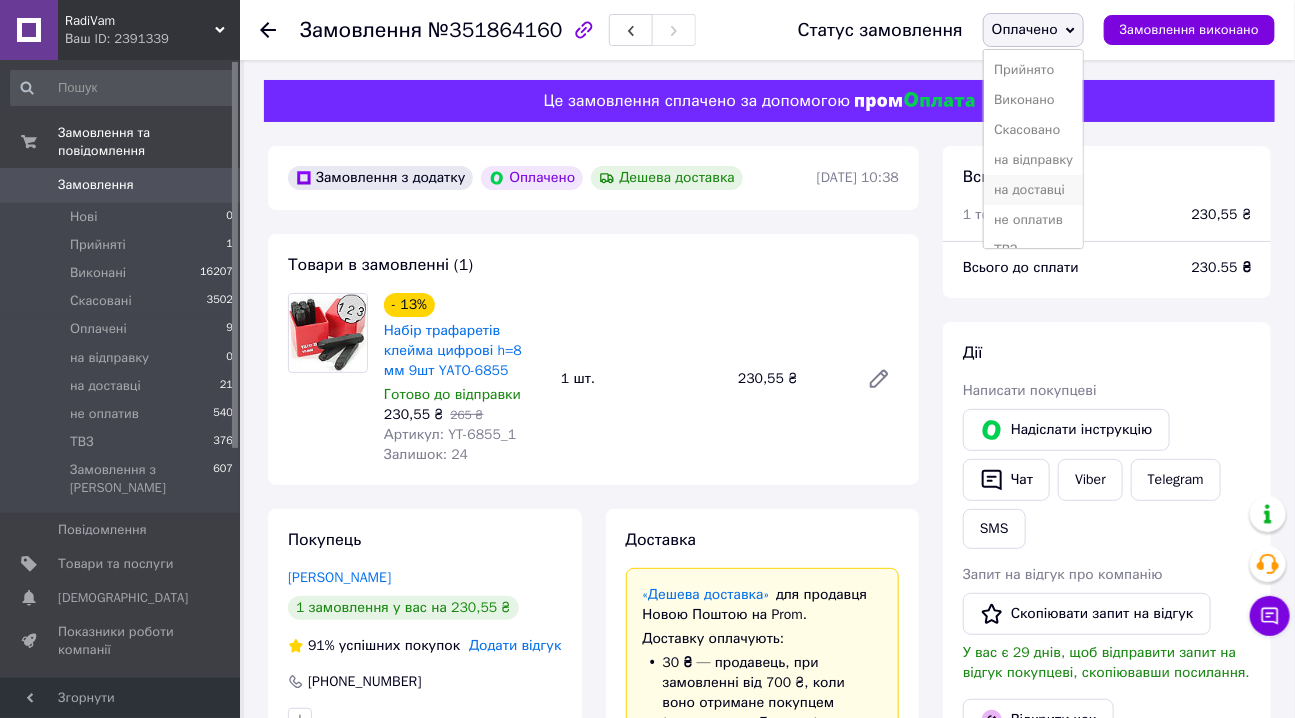 click on "на доставці" at bounding box center (1033, 190) 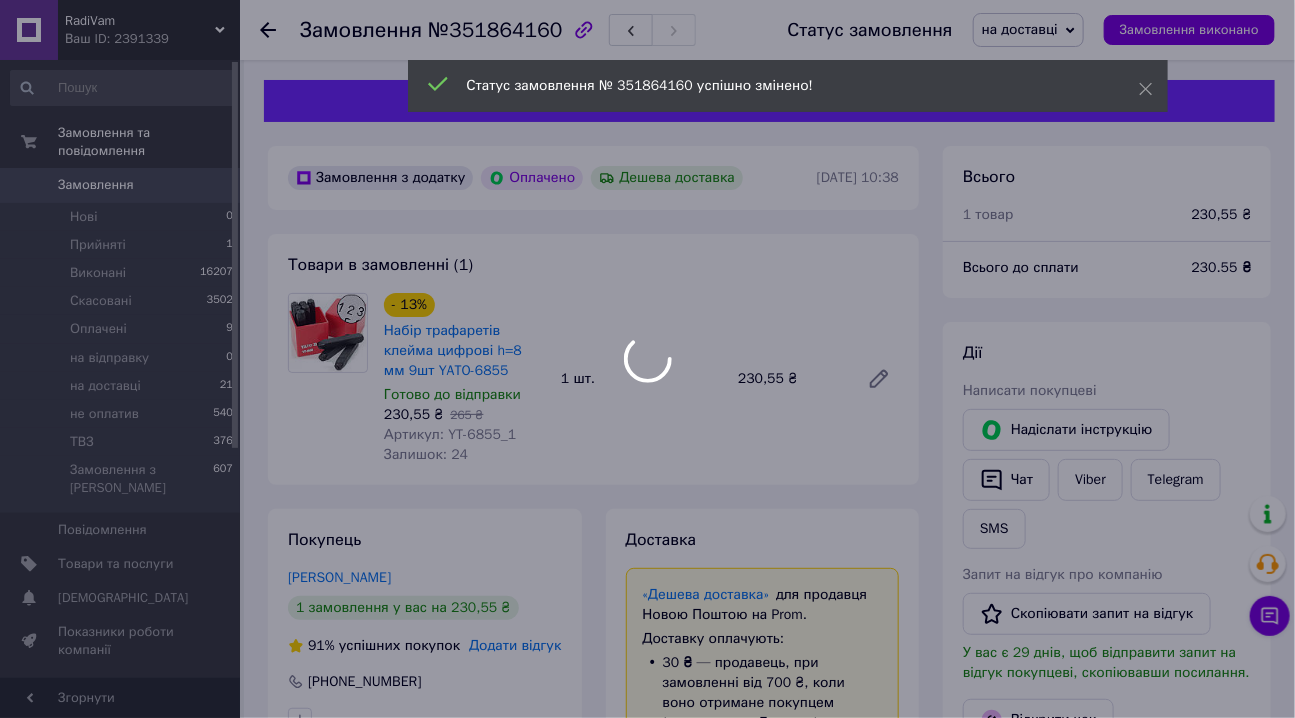 scroll, scrollTop: 40, scrollLeft: 0, axis: vertical 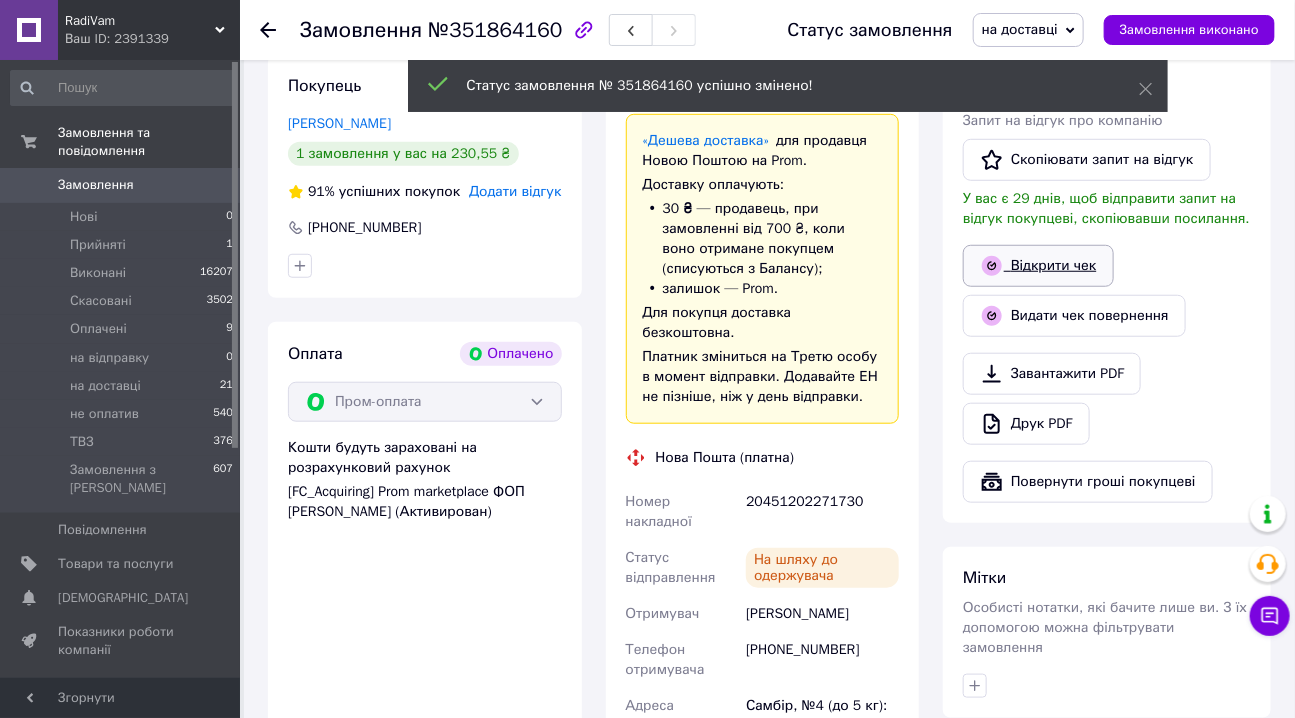 click on "Відкрити чек" at bounding box center [1038, 266] 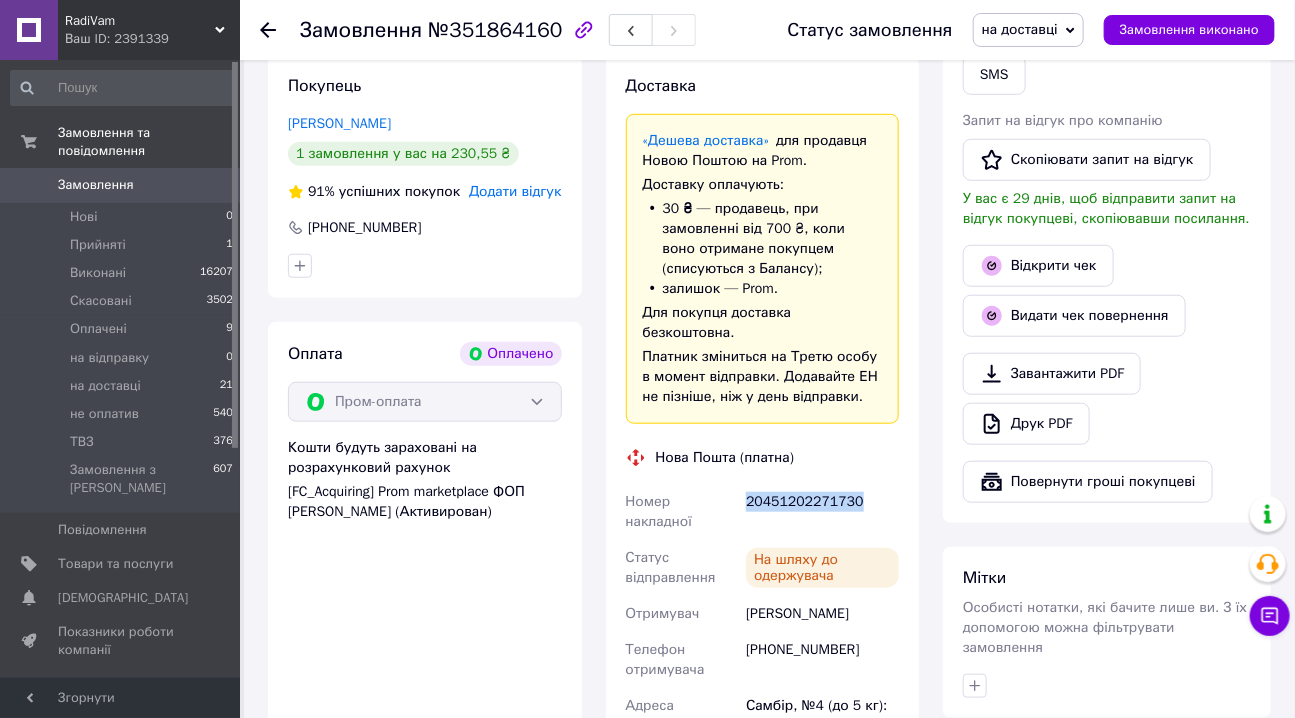 drag, startPoint x: 747, startPoint y: 487, endPoint x: 850, endPoint y: 482, distance: 103.121284 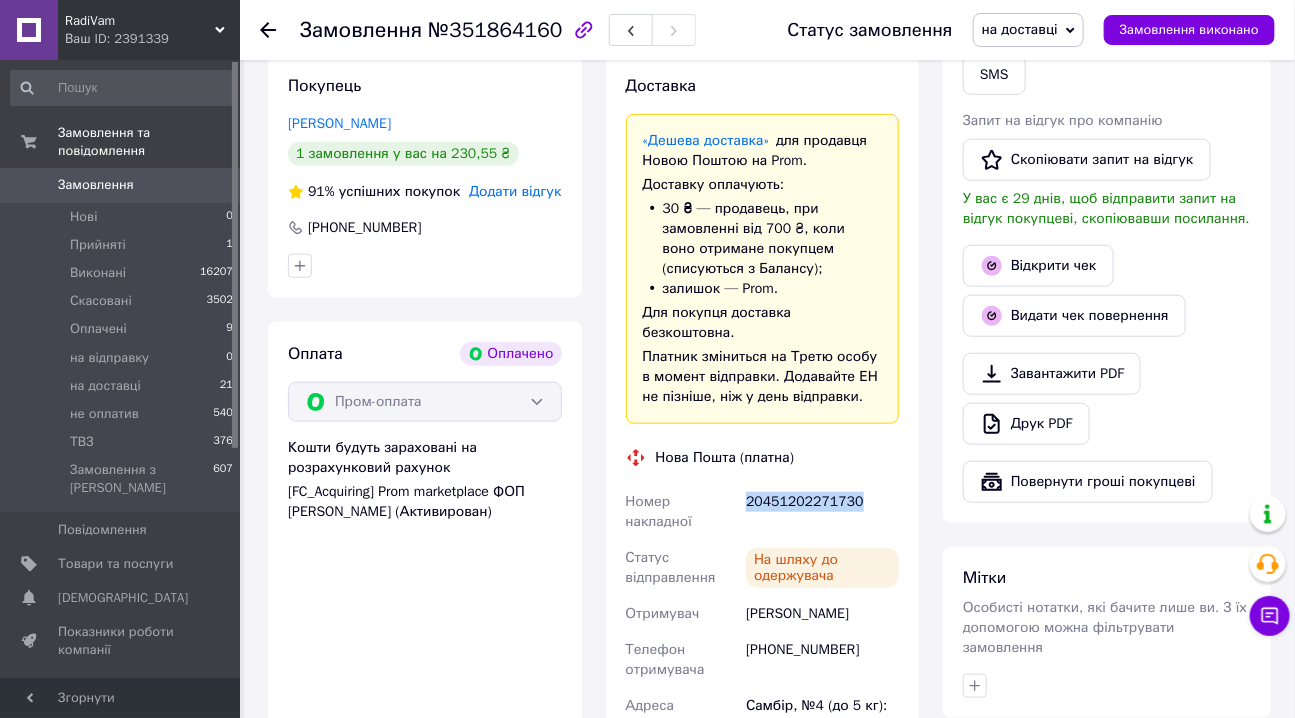 copy on "20451202271730" 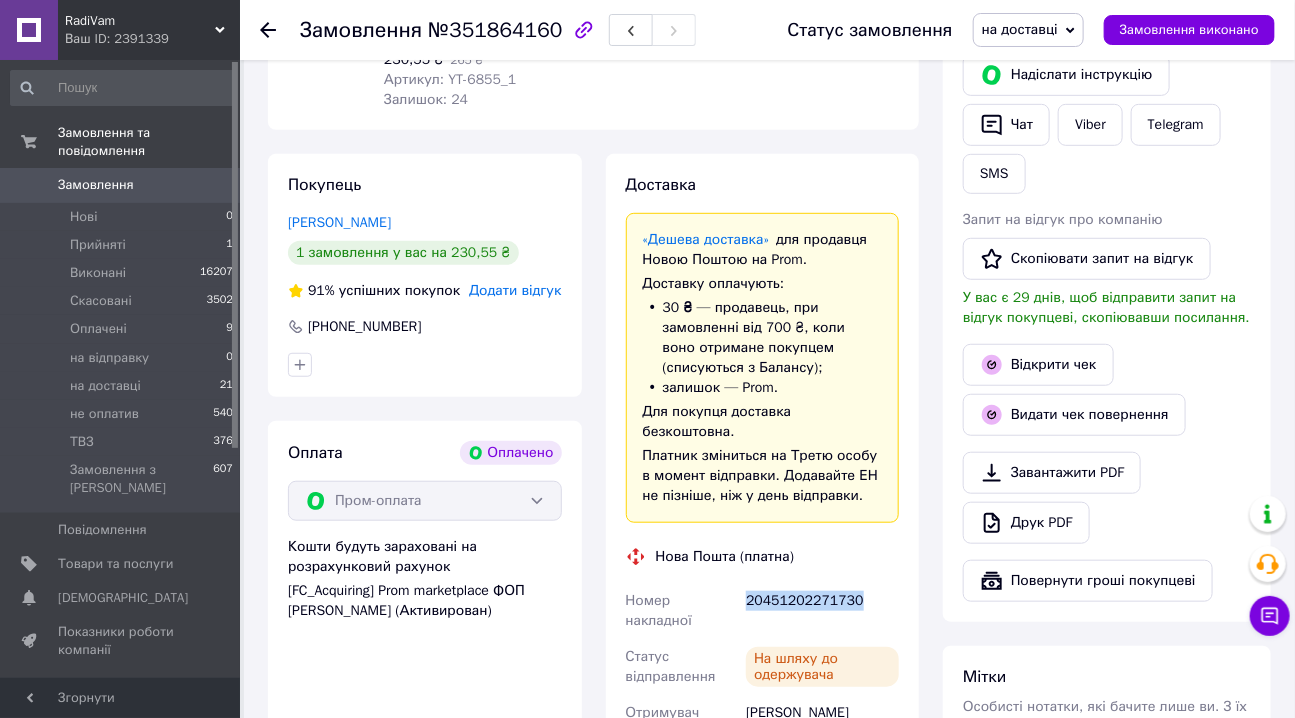scroll, scrollTop: 0, scrollLeft: 0, axis: both 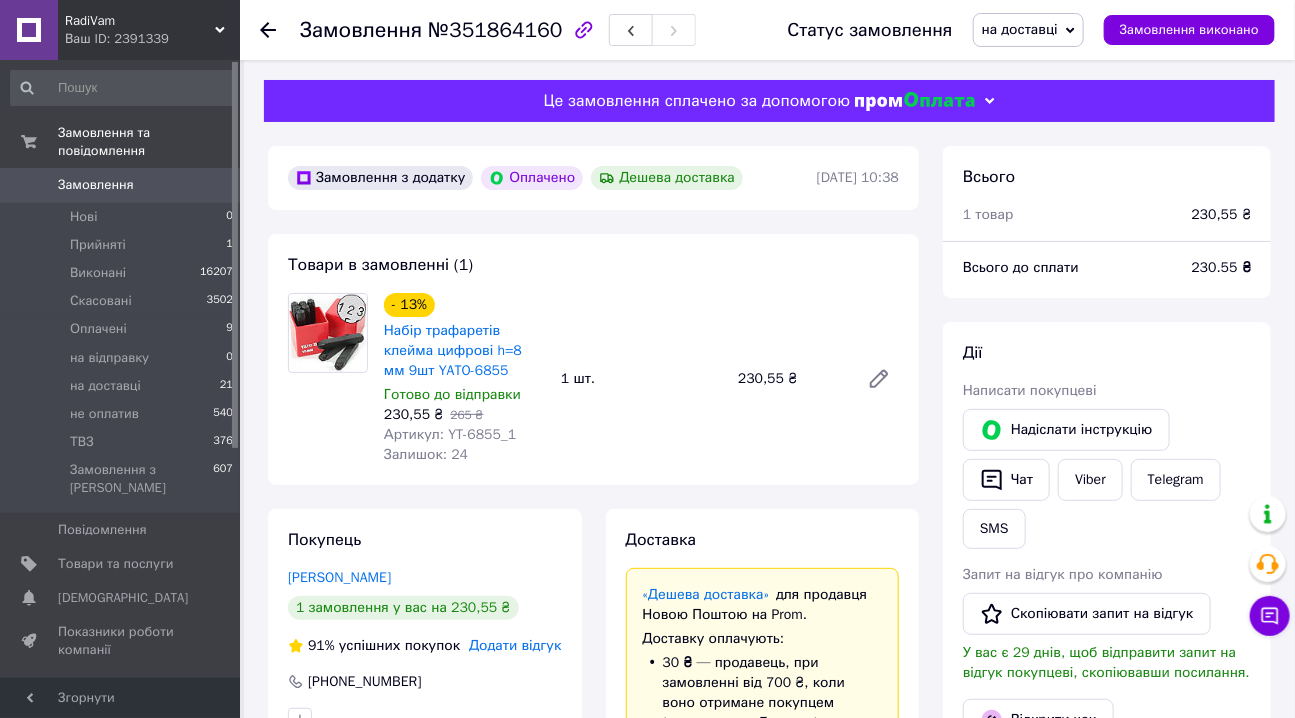 click on "- 13% Набір трафаретів клейма цифрові h=8 мм 9шт YATO-6855 Готово до відправки 230,55 ₴   265 ₴ Артикул: YT-6855_1 Залишок: 24 1 шт. 230,55 ₴" at bounding box center [641, 379] 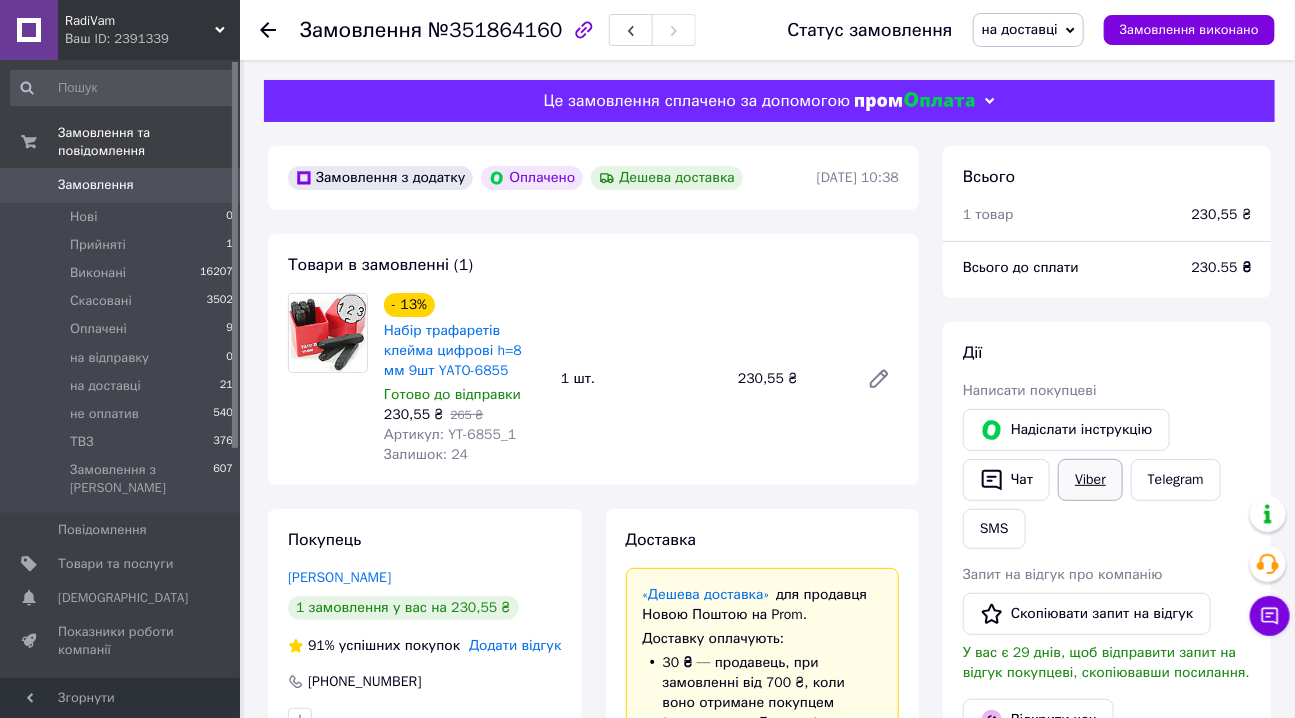 click on "Viber" at bounding box center (1090, 480) 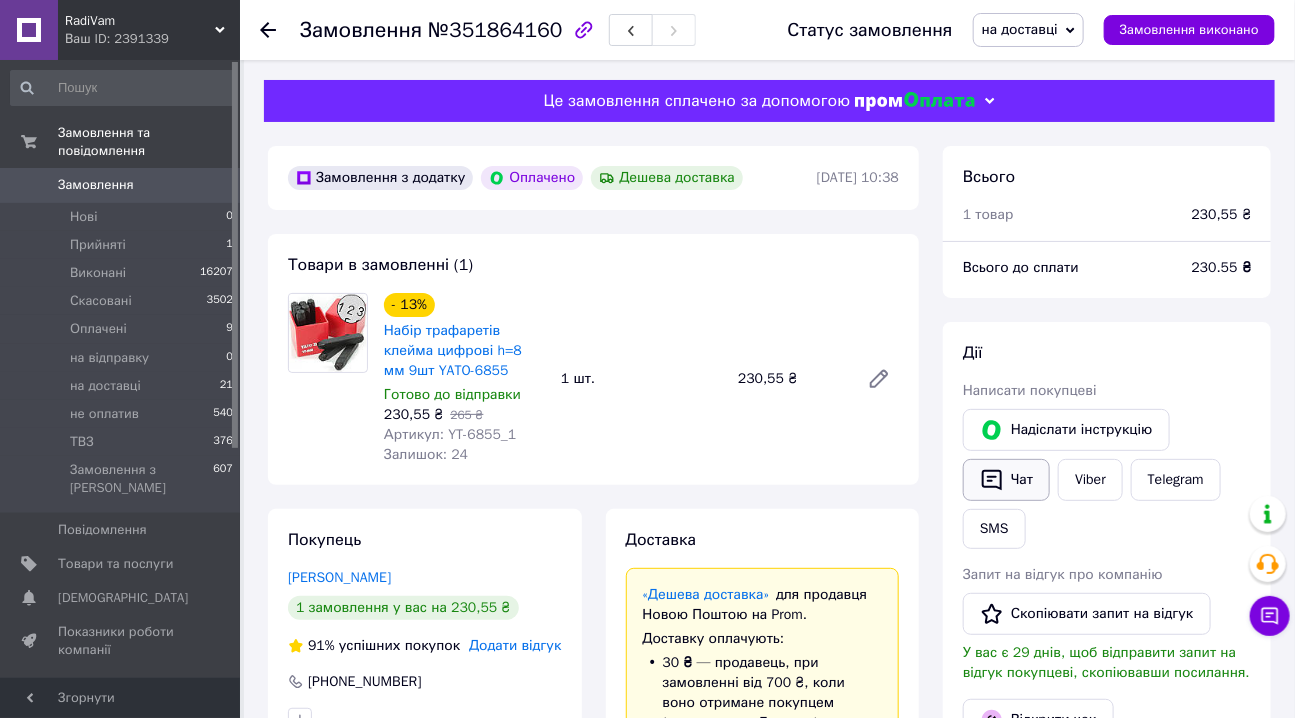click 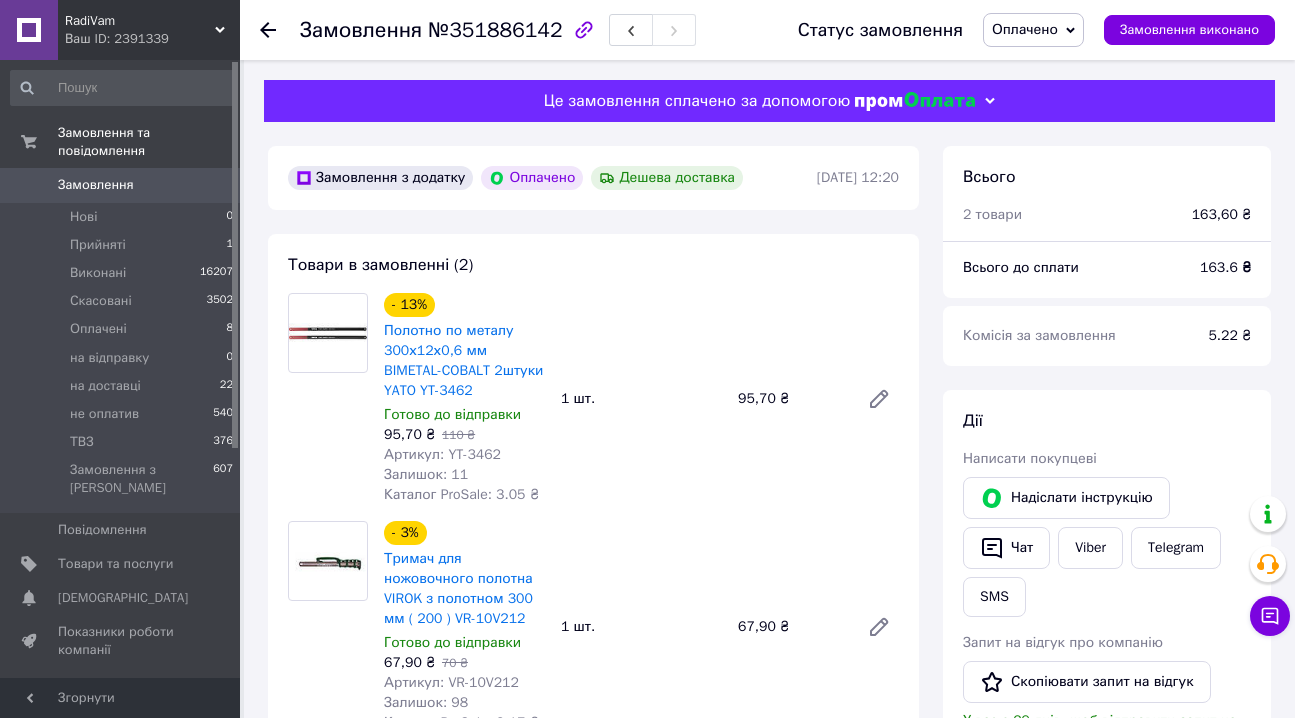 scroll, scrollTop: 0, scrollLeft: 0, axis: both 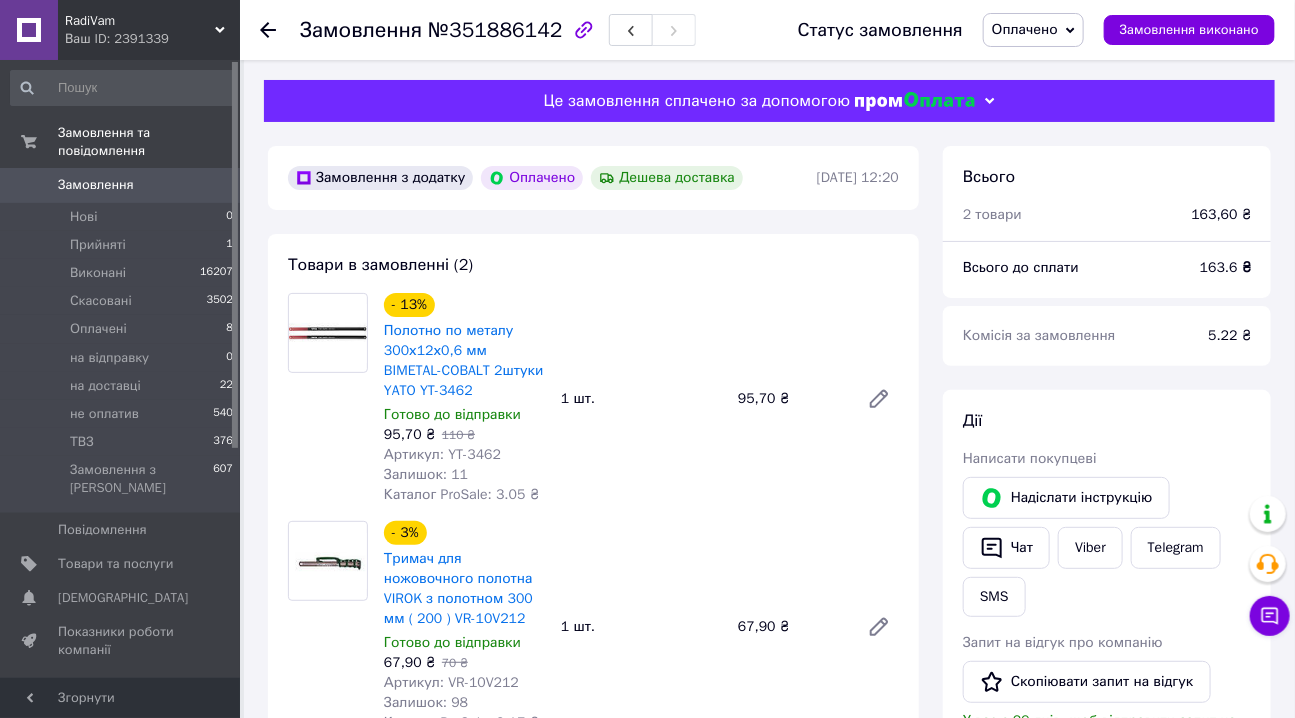 click on "Оплачено" at bounding box center [1025, 29] 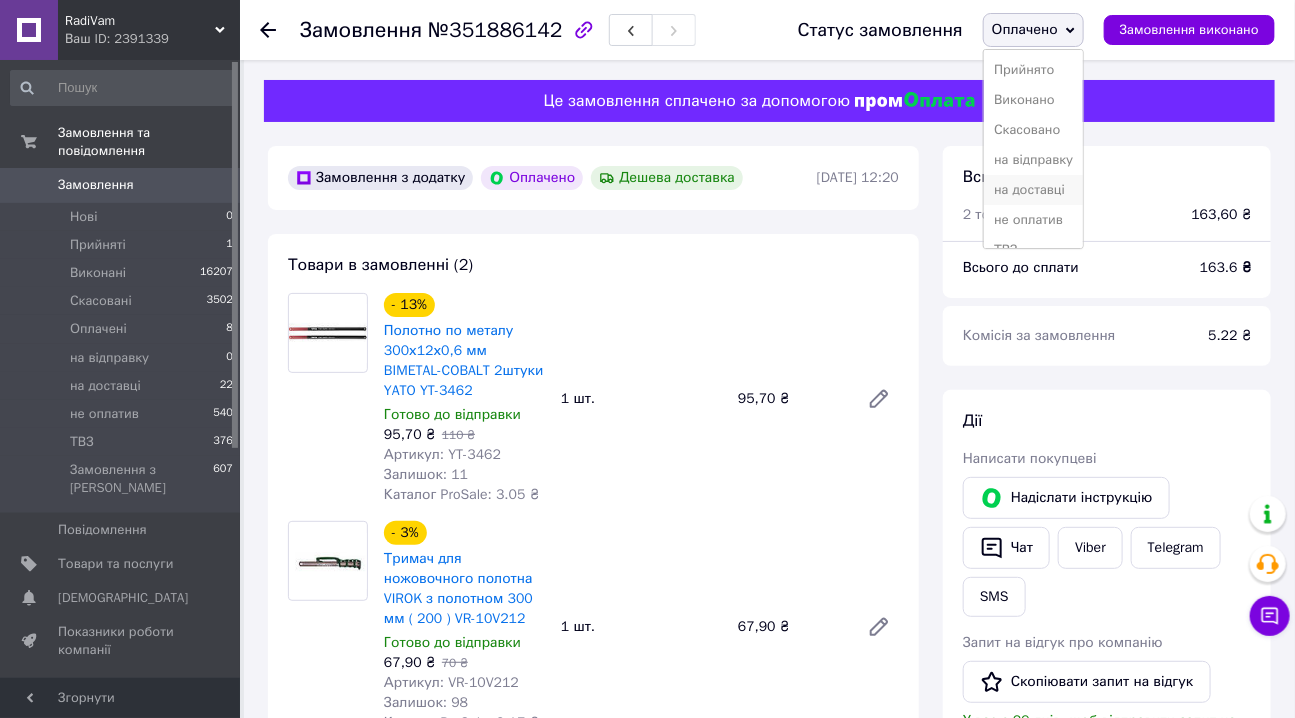 click on "на доставці" at bounding box center [1033, 190] 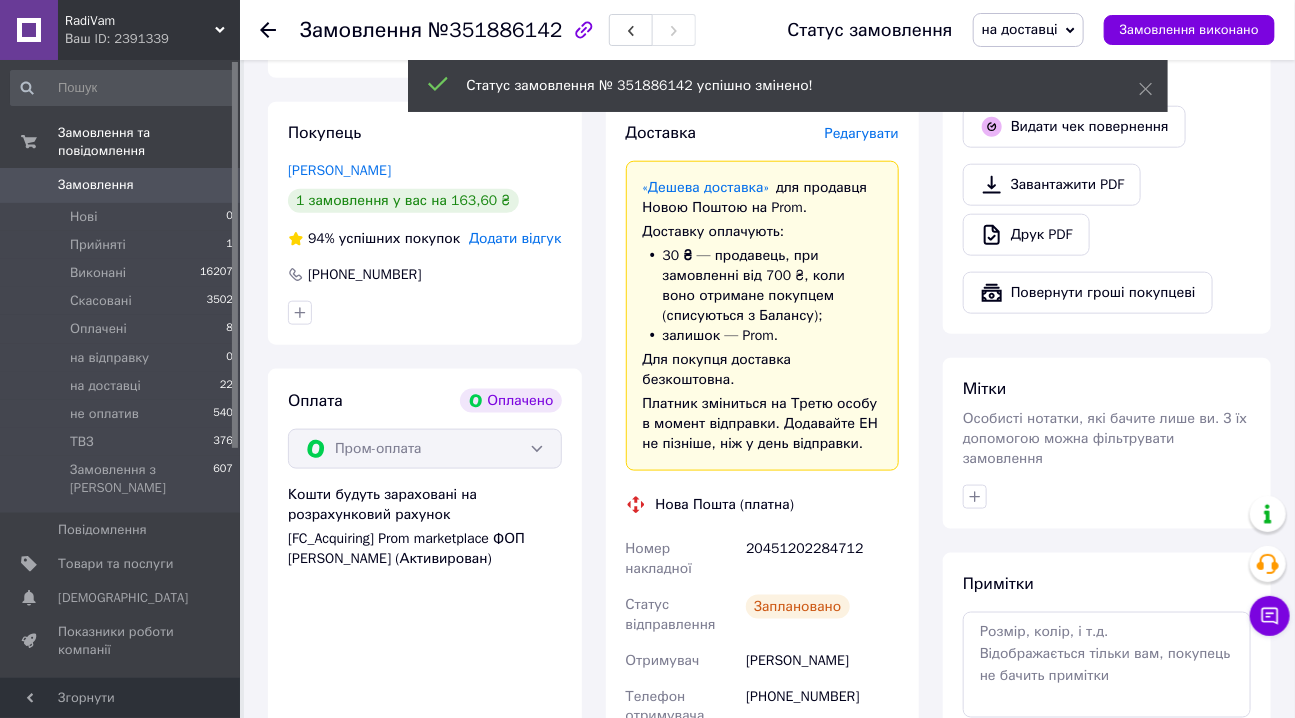 scroll, scrollTop: 818, scrollLeft: 0, axis: vertical 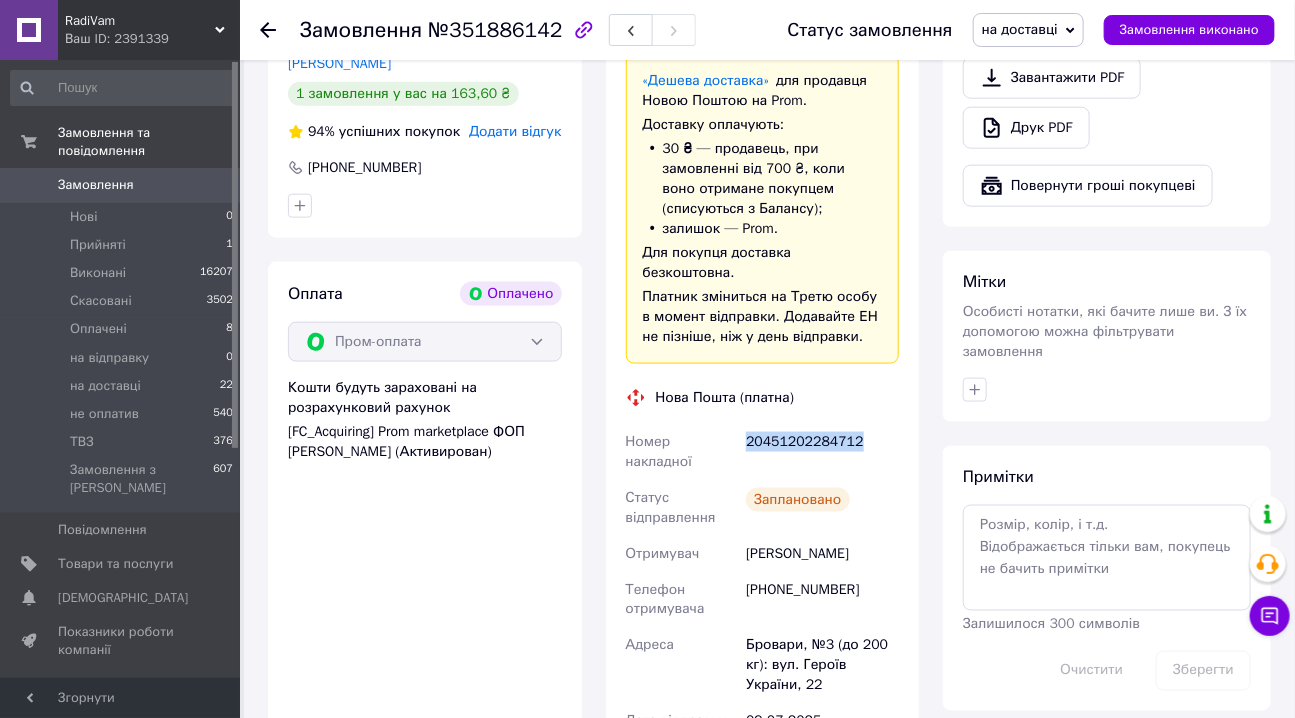 drag, startPoint x: 747, startPoint y: 428, endPoint x: 852, endPoint y: 431, distance: 105.04285 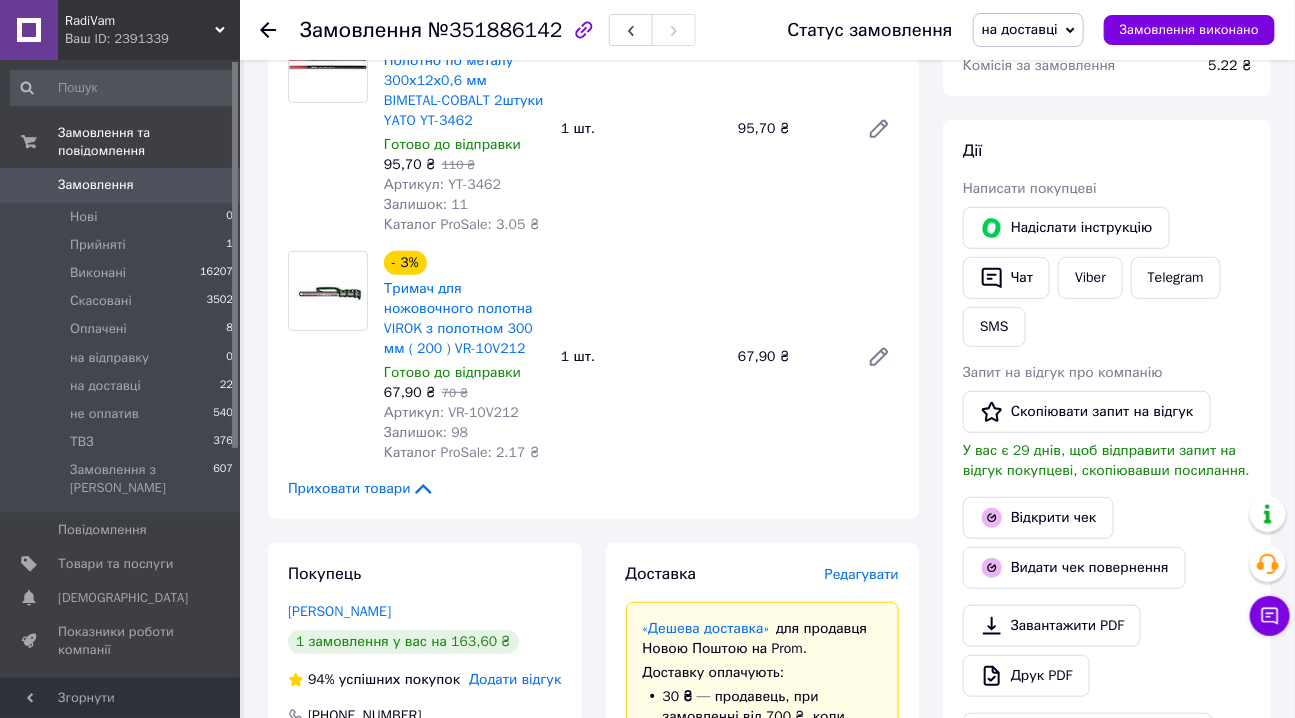 scroll, scrollTop: 181, scrollLeft: 0, axis: vertical 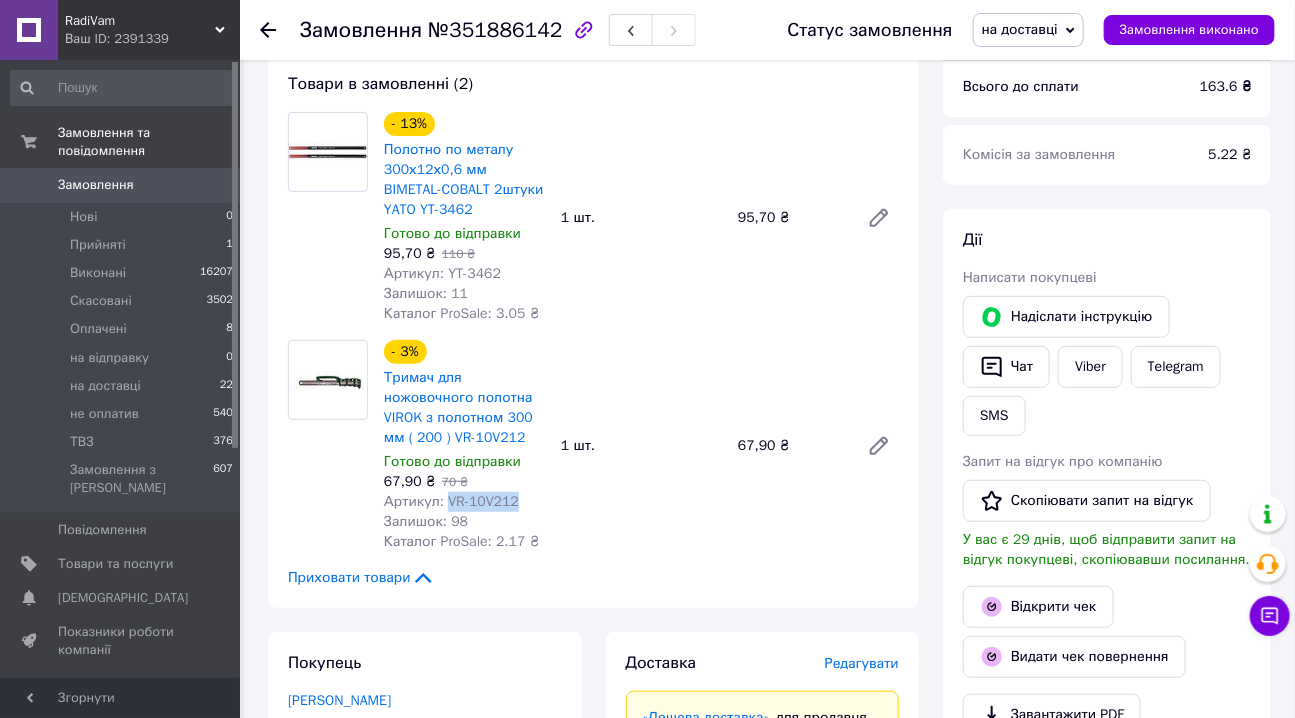 drag, startPoint x: 445, startPoint y: 504, endPoint x: 508, endPoint y: 501, distance: 63.07139 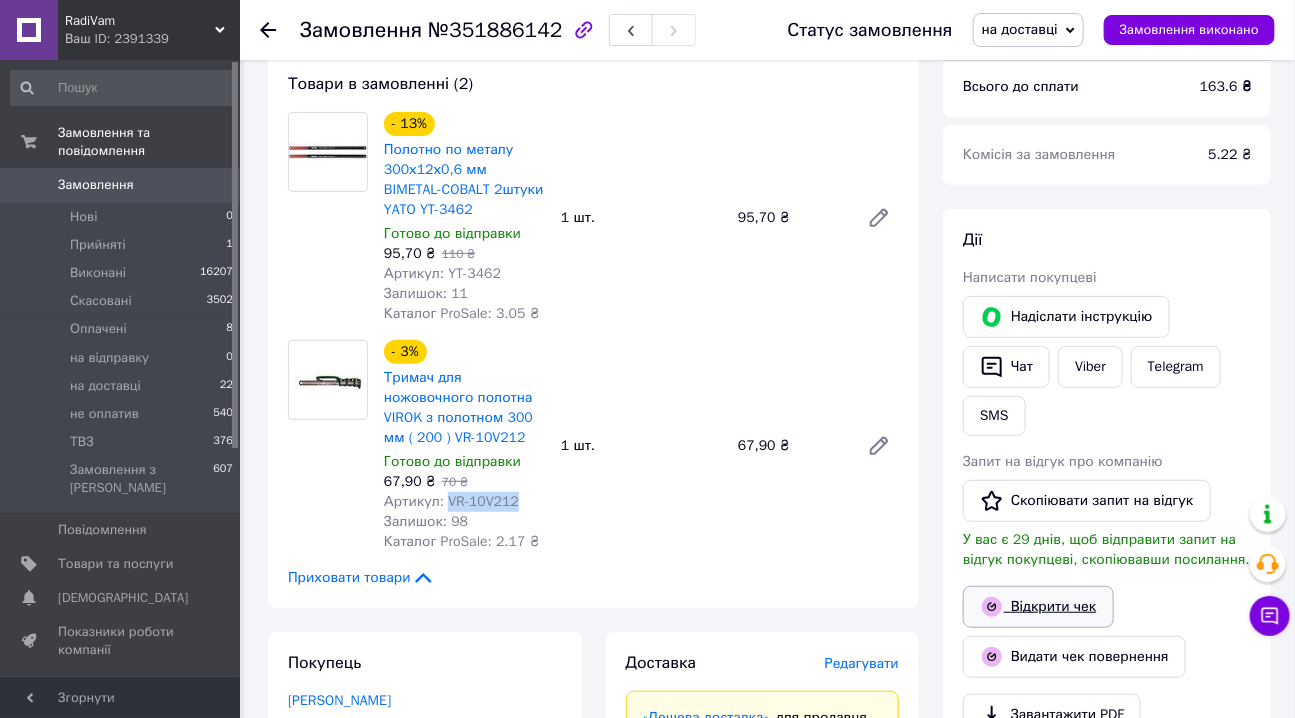 click on "Відкрити чек" at bounding box center [1038, 607] 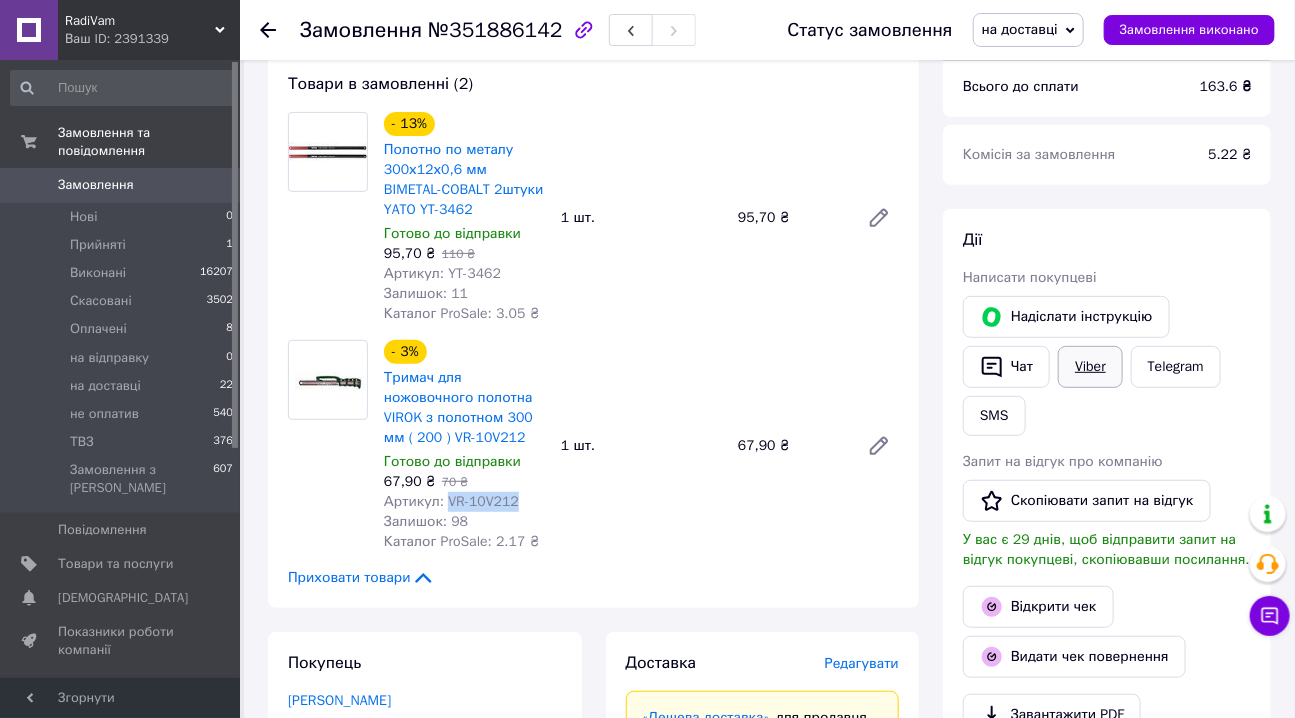 click on "Viber" at bounding box center (1090, 367) 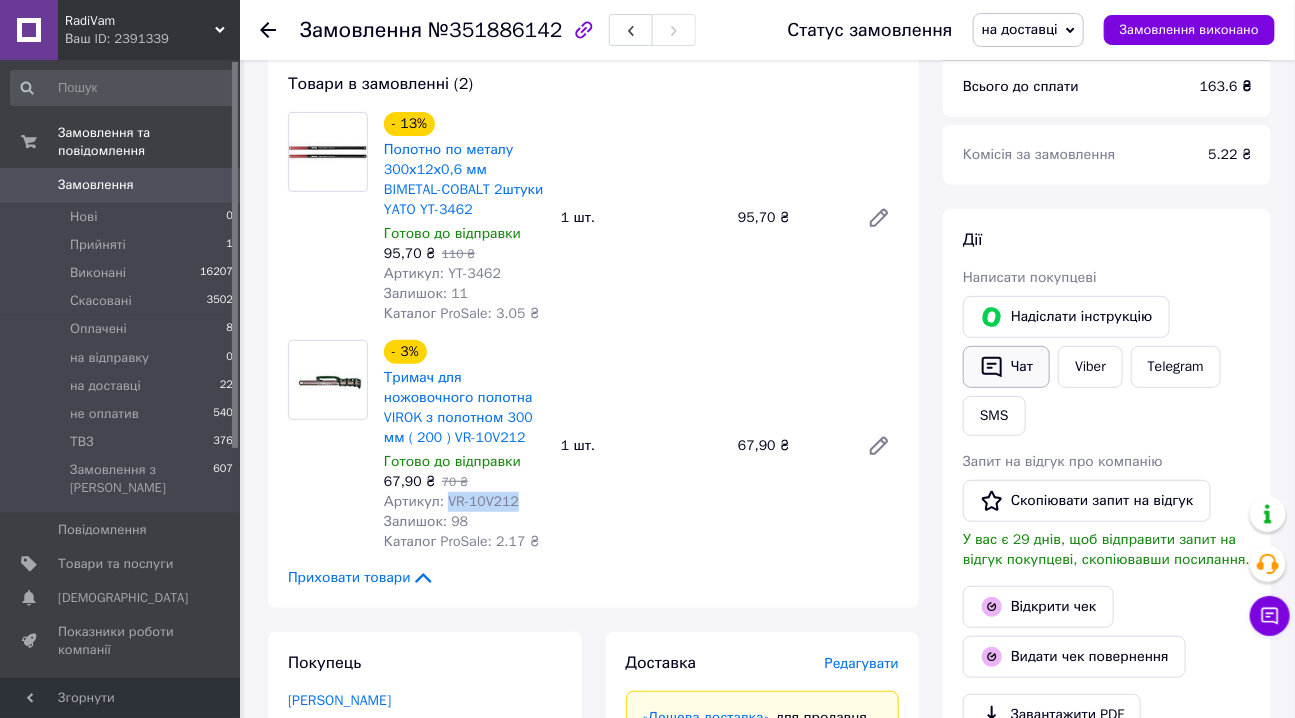 click on "Чат" at bounding box center (1006, 367) 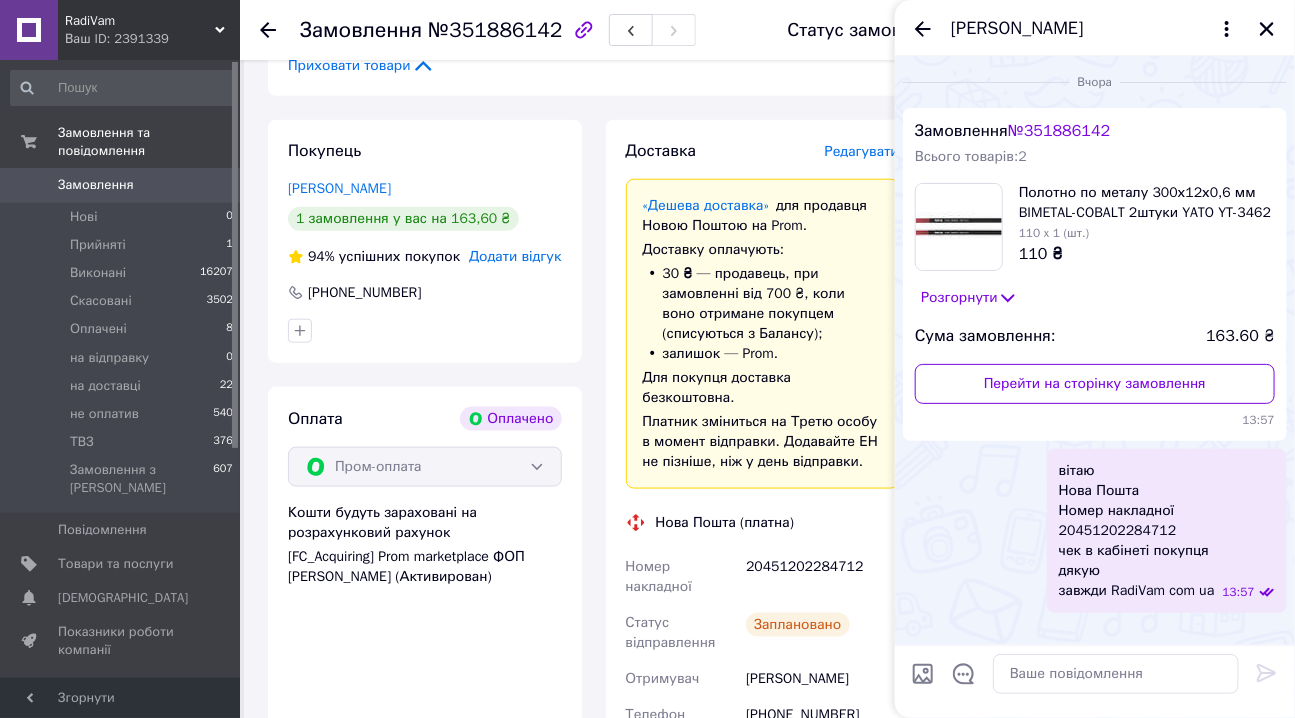 scroll, scrollTop: 727, scrollLeft: 0, axis: vertical 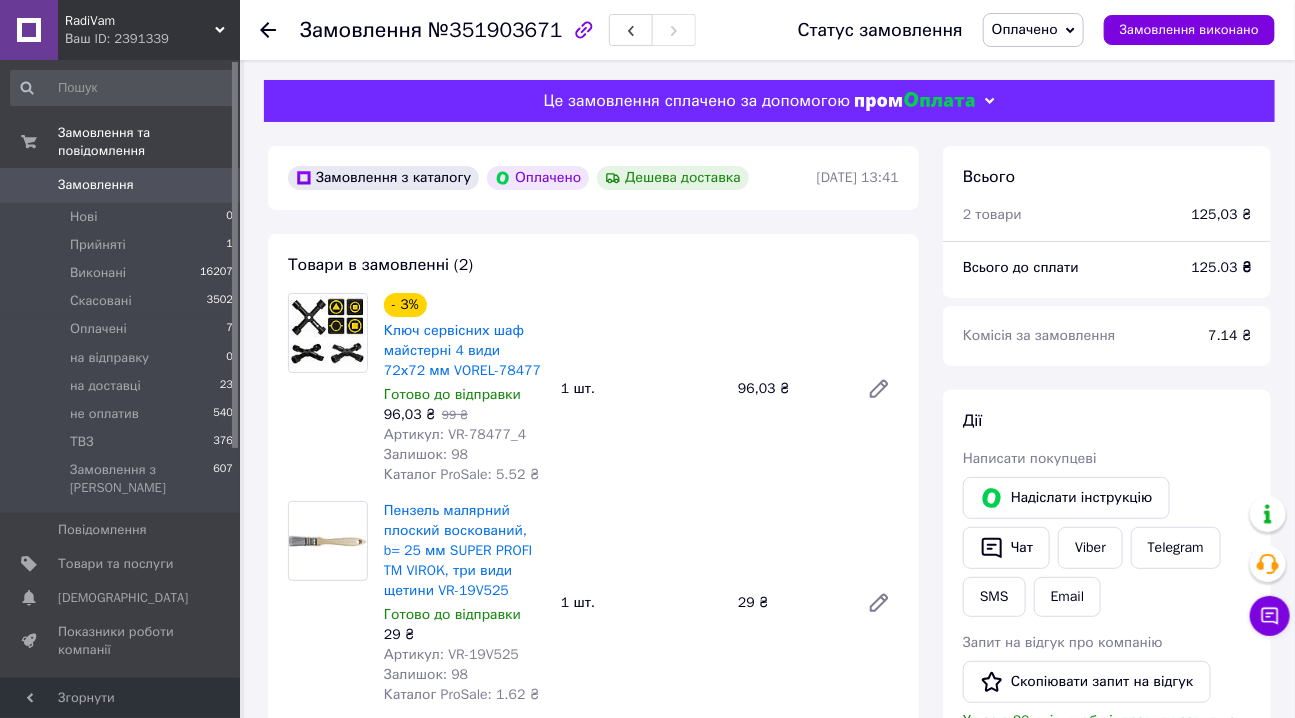 click on "Оплачено" at bounding box center [1025, 29] 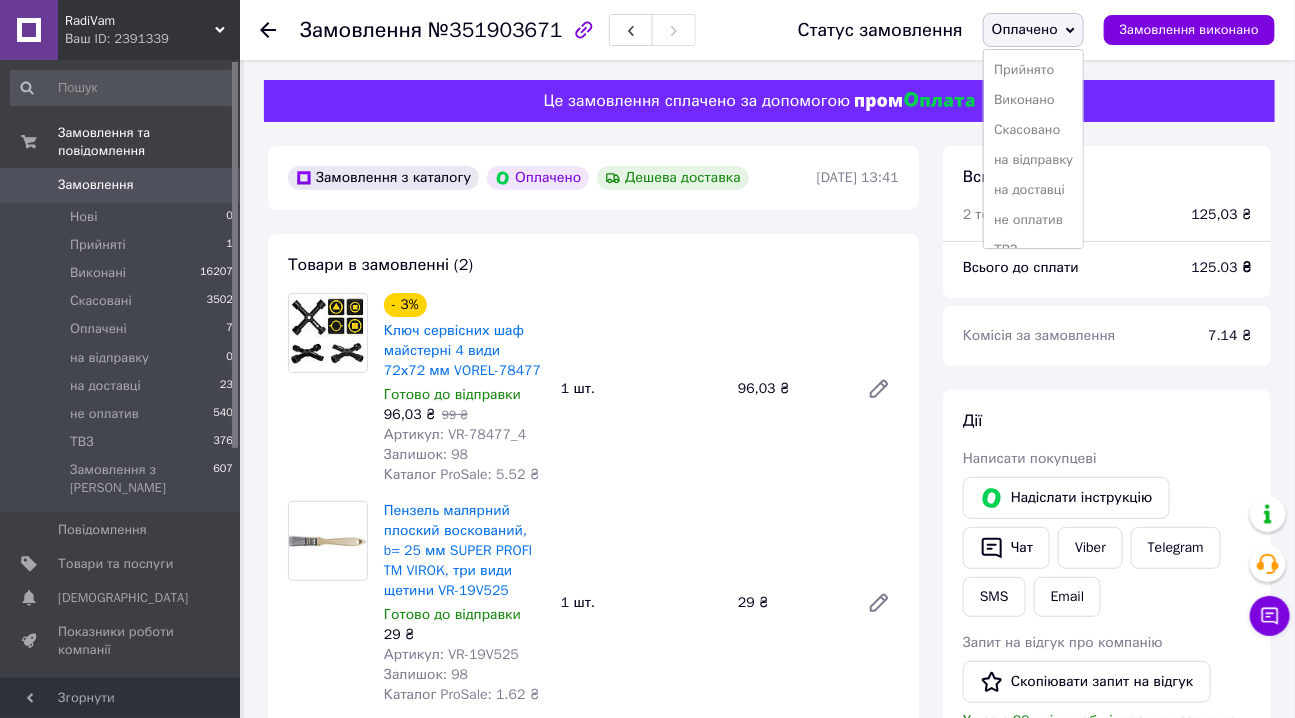 drag, startPoint x: 1037, startPoint y: 196, endPoint x: 1009, endPoint y: 207, distance: 30.083218 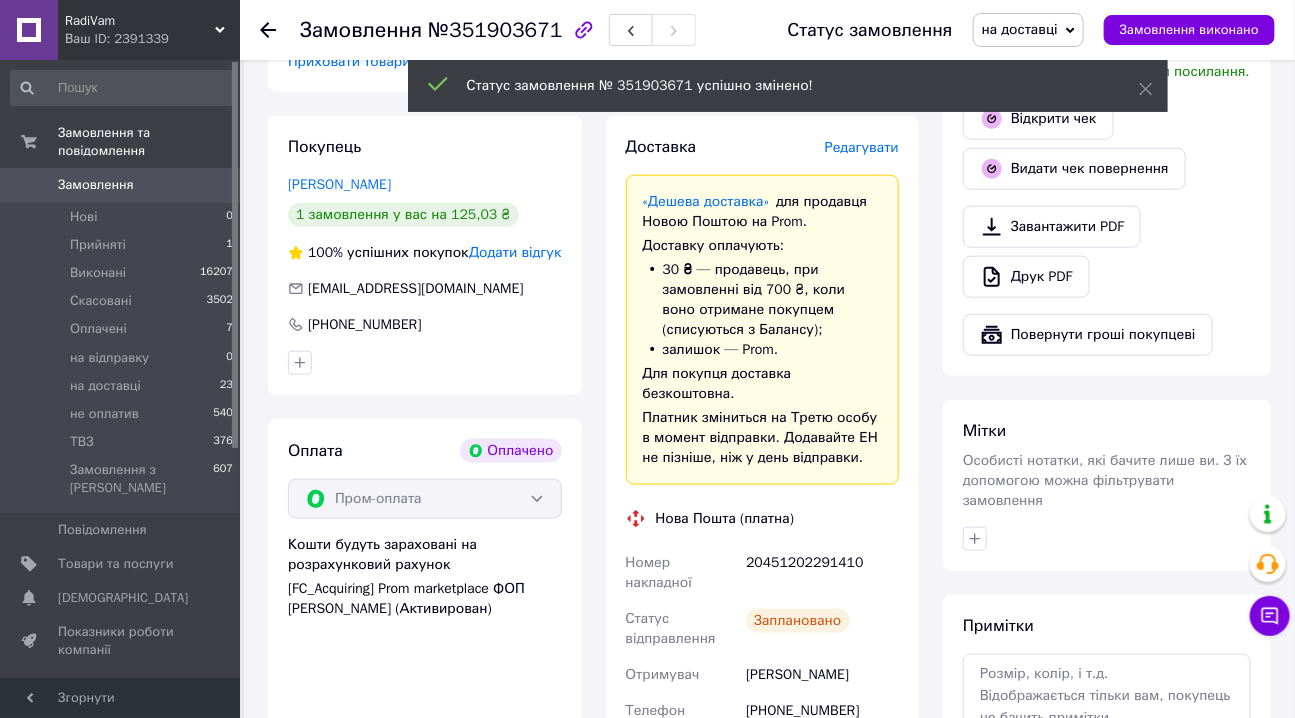 scroll, scrollTop: 818, scrollLeft: 0, axis: vertical 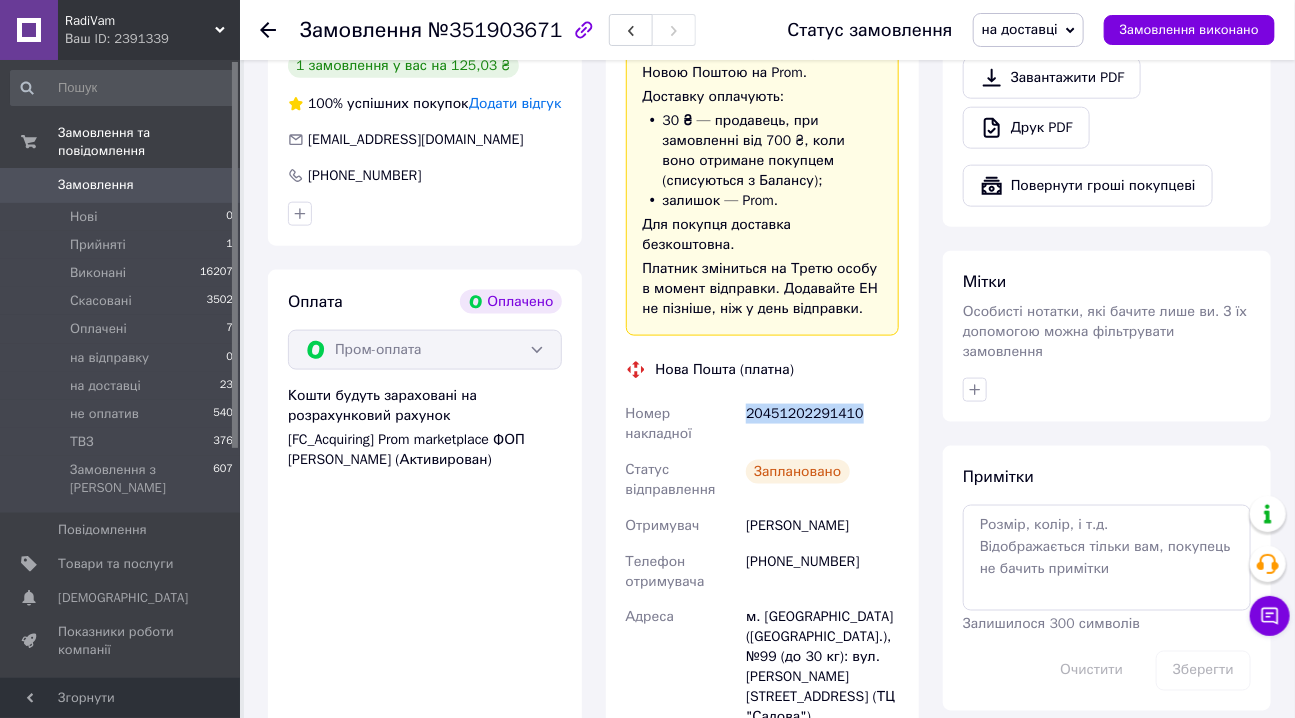 drag, startPoint x: 749, startPoint y: 393, endPoint x: 850, endPoint y: 393, distance: 101 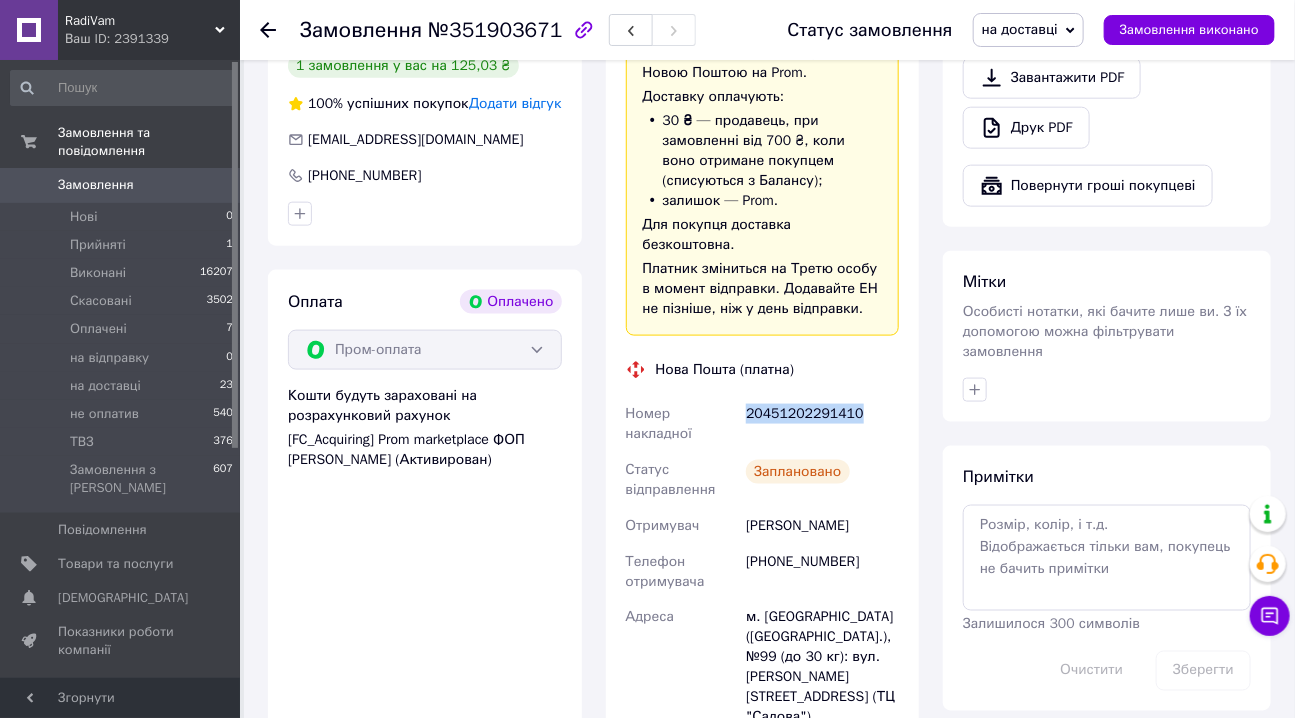 copy on "20451202291410" 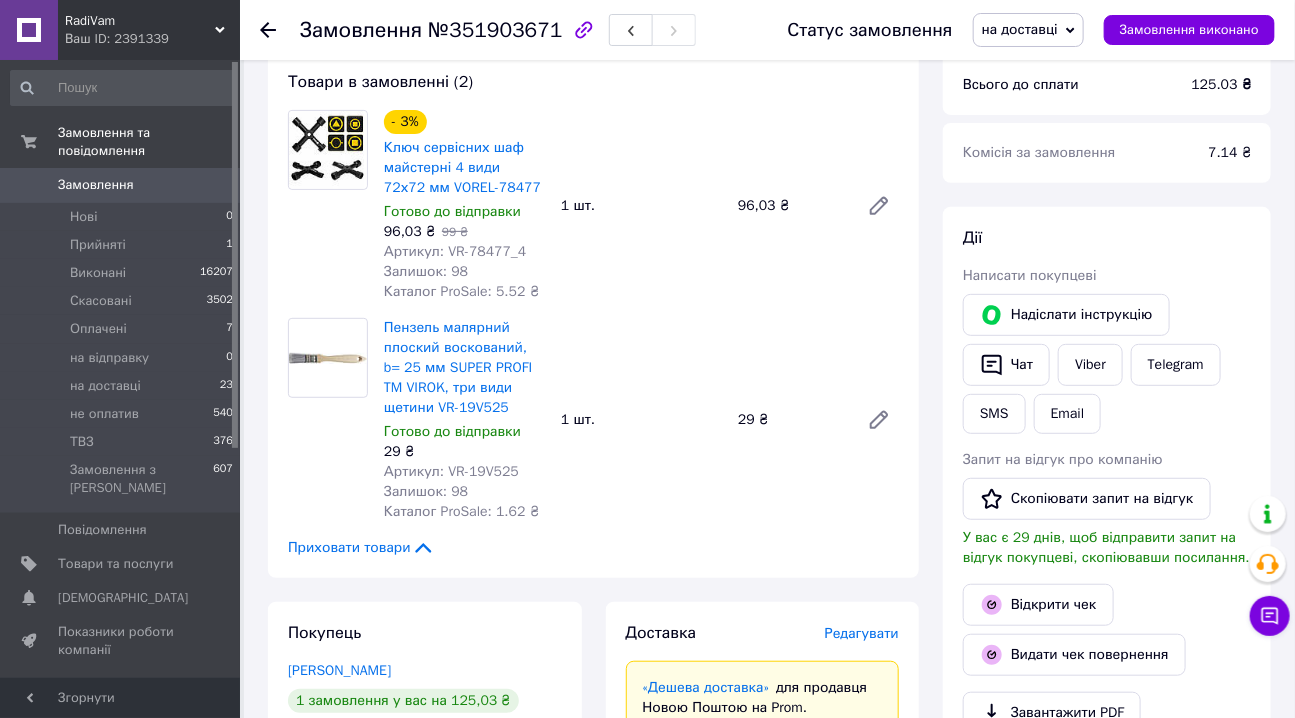 scroll, scrollTop: 181, scrollLeft: 0, axis: vertical 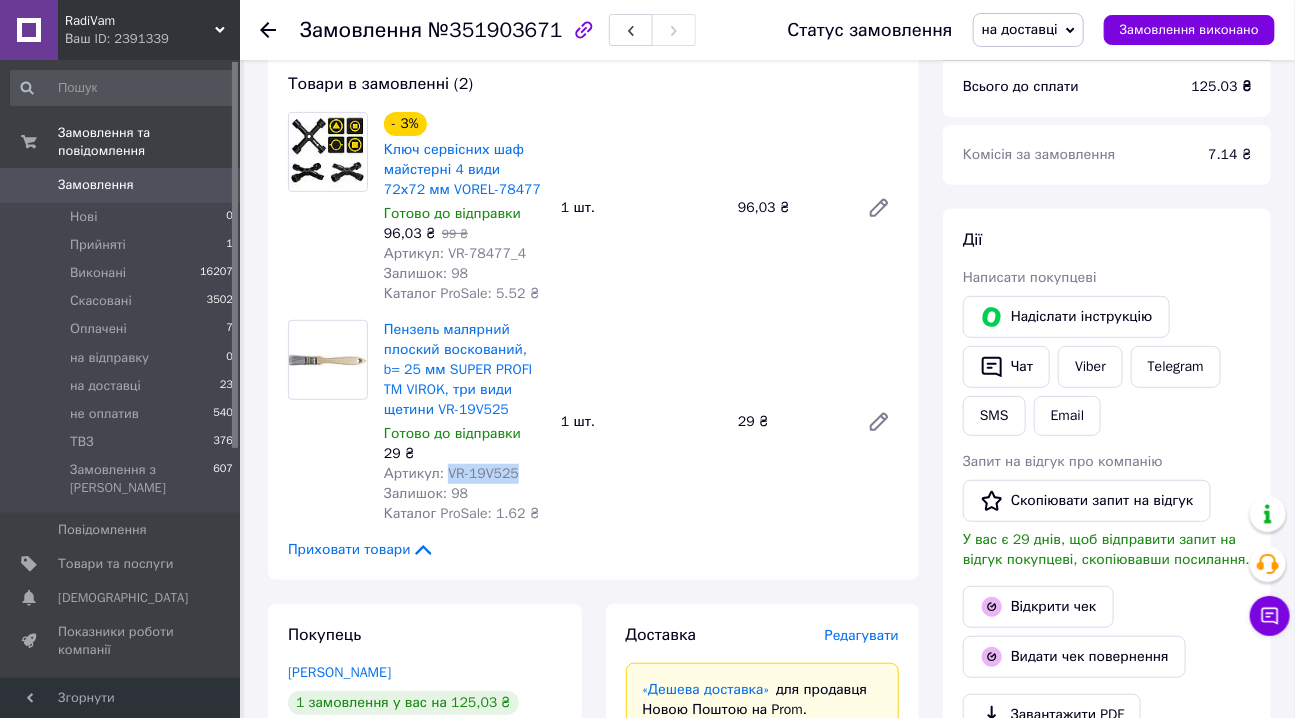 drag, startPoint x: 510, startPoint y: 476, endPoint x: 443, endPoint y: 478, distance: 67.02985 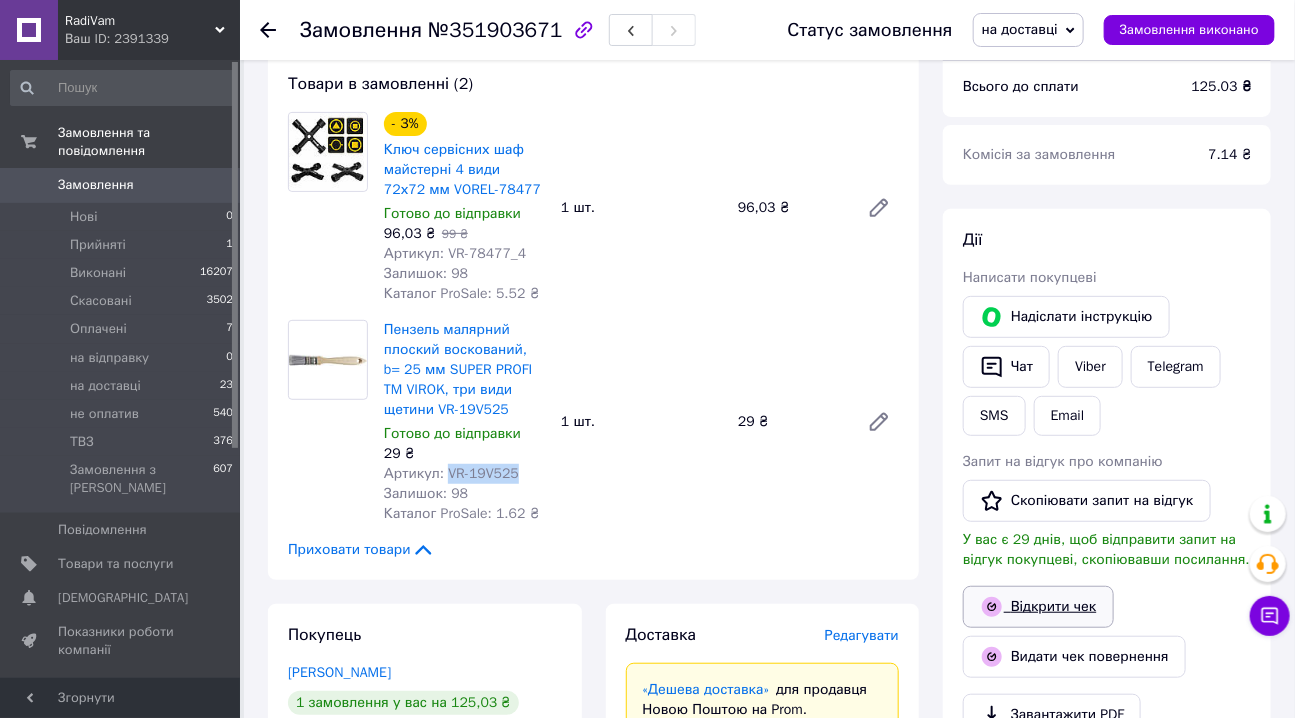 click 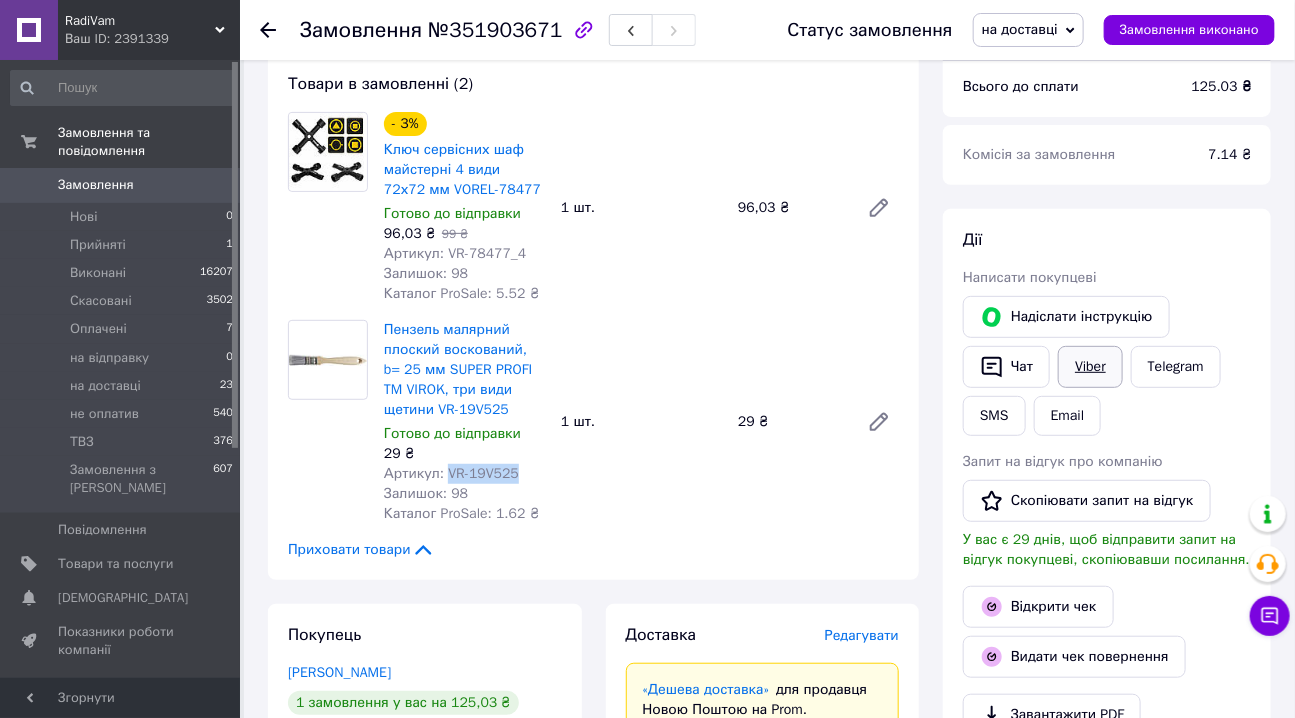 click on "Viber" at bounding box center [1090, 367] 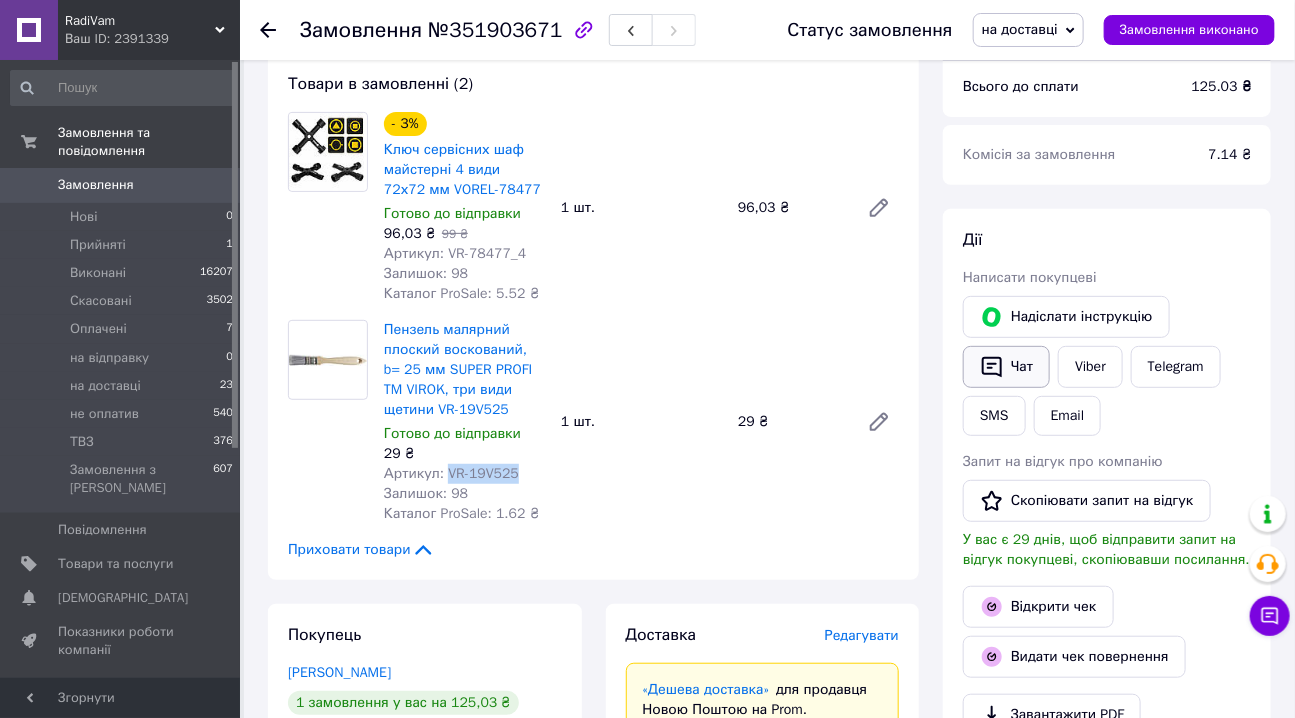 click on "Чат" at bounding box center (1006, 367) 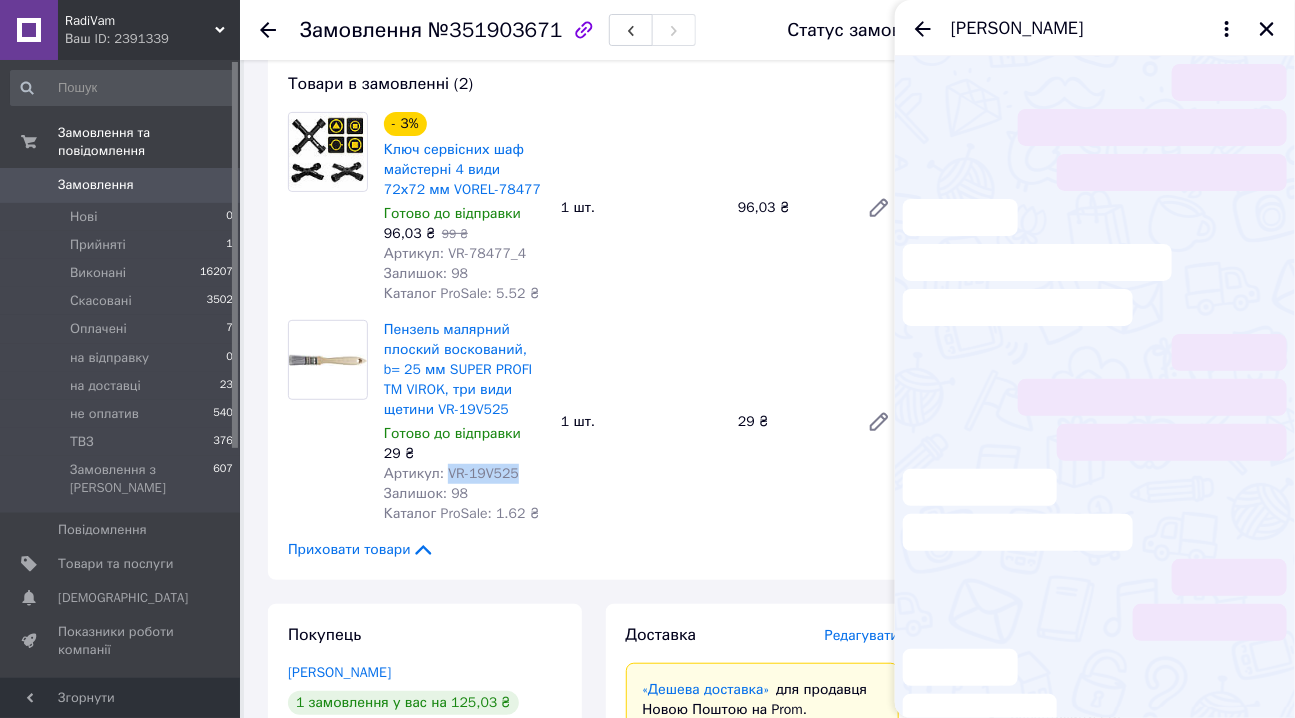 scroll, scrollTop: 15, scrollLeft: 0, axis: vertical 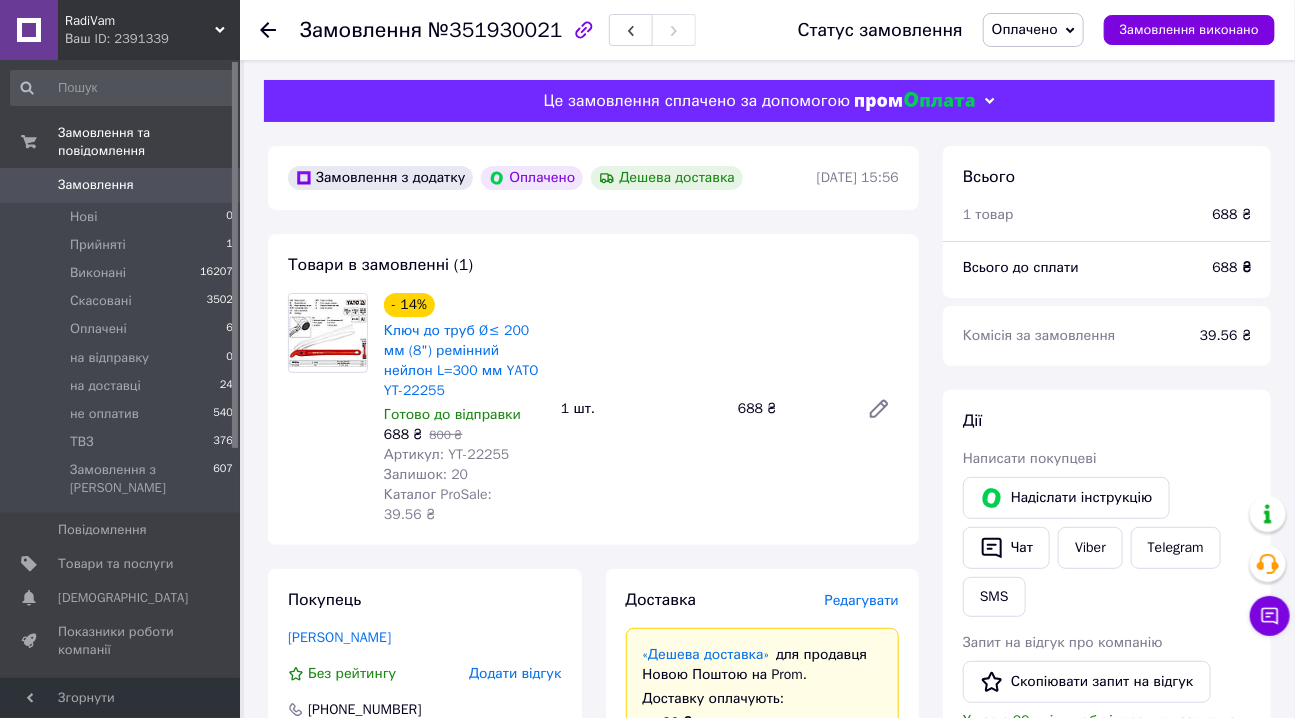click on "Оплачено" at bounding box center [1025, 29] 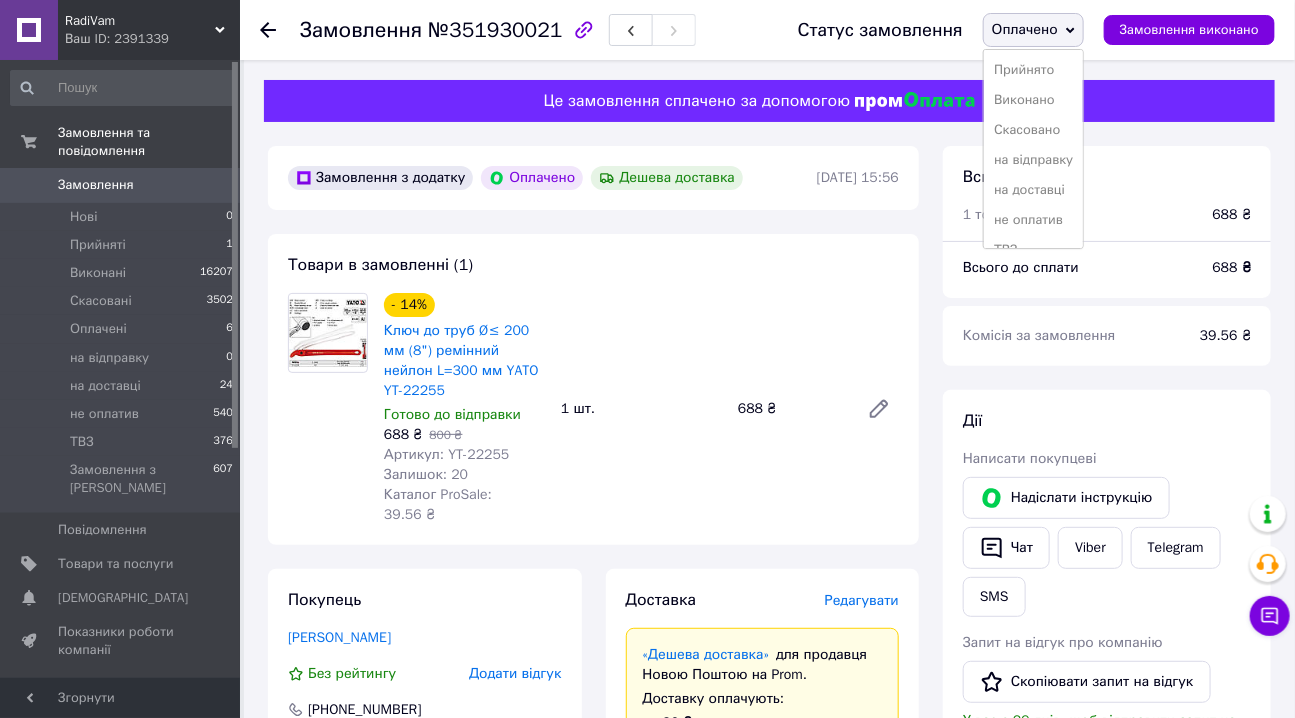 click on "на доставці" at bounding box center (1033, 190) 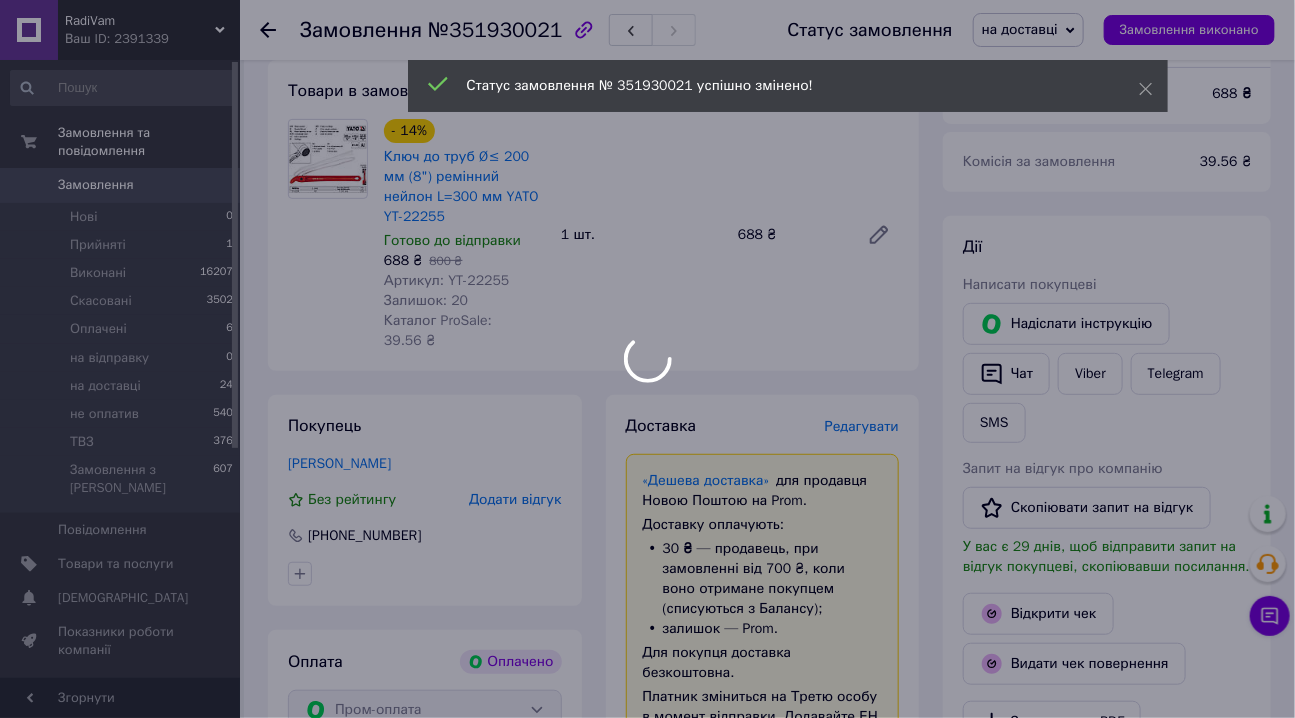 scroll, scrollTop: 363, scrollLeft: 0, axis: vertical 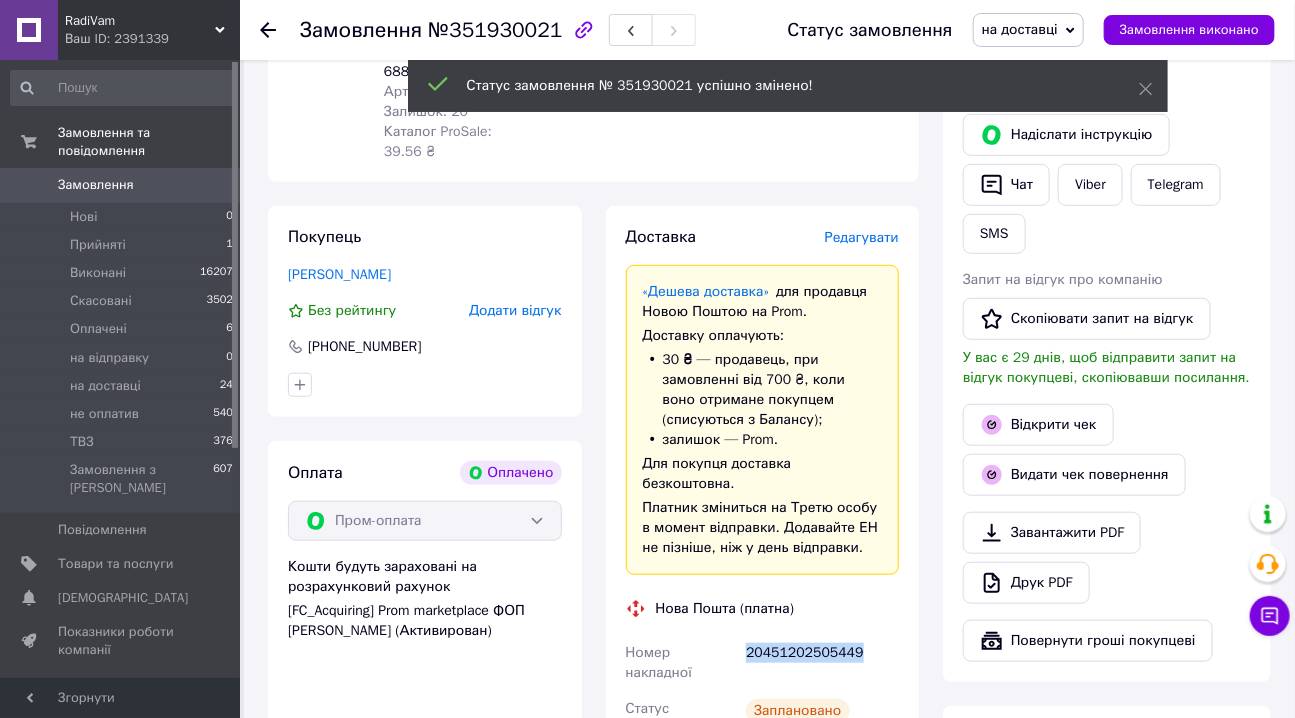 drag, startPoint x: 747, startPoint y: 595, endPoint x: 856, endPoint y: 594, distance: 109.004585 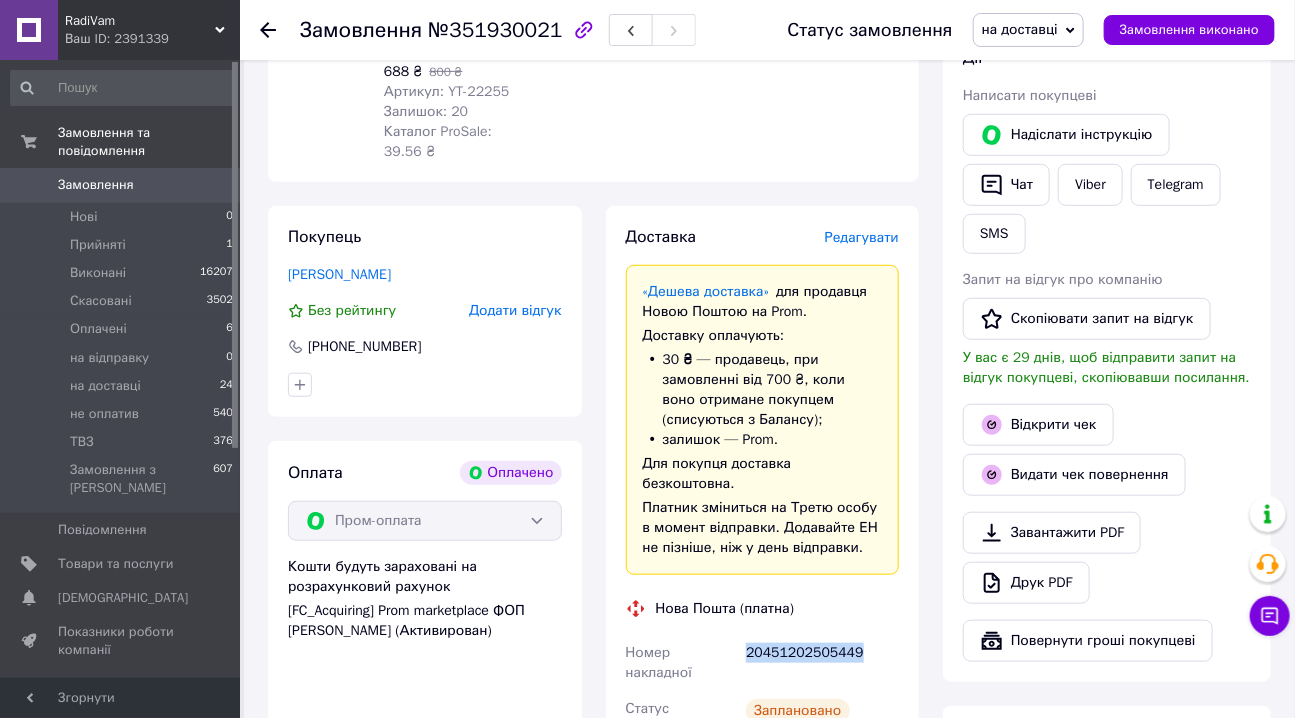 copy on "20451202505449" 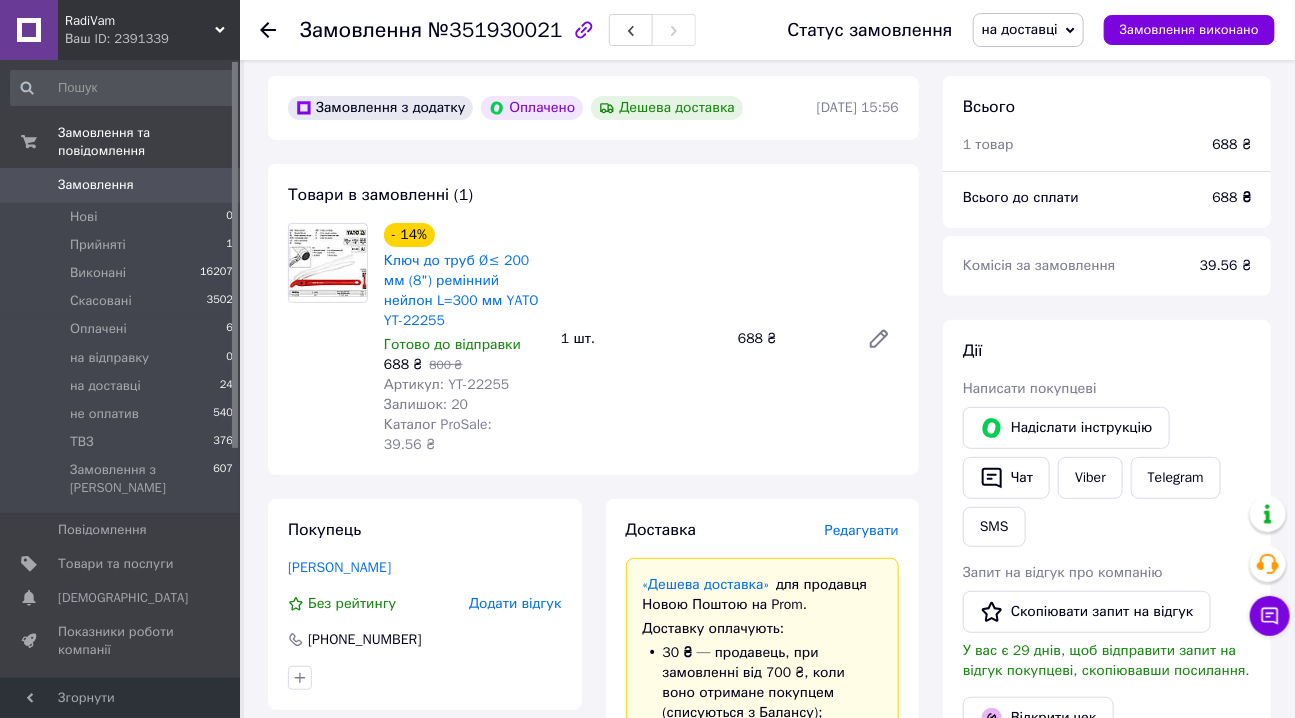 scroll, scrollTop: 181, scrollLeft: 0, axis: vertical 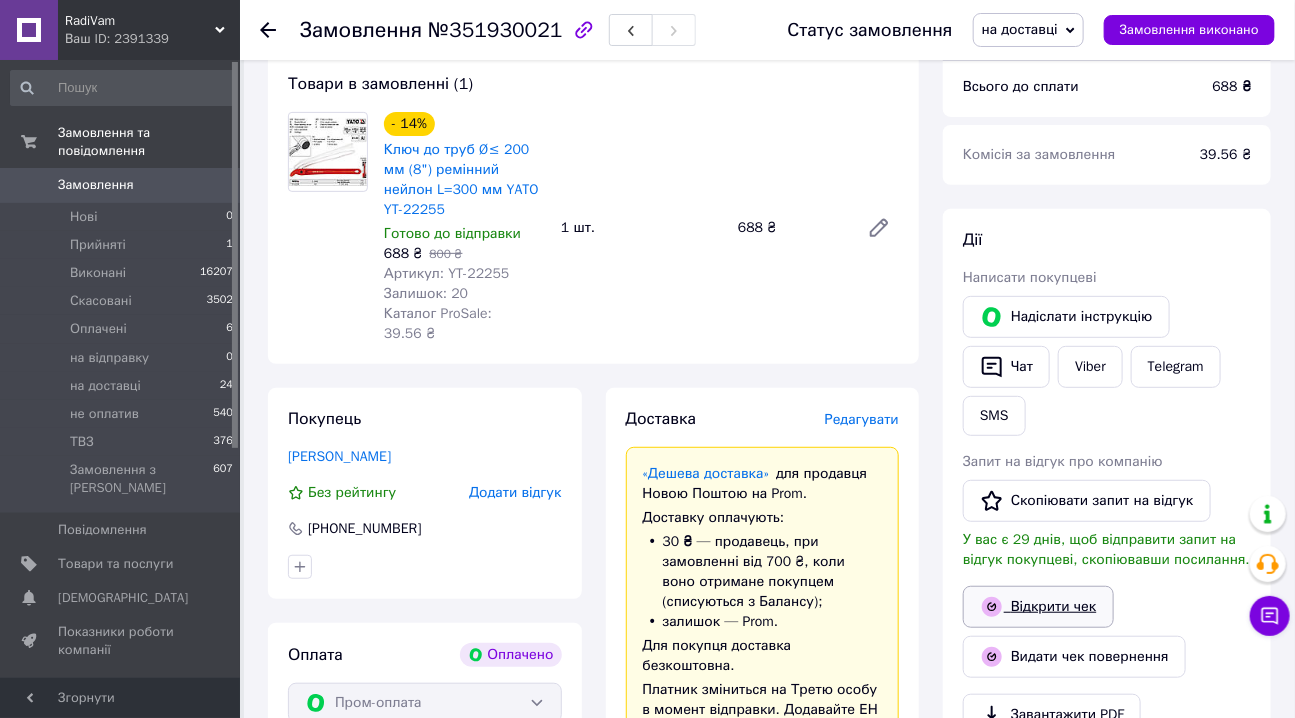 click on "Відкрити чек" at bounding box center (1038, 607) 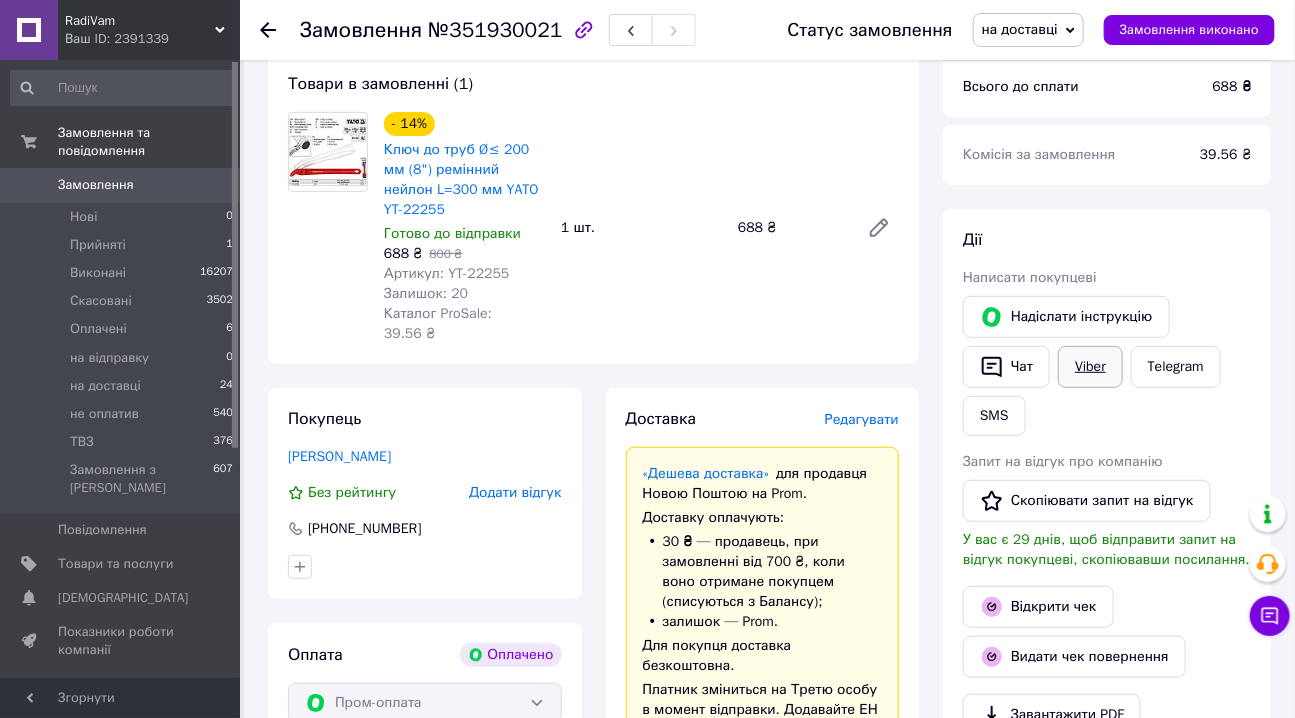 click on "Viber" at bounding box center [1090, 367] 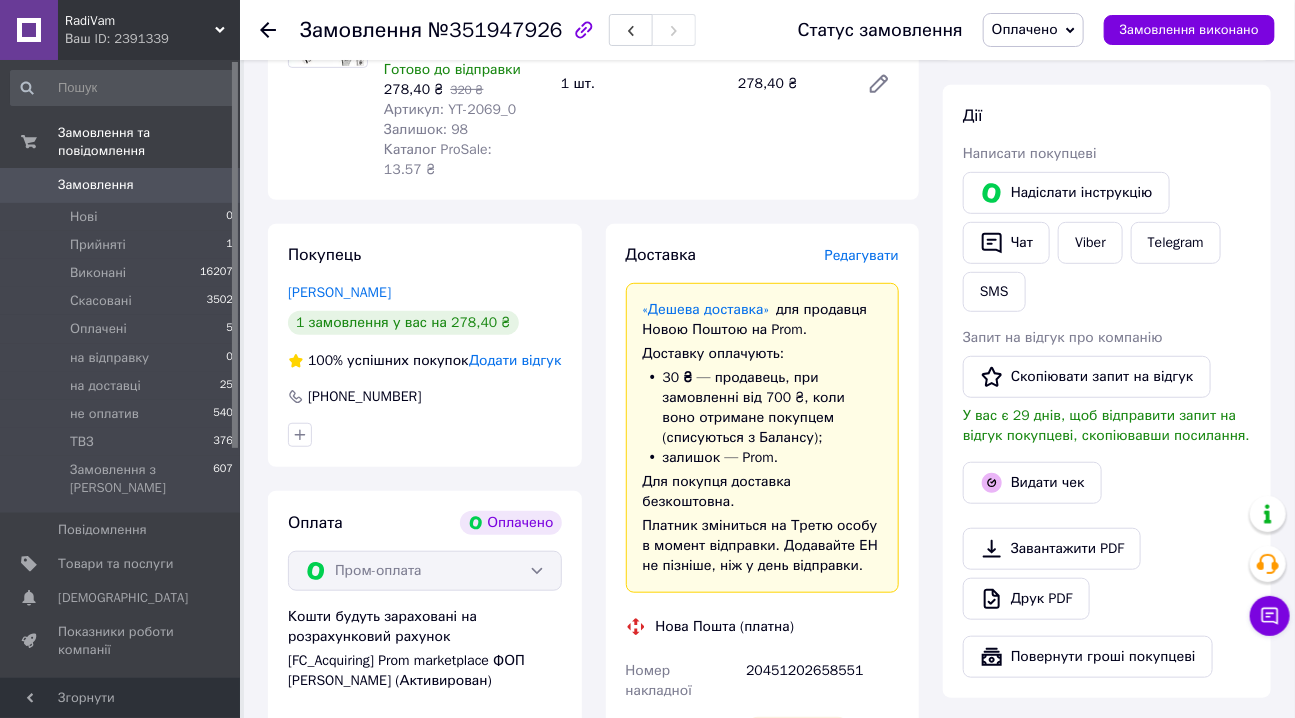scroll, scrollTop: 363, scrollLeft: 0, axis: vertical 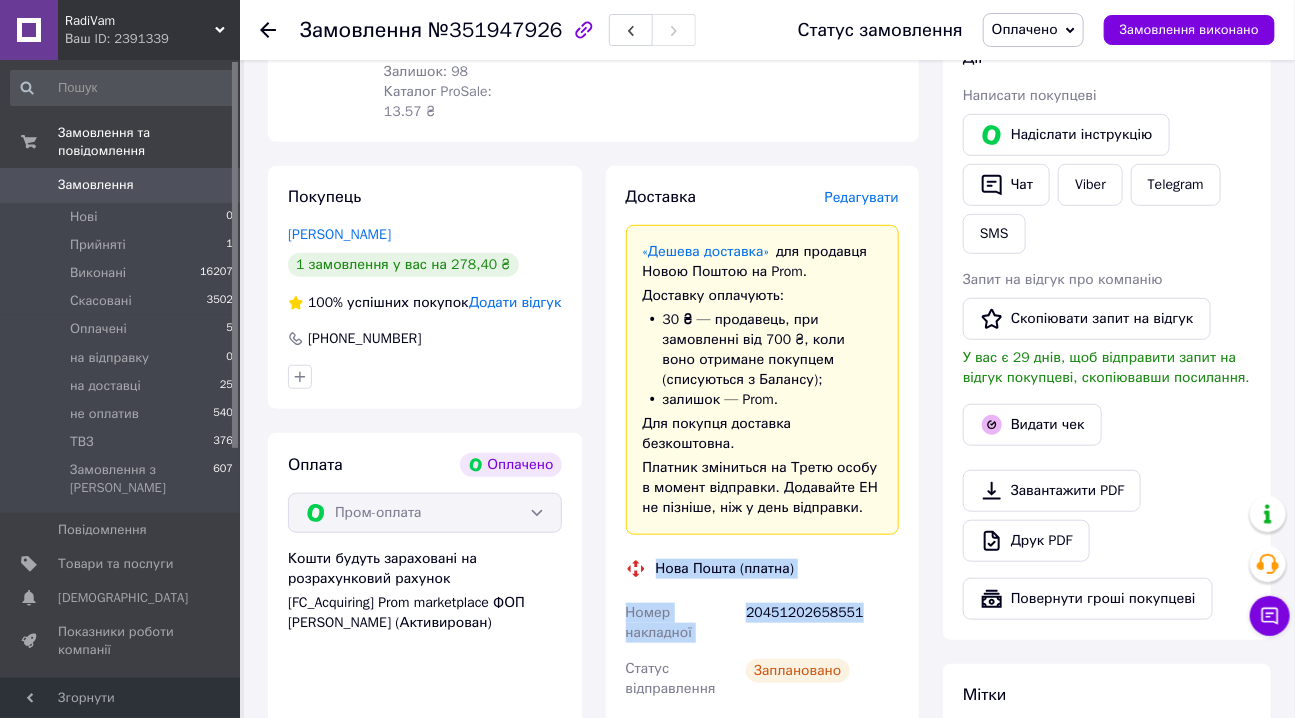 drag, startPoint x: 657, startPoint y: 530, endPoint x: 839, endPoint y: 572, distance: 186.7833 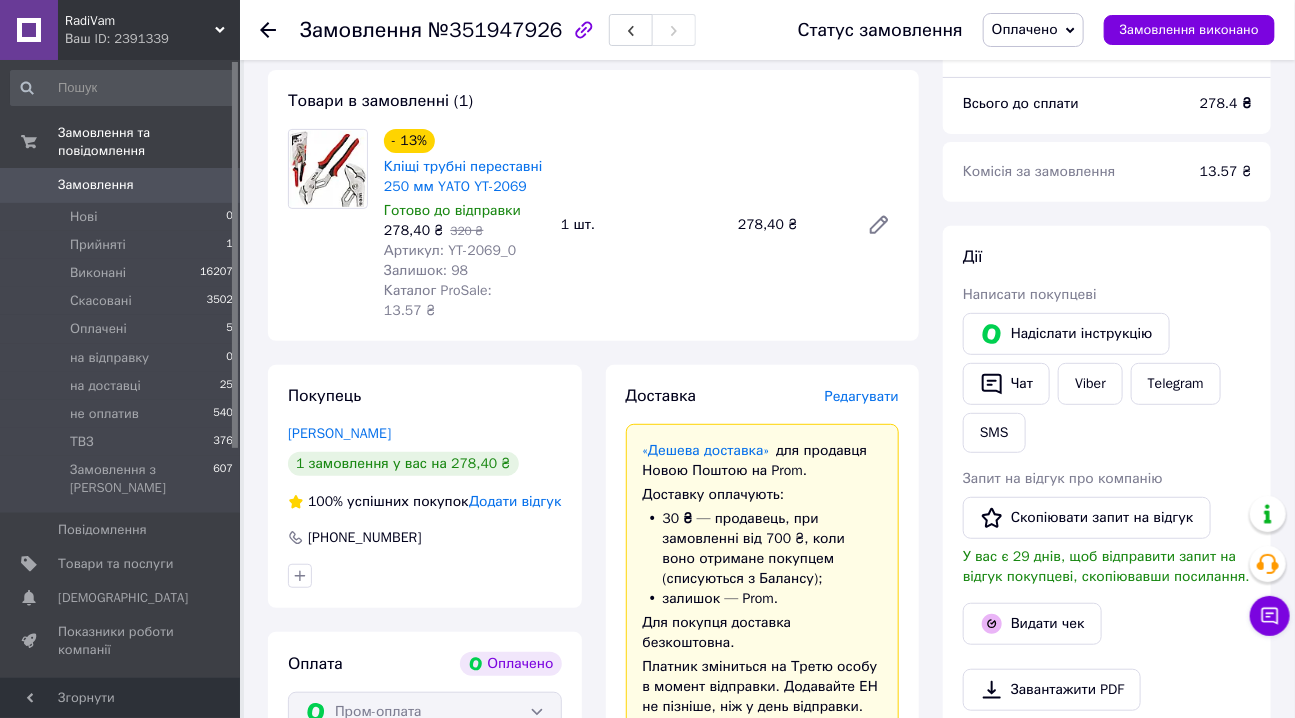 scroll, scrollTop: 454, scrollLeft: 0, axis: vertical 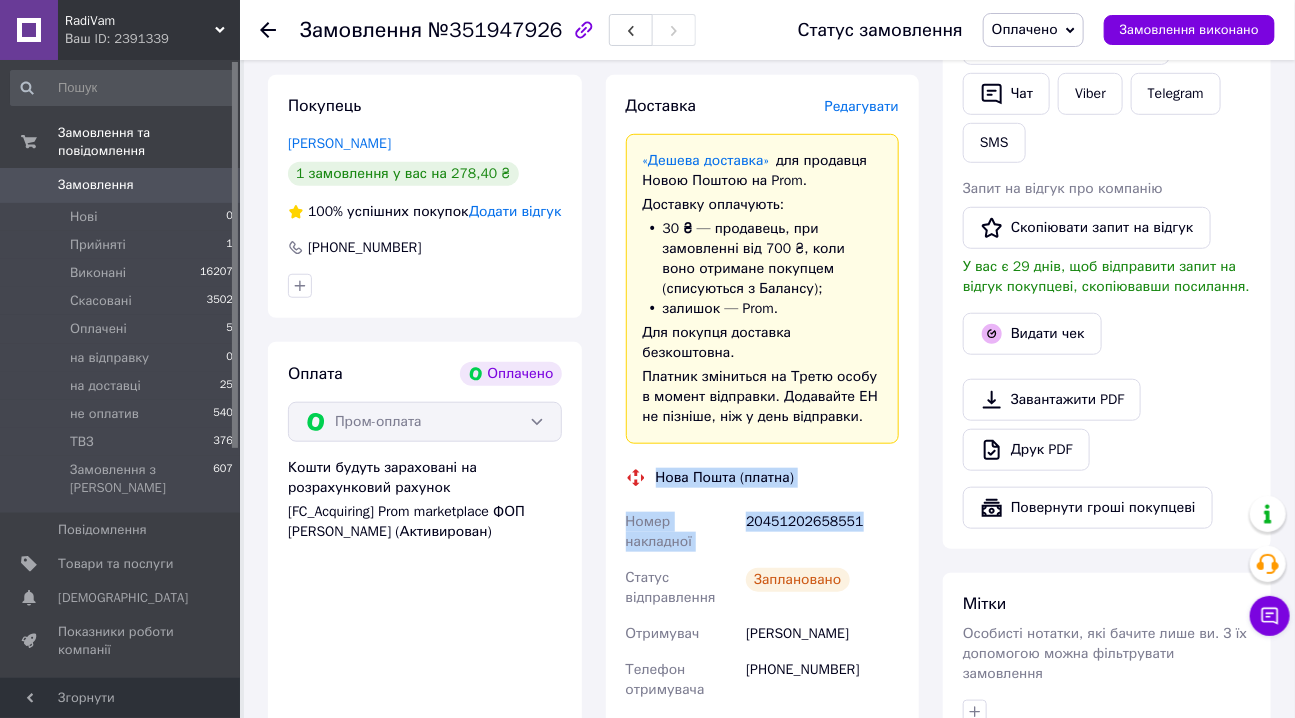 click on "Нова Пошта (платна)" at bounding box center (763, 478) 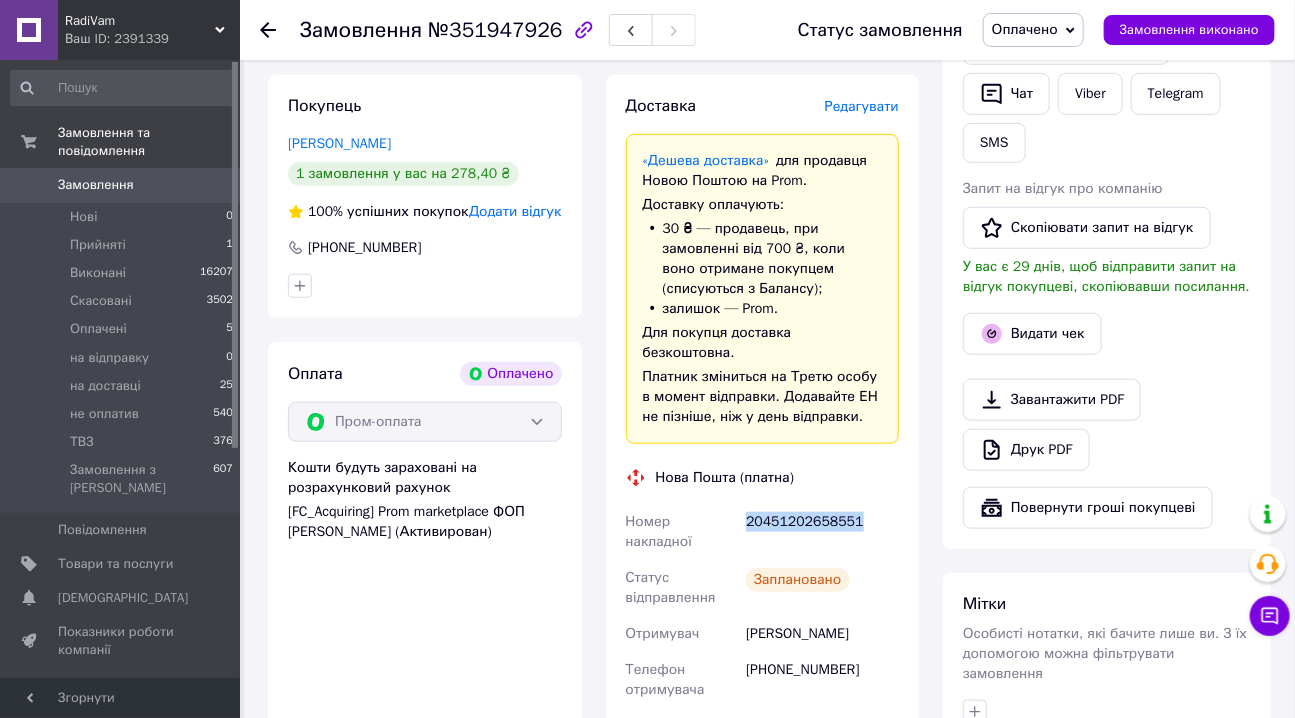 drag, startPoint x: 748, startPoint y: 482, endPoint x: 851, endPoint y: 482, distance: 103 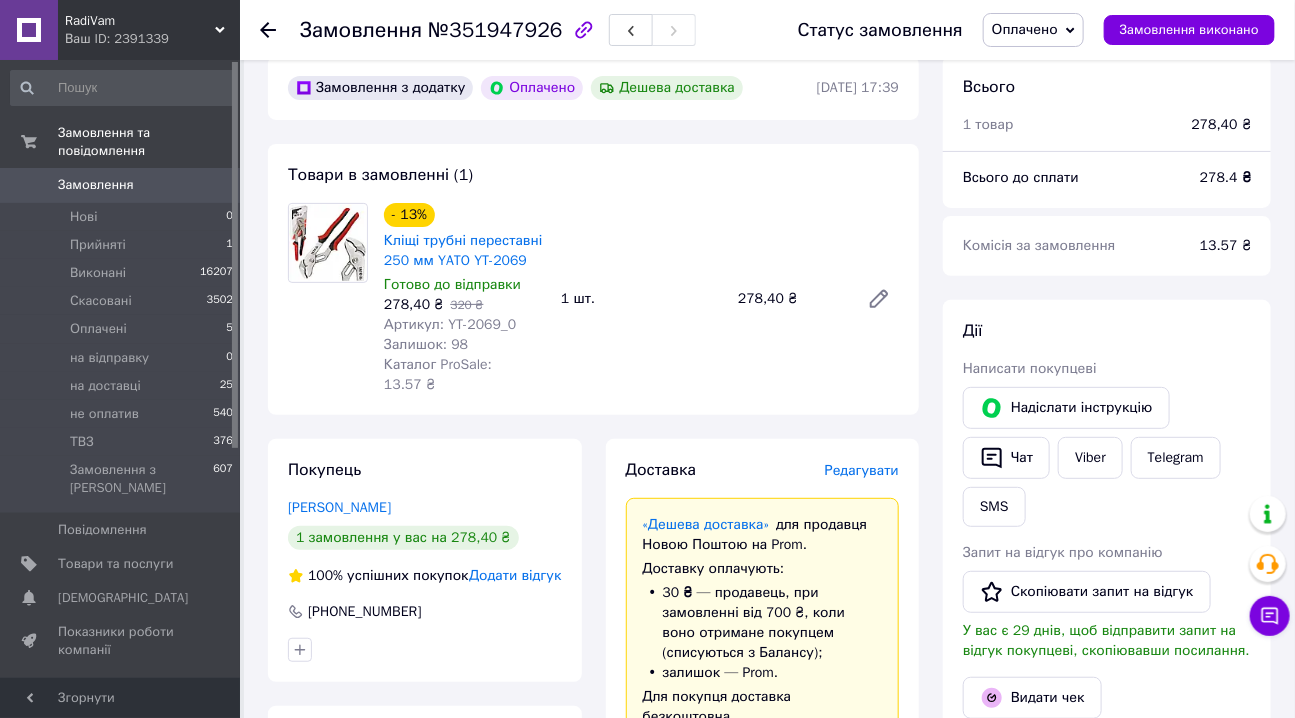 scroll, scrollTop: 0, scrollLeft: 0, axis: both 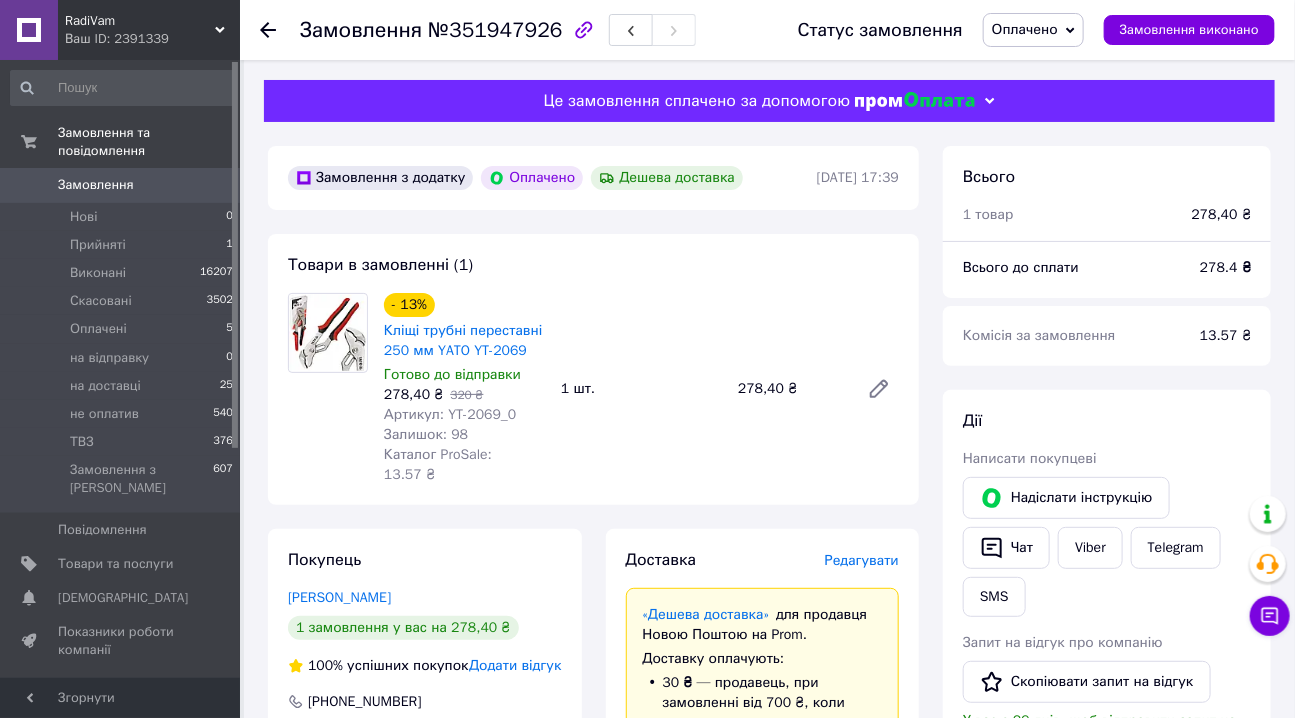 click on "Оплачено" at bounding box center (1025, 29) 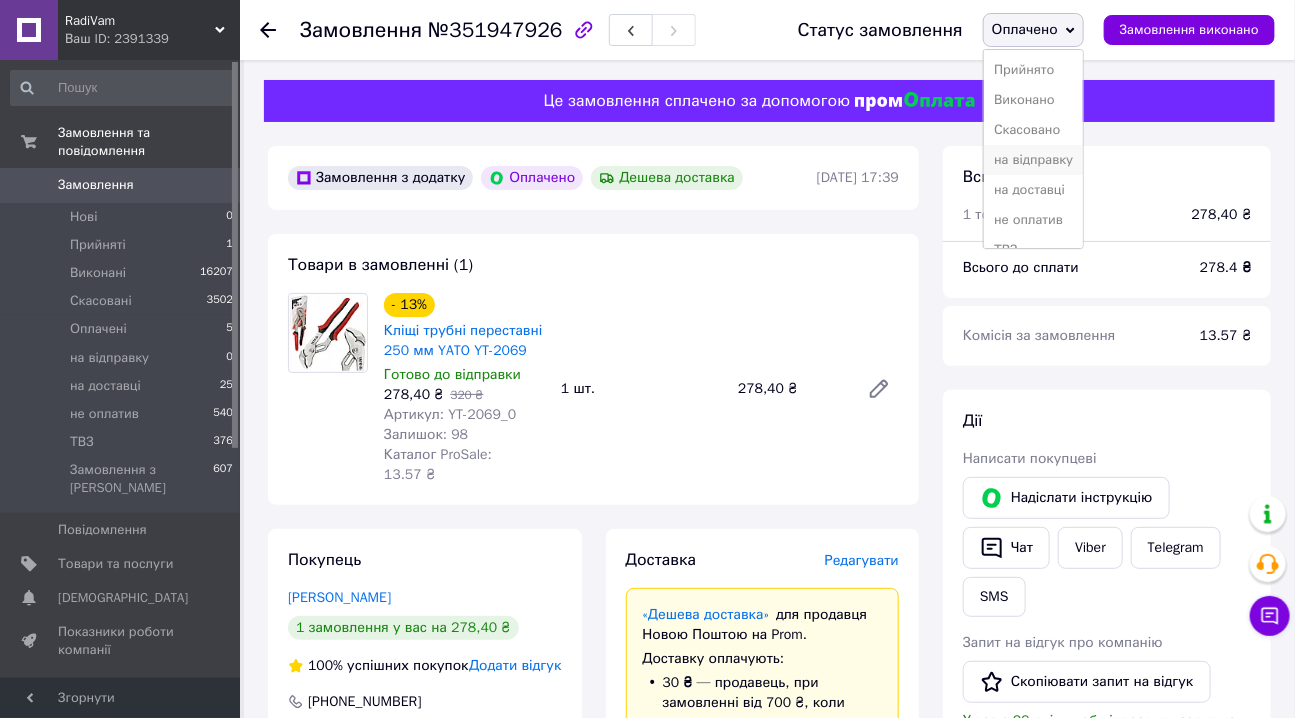 click on "на відправку" at bounding box center (1033, 160) 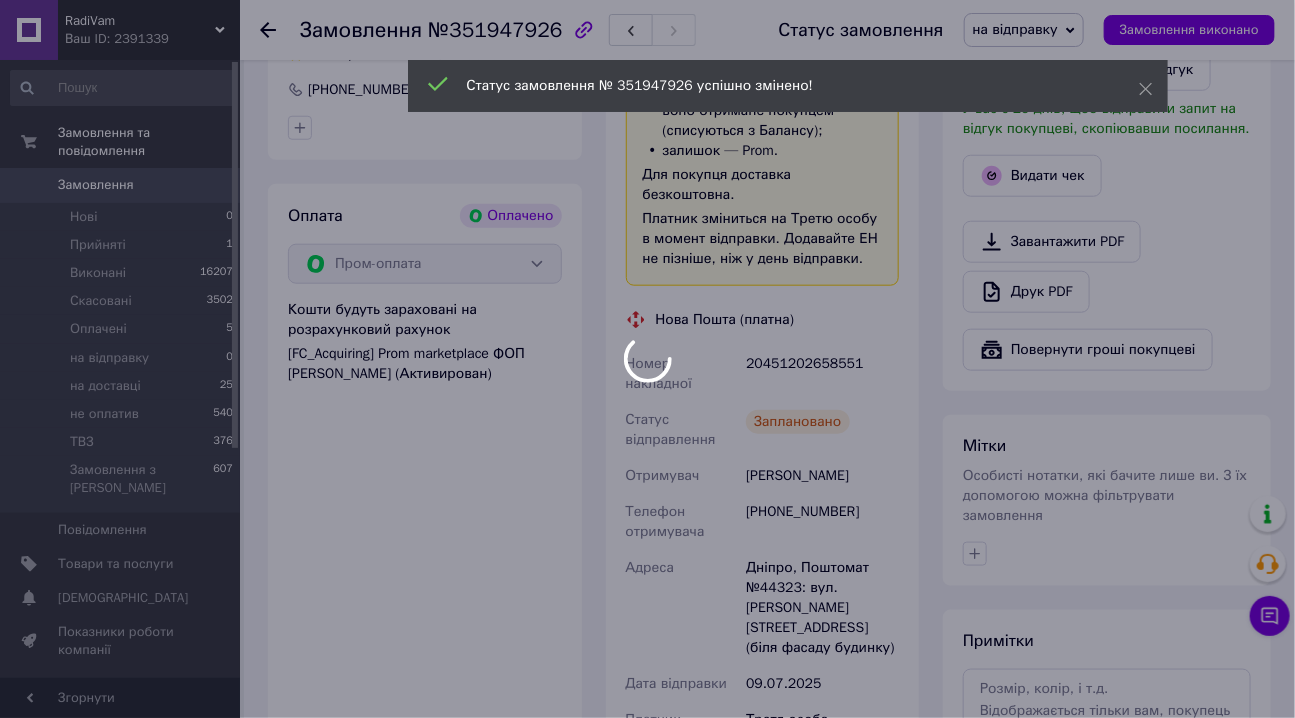 scroll, scrollTop: 636, scrollLeft: 0, axis: vertical 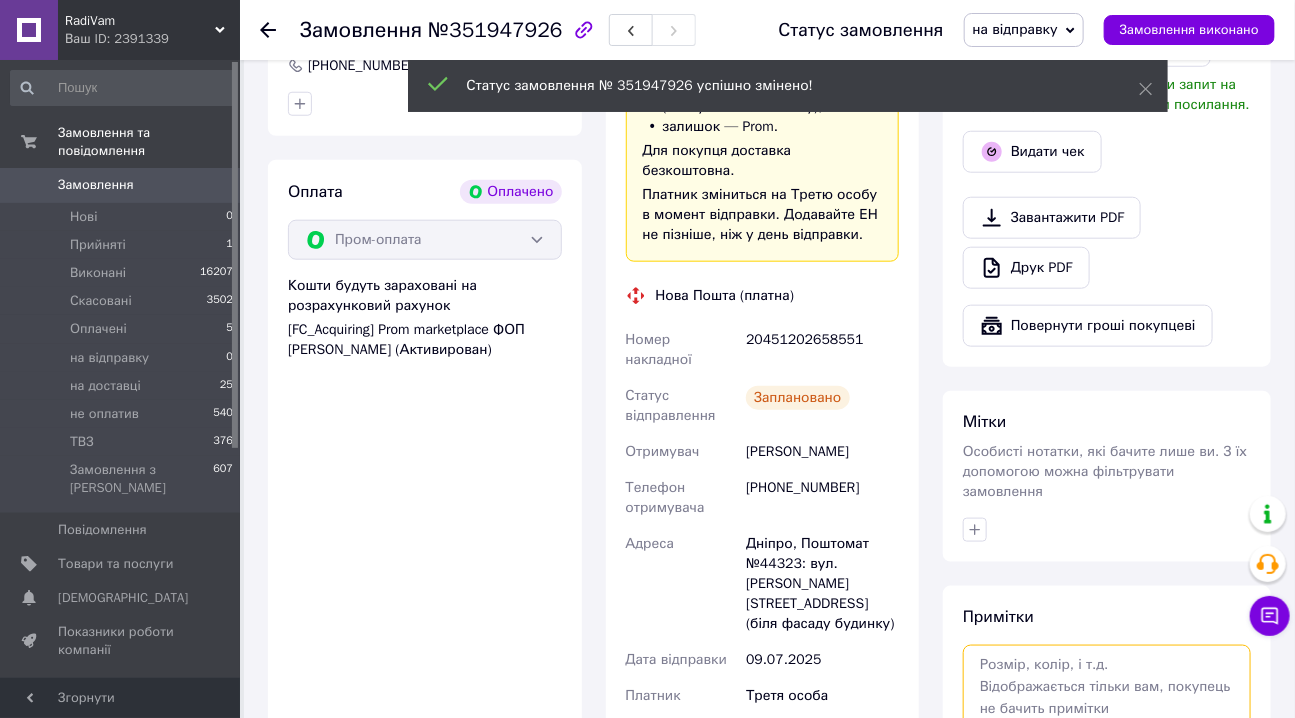 click at bounding box center (1107, 698) 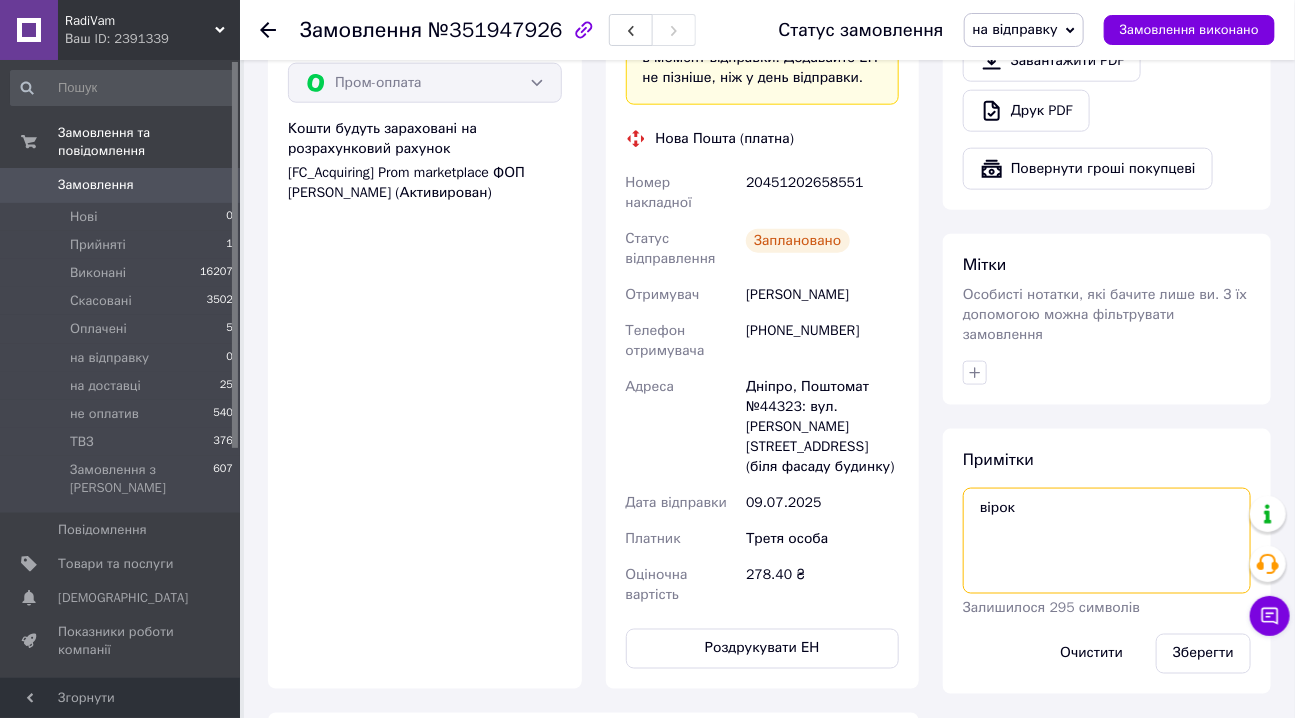 scroll, scrollTop: 818, scrollLeft: 0, axis: vertical 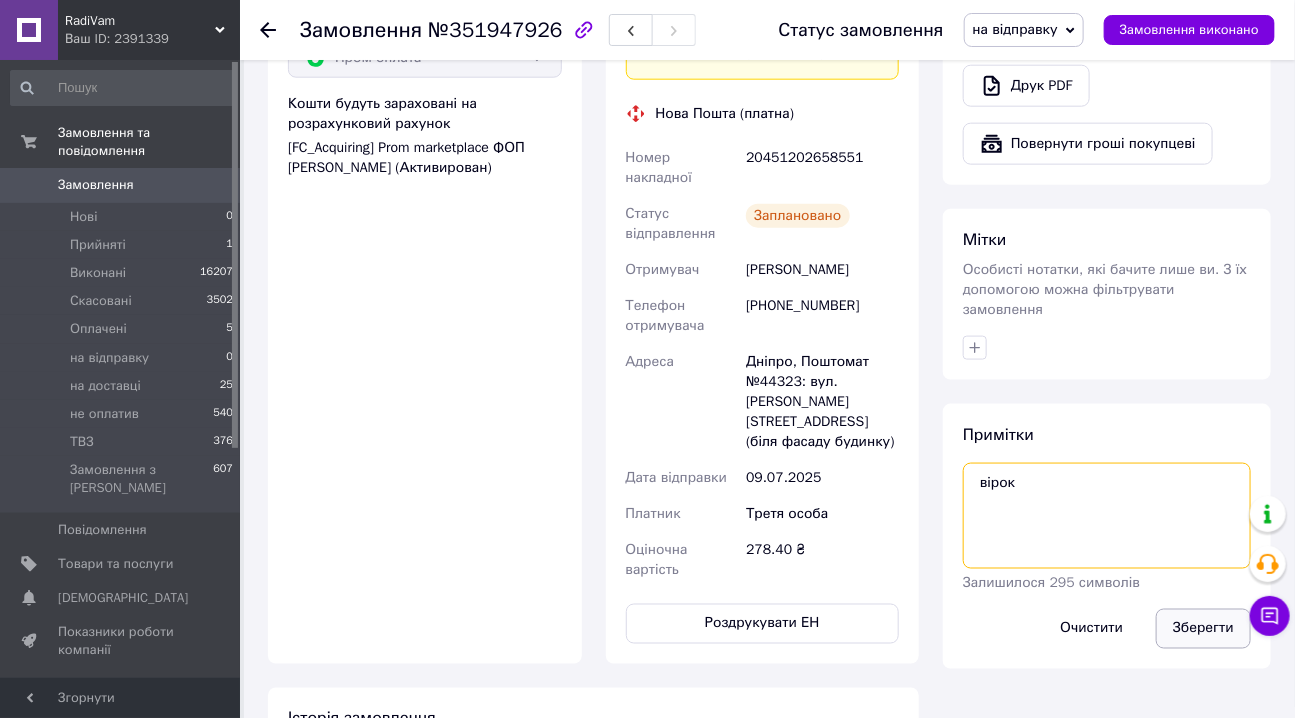 type on "вірок" 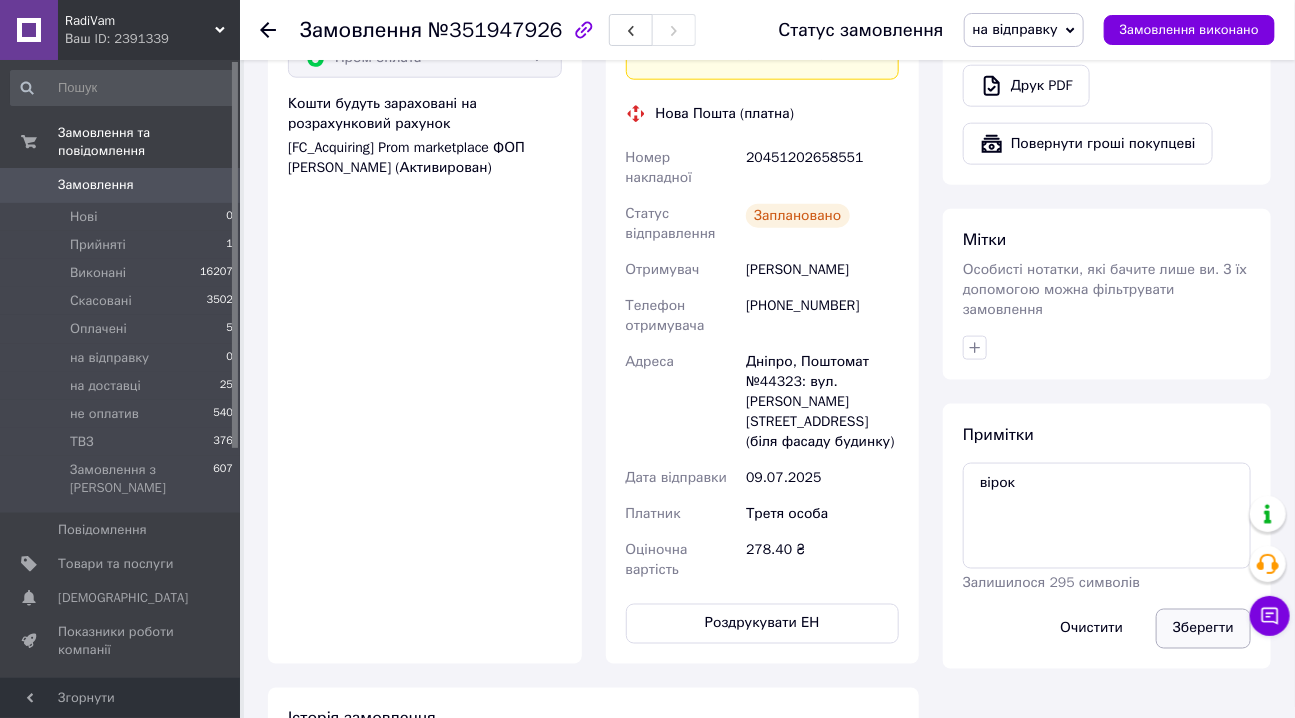 click on "Зберегти" at bounding box center (1203, 629) 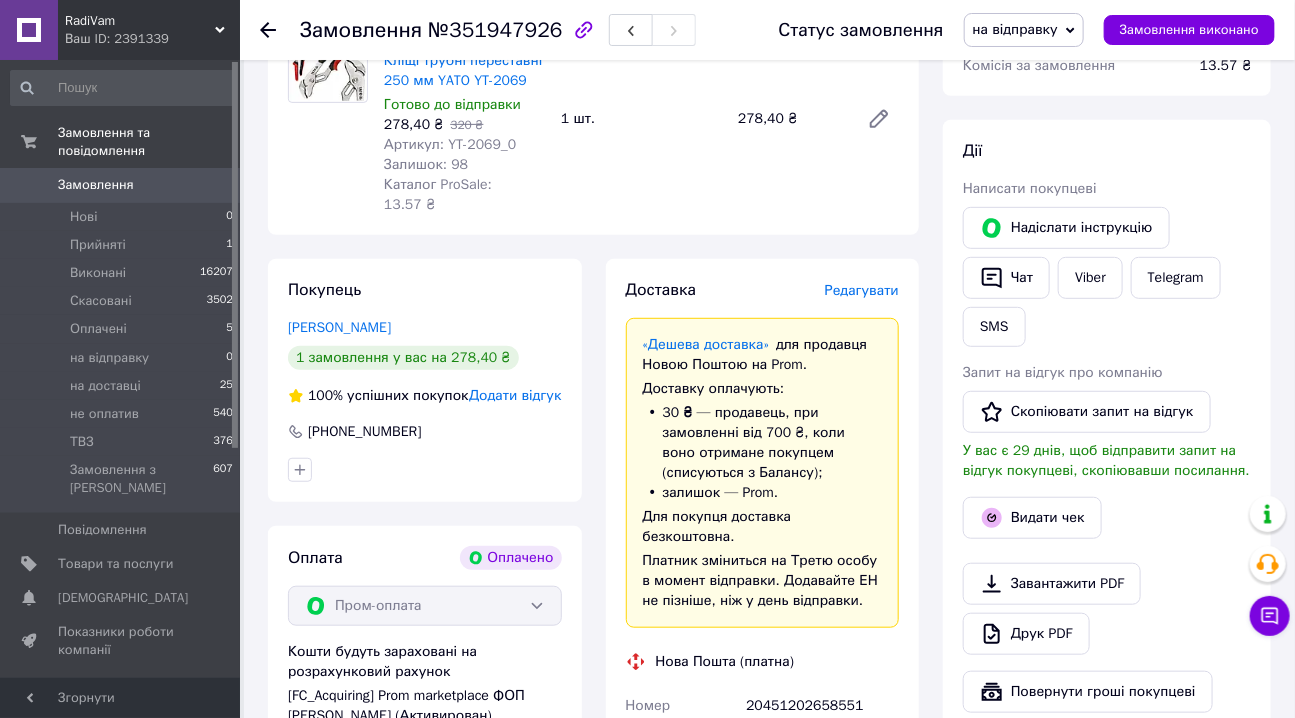 scroll, scrollTop: 272, scrollLeft: 0, axis: vertical 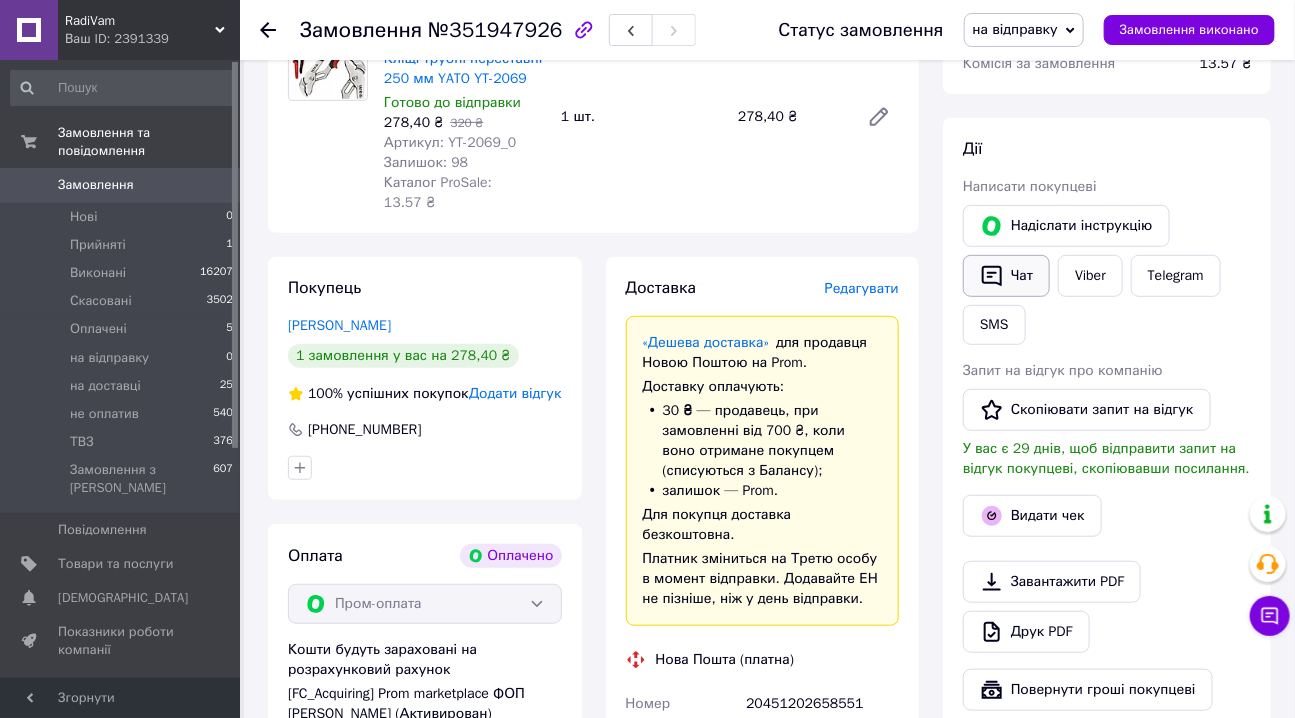 click on "Чат" at bounding box center (1006, 276) 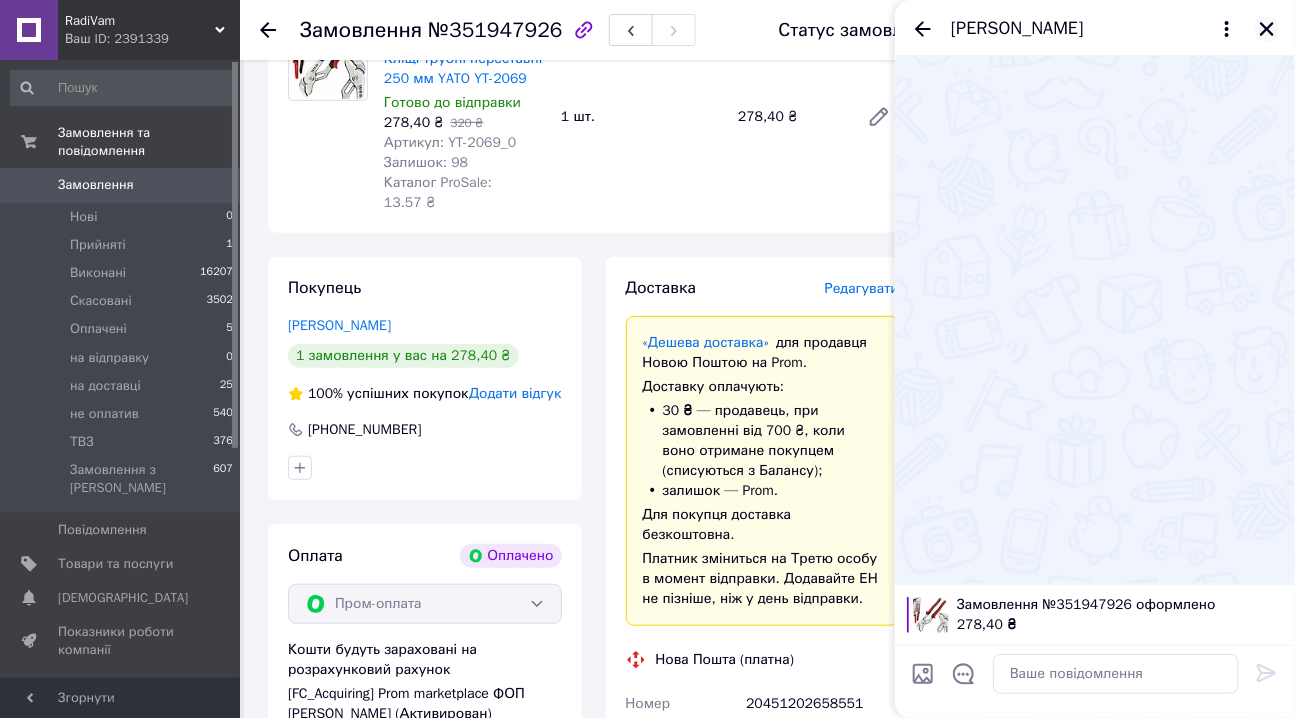 click 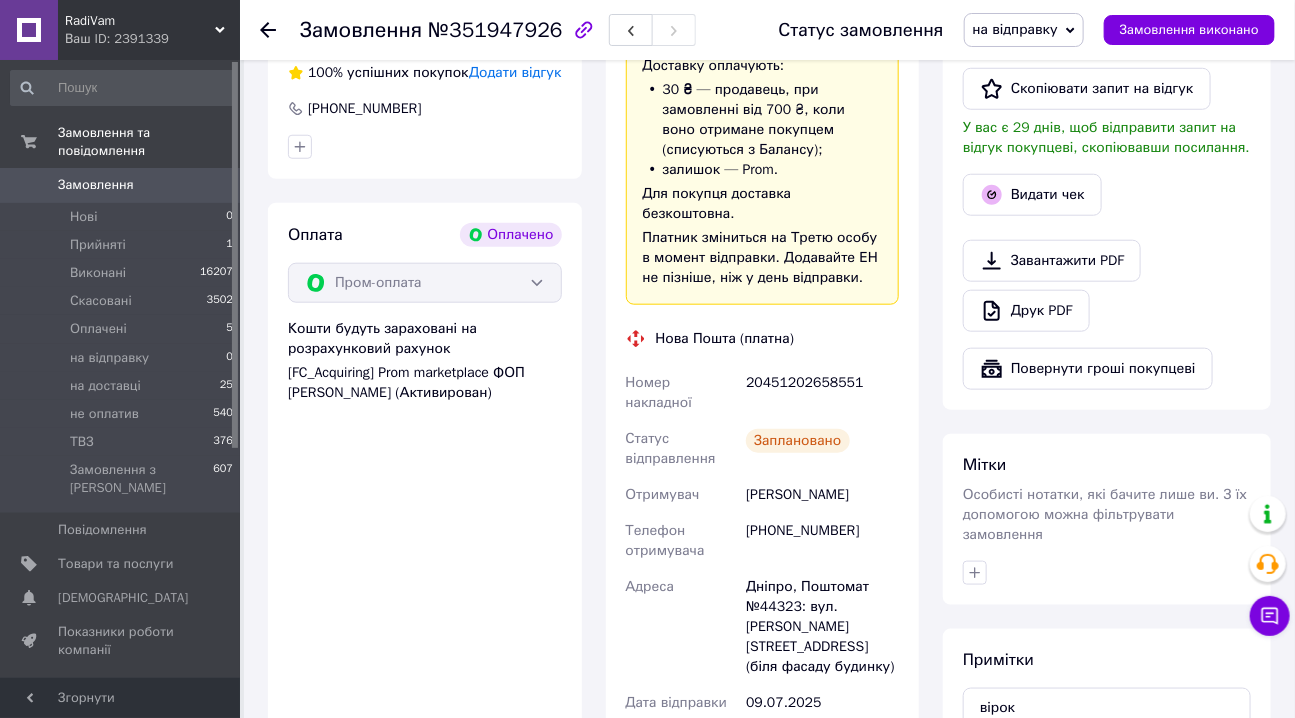 scroll, scrollTop: 636, scrollLeft: 0, axis: vertical 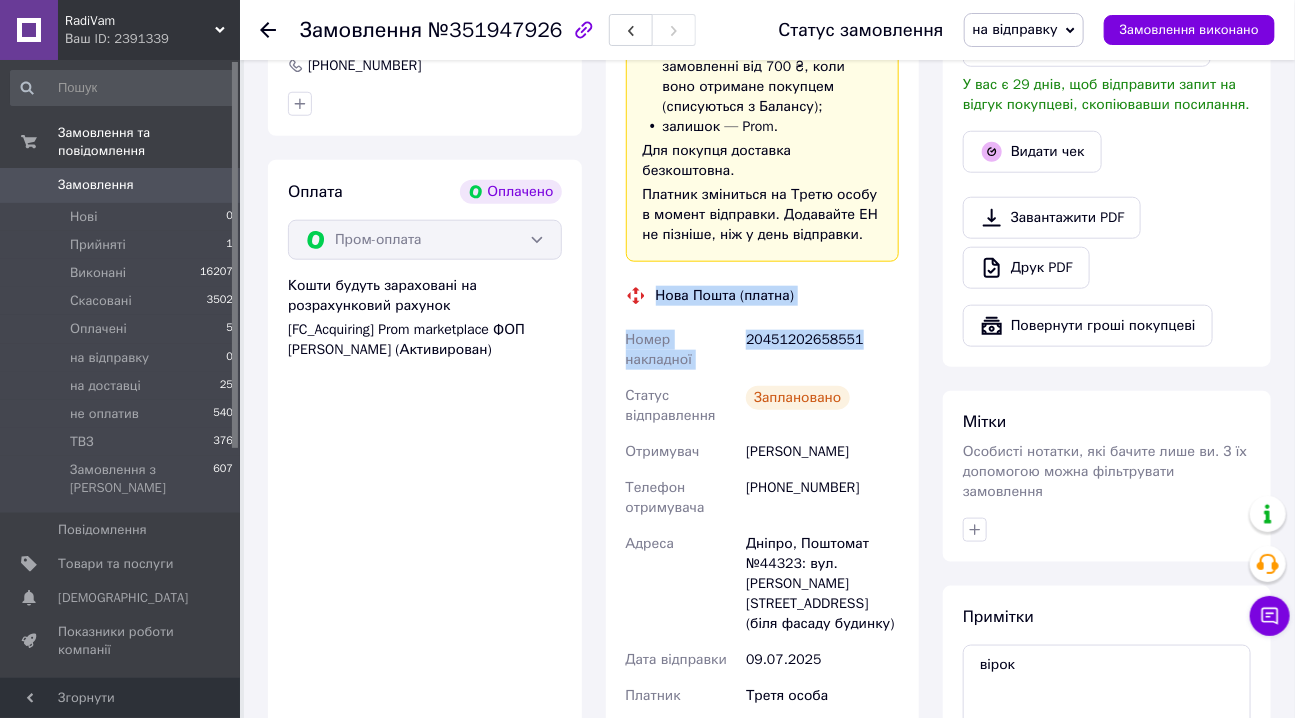 drag, startPoint x: 659, startPoint y: 254, endPoint x: 853, endPoint y: 299, distance: 199.1507 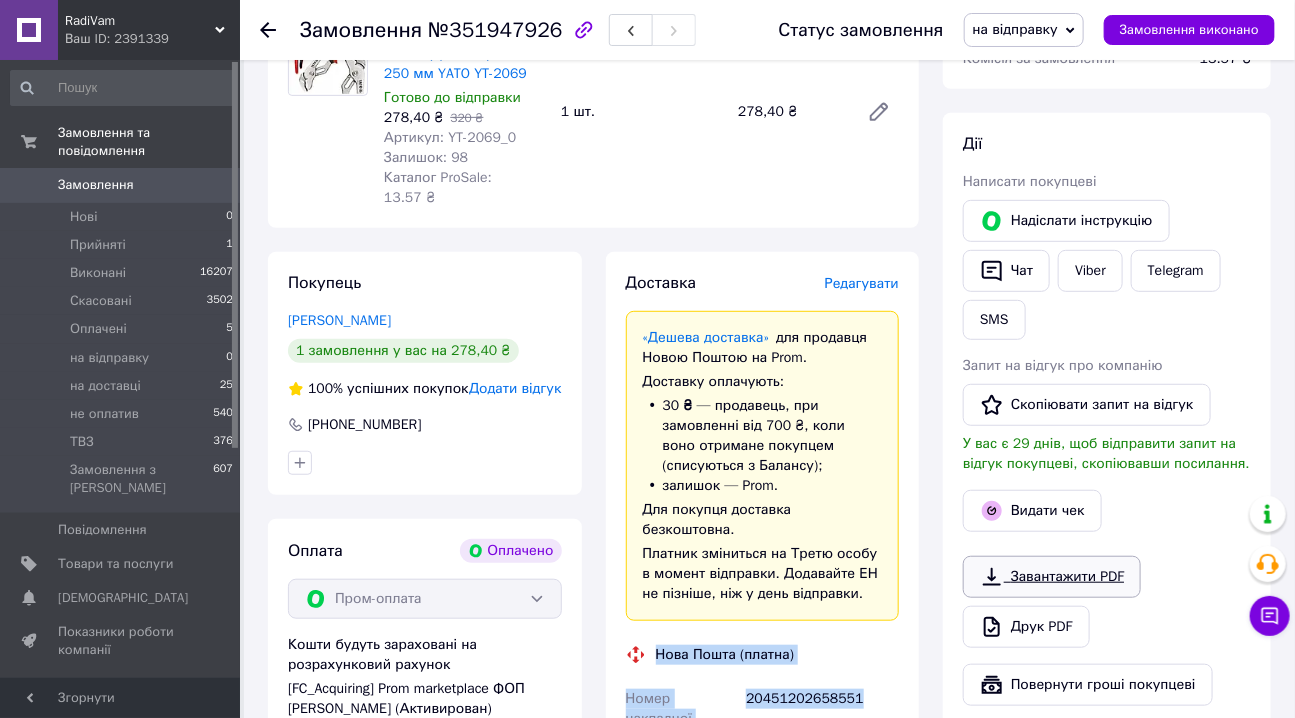 scroll, scrollTop: 272, scrollLeft: 0, axis: vertical 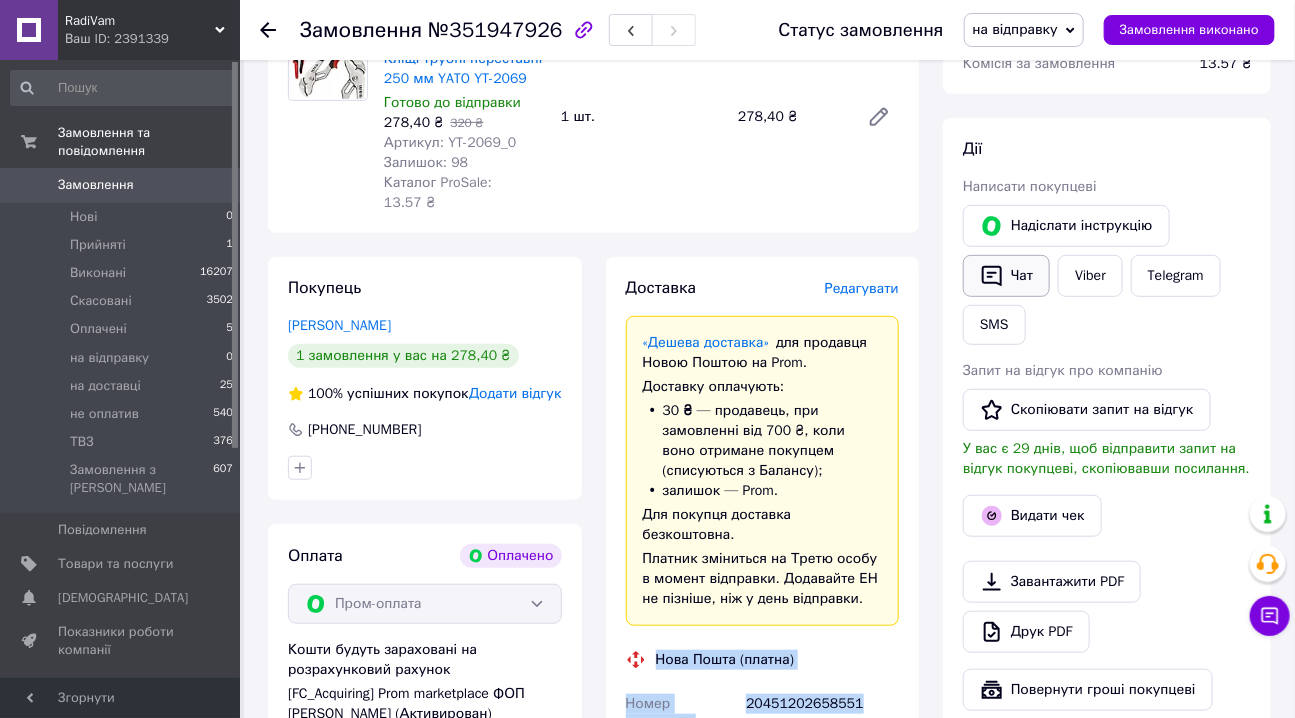 click 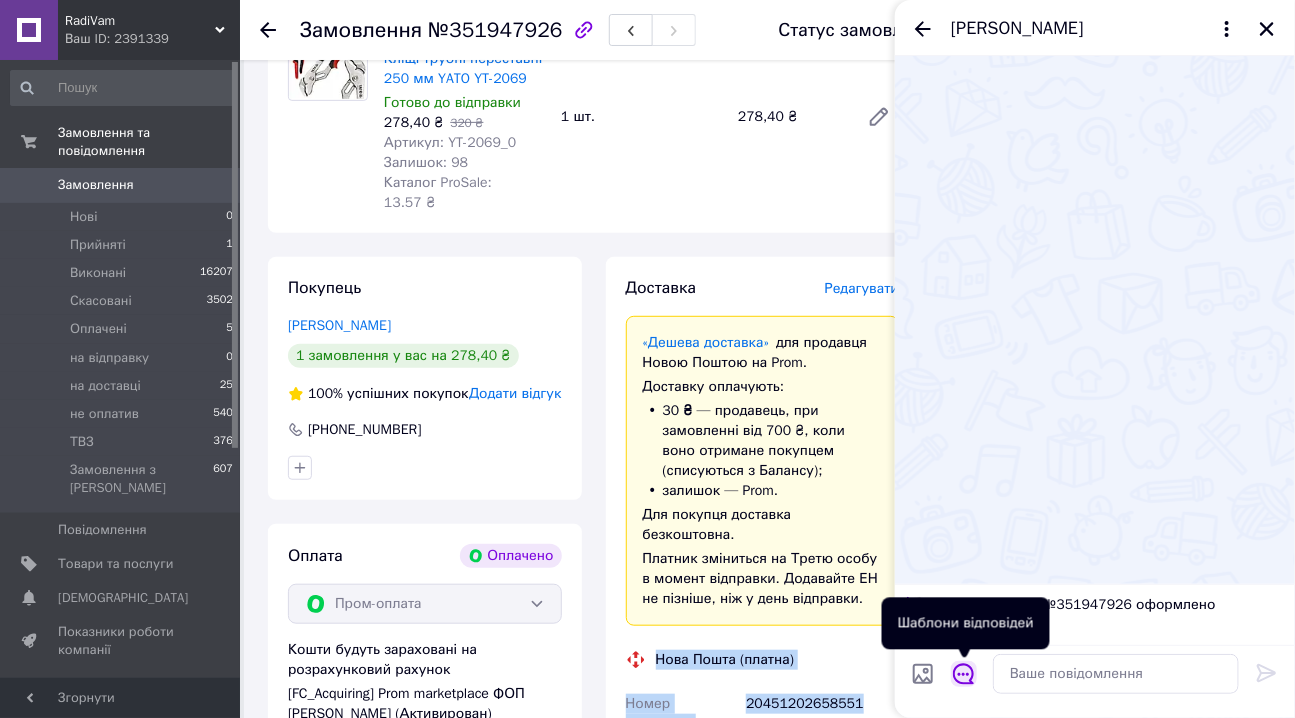 click 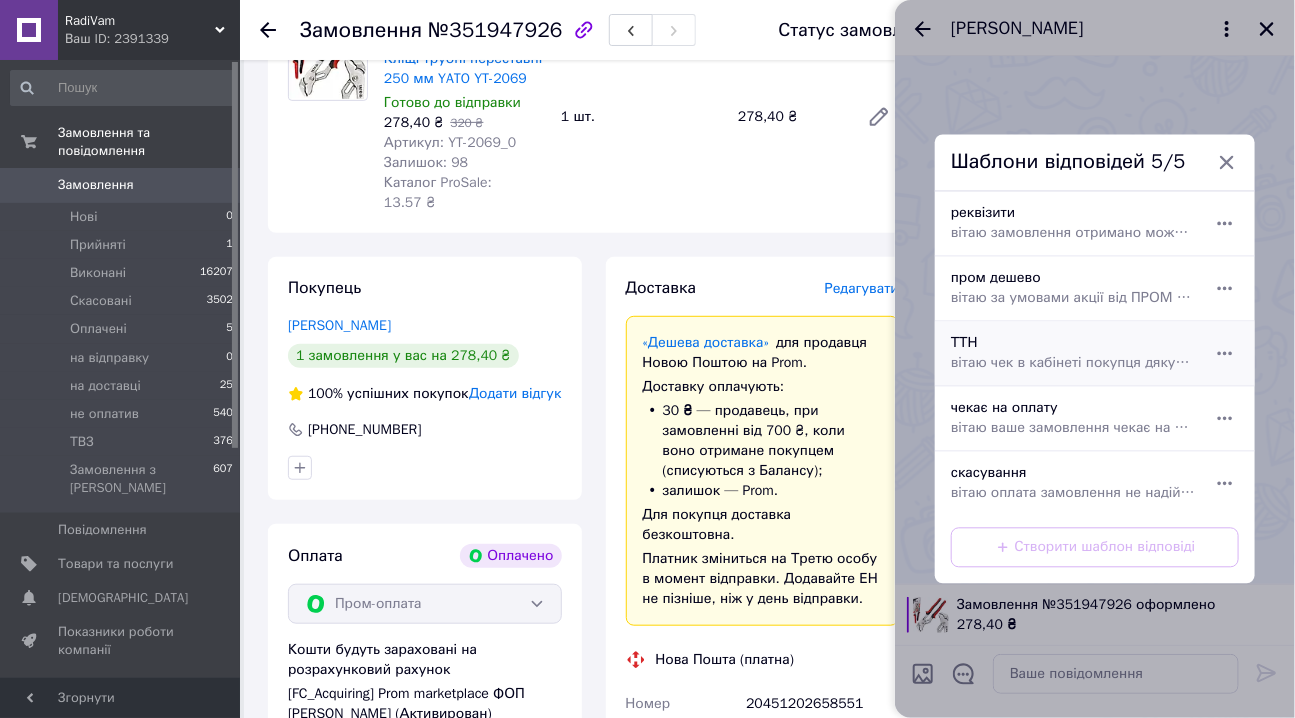click on "ТТН вітаю
чек в кабінеті покупця
дякую
завжди RadiVam com ua" at bounding box center (1073, 354) 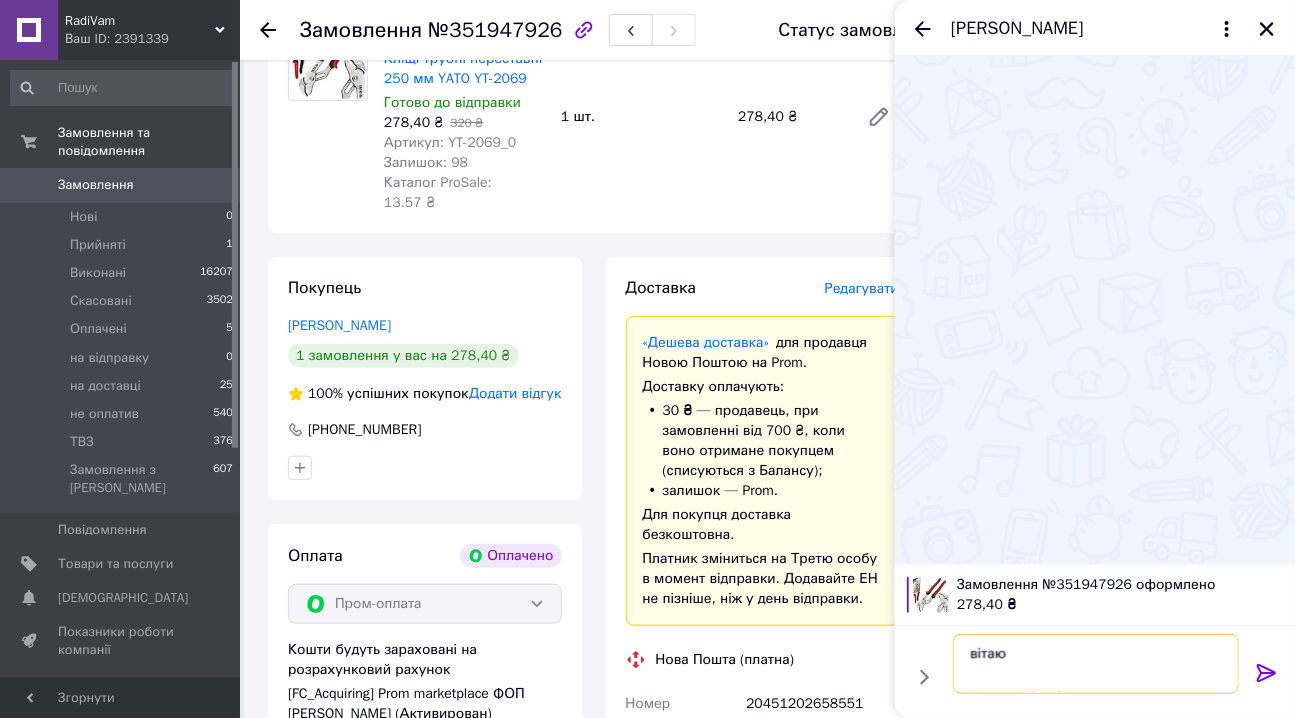 click on "вітаю
чек в кабінеті покупця
дякую
завжди RadiVam com ua" at bounding box center [1096, 664] 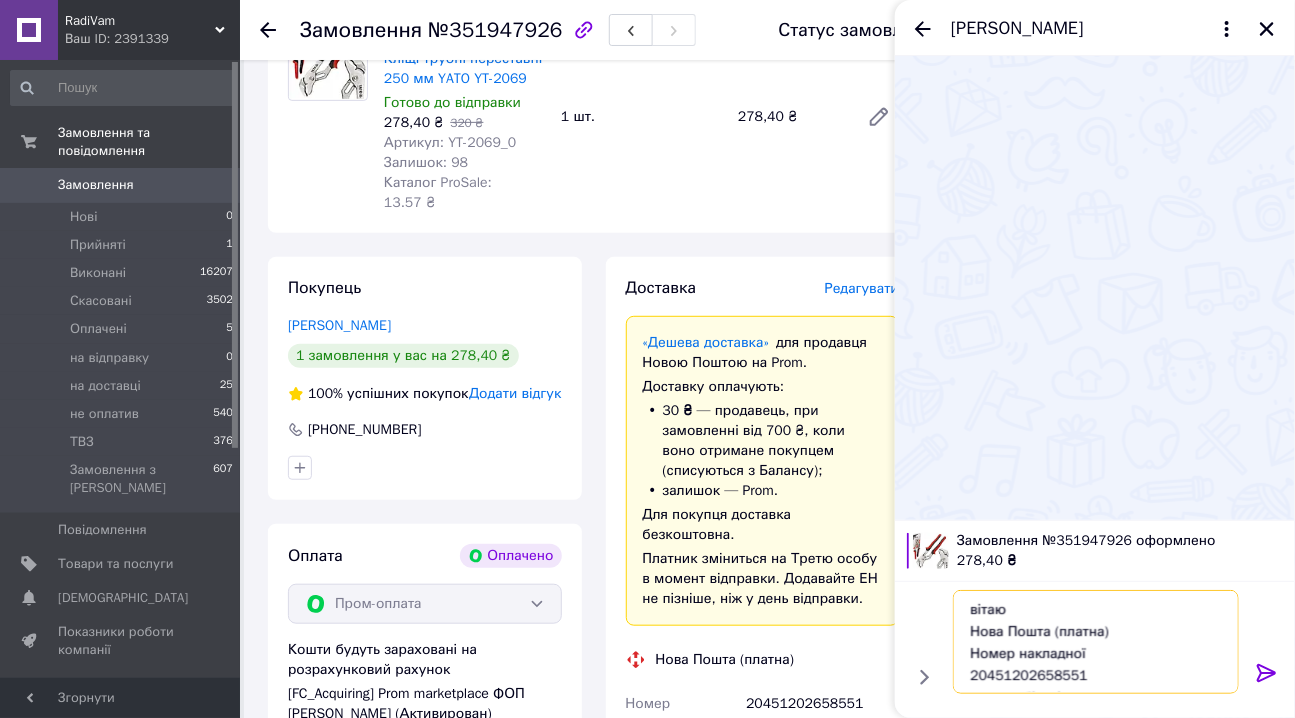 drag, startPoint x: 1050, startPoint y: 634, endPoint x: 1120, endPoint y: 633, distance: 70.00714 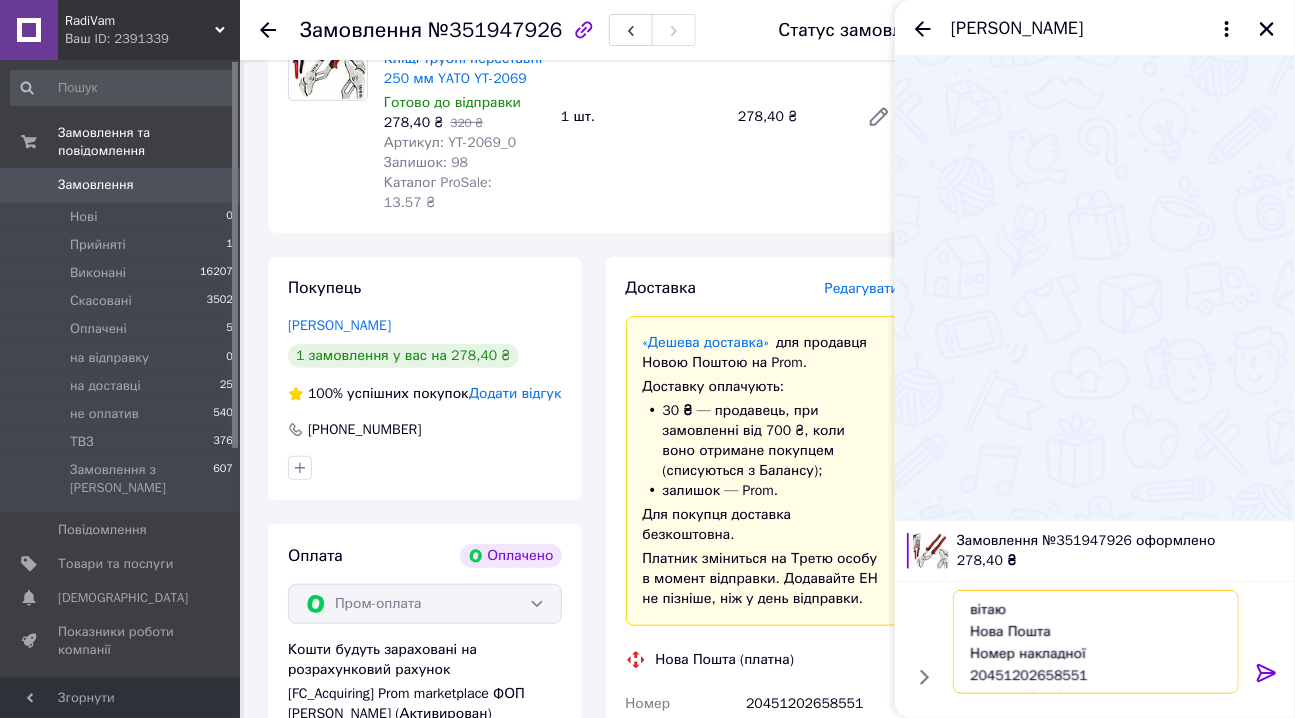 type on "вітаю
Нова Пошта
Номер накладної
20451202658551
чек в кабінеті покупця
дякую
завжди RadiVam com ua" 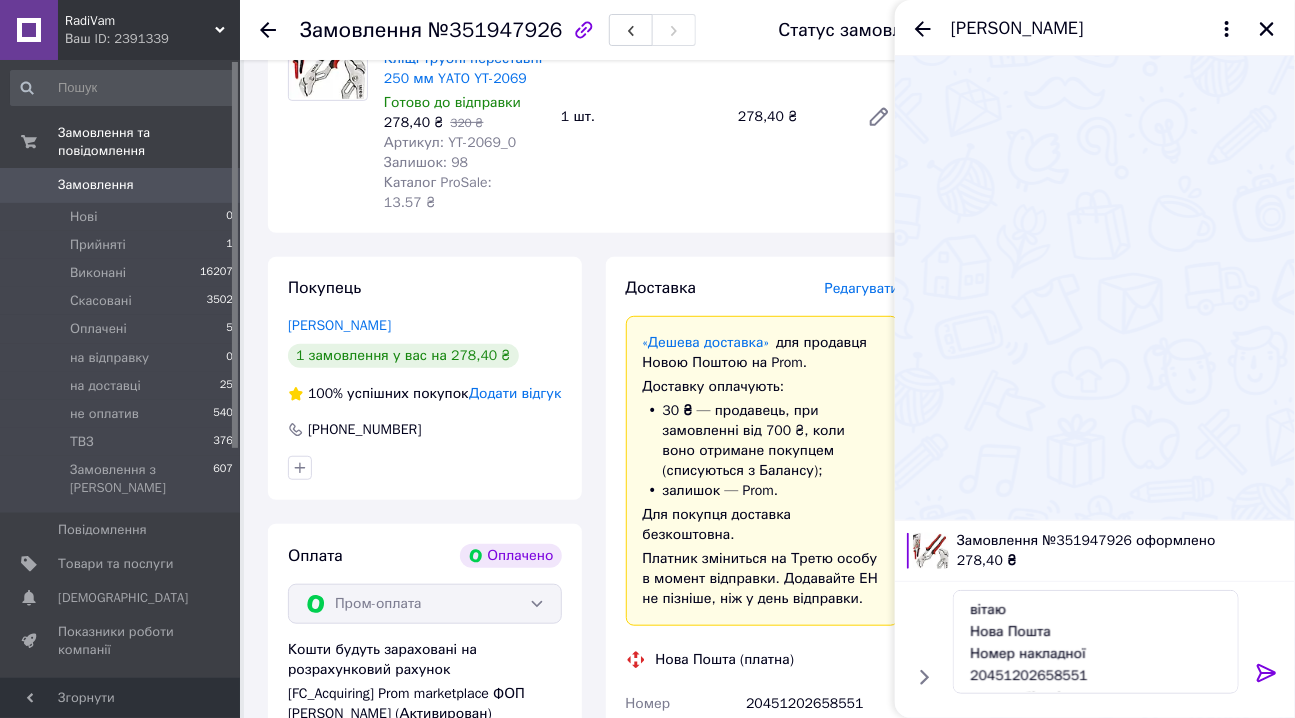 click 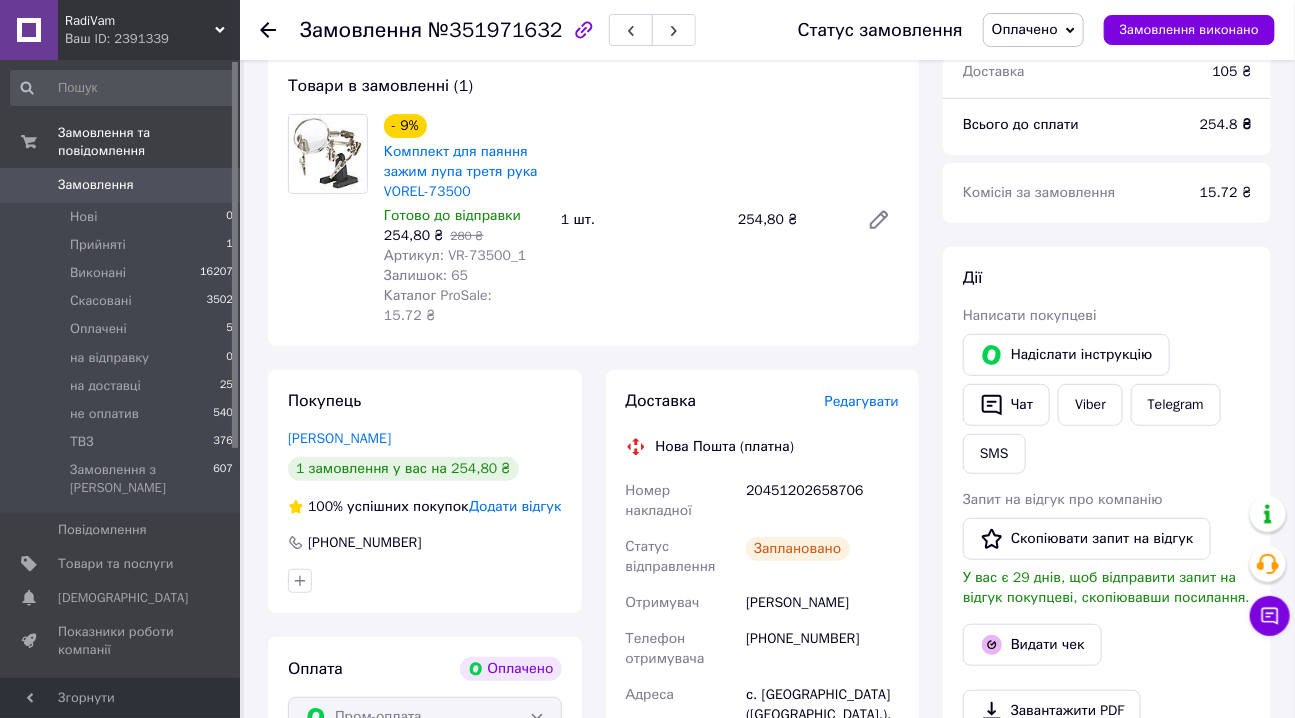 scroll, scrollTop: 181, scrollLeft: 0, axis: vertical 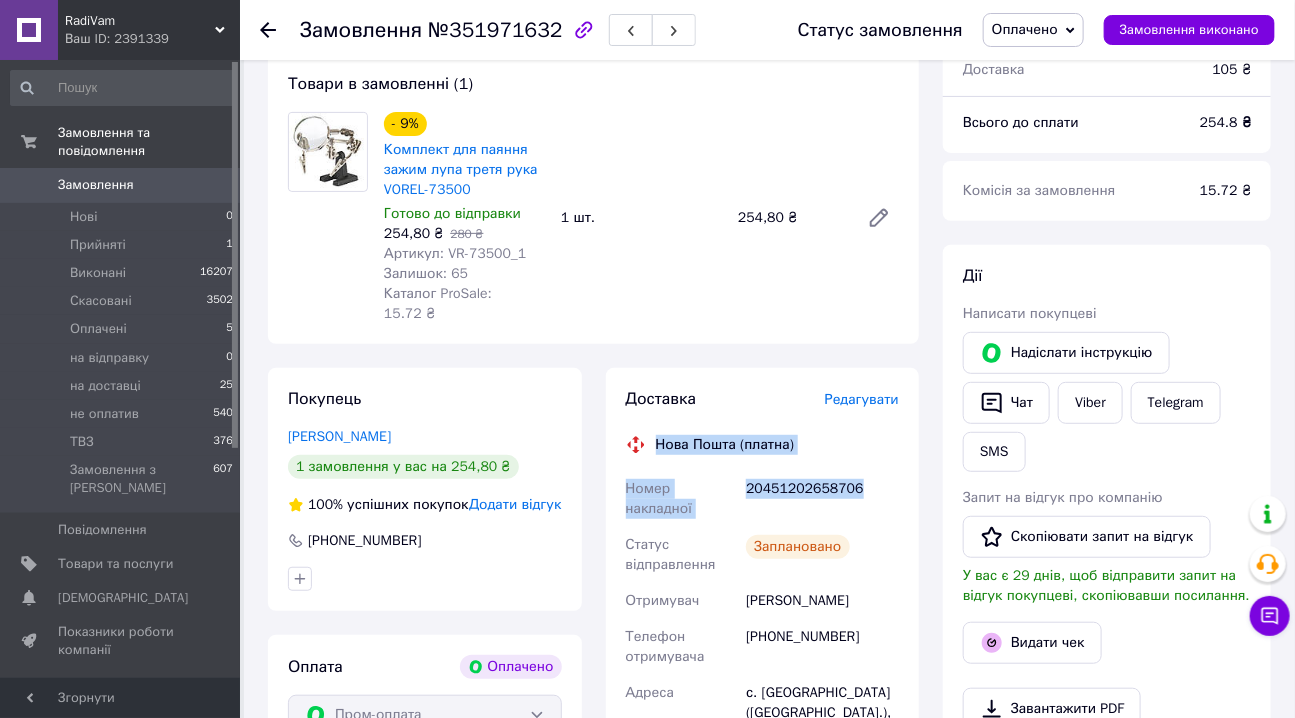 drag, startPoint x: 657, startPoint y: 421, endPoint x: 855, endPoint y: 465, distance: 202.82997 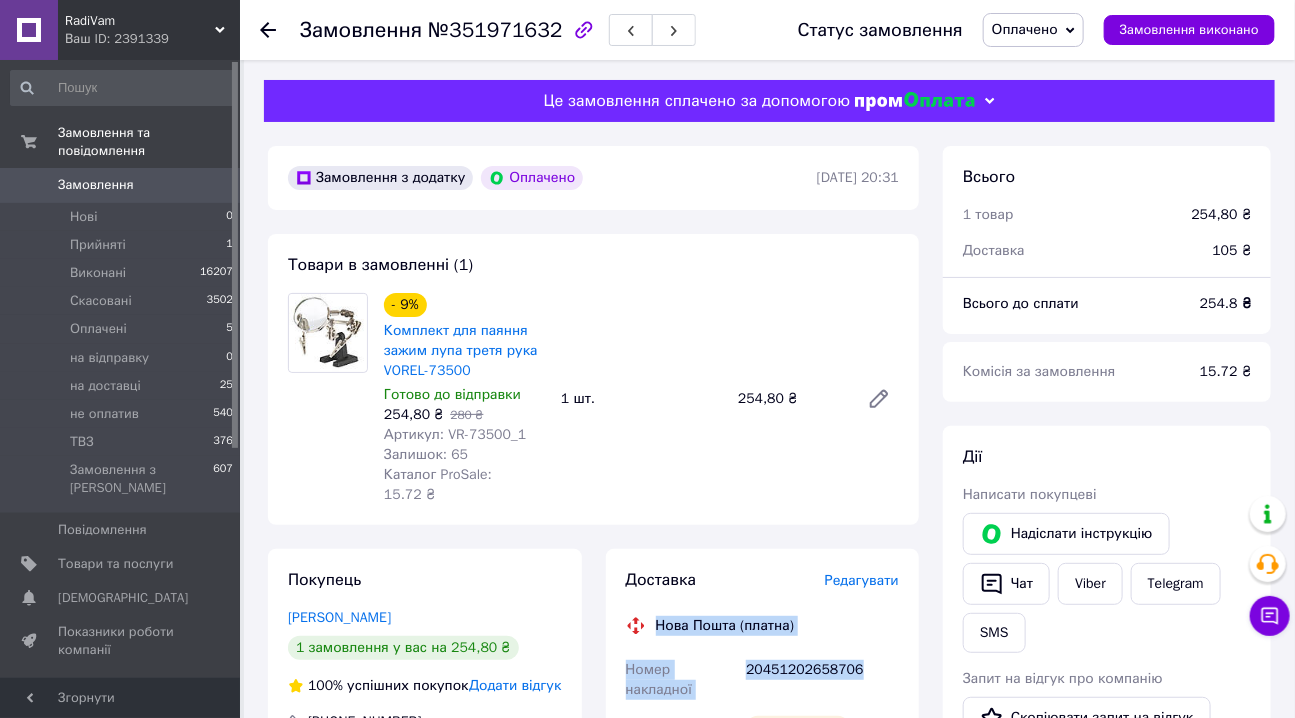 scroll, scrollTop: 0, scrollLeft: 0, axis: both 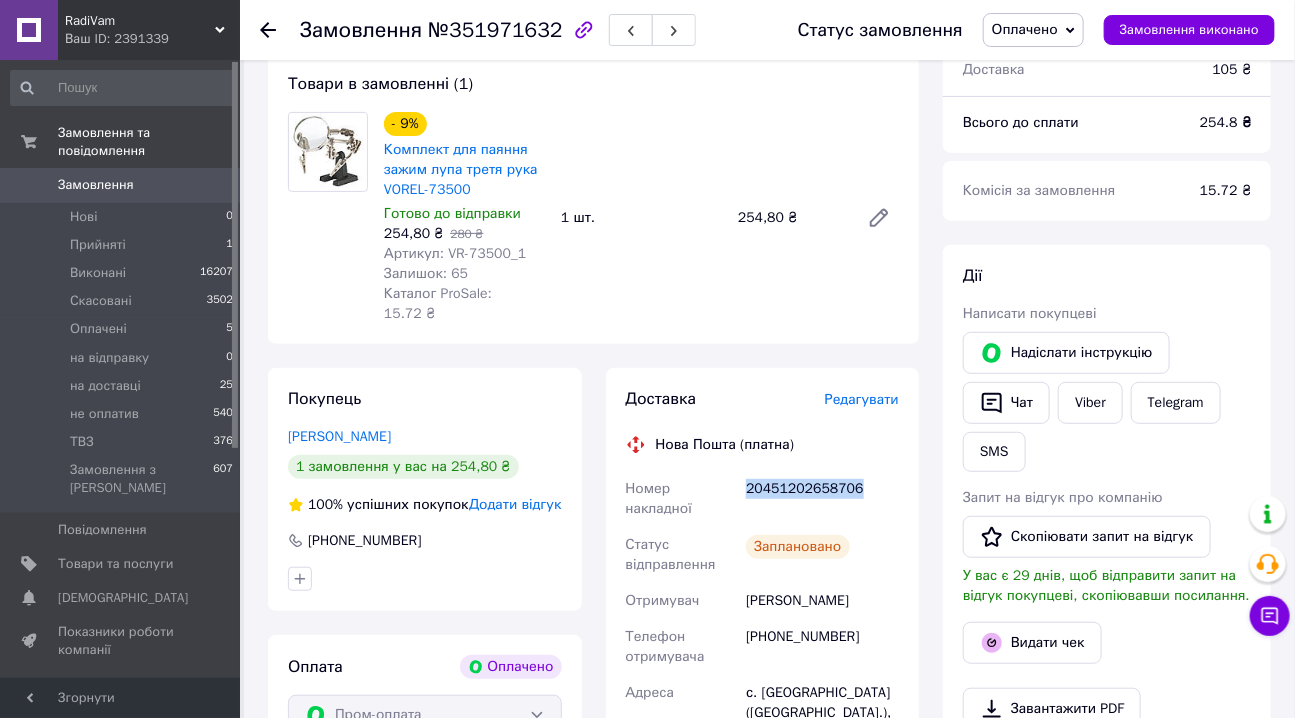 drag, startPoint x: 744, startPoint y: 472, endPoint x: 857, endPoint y: 470, distance: 113.0177 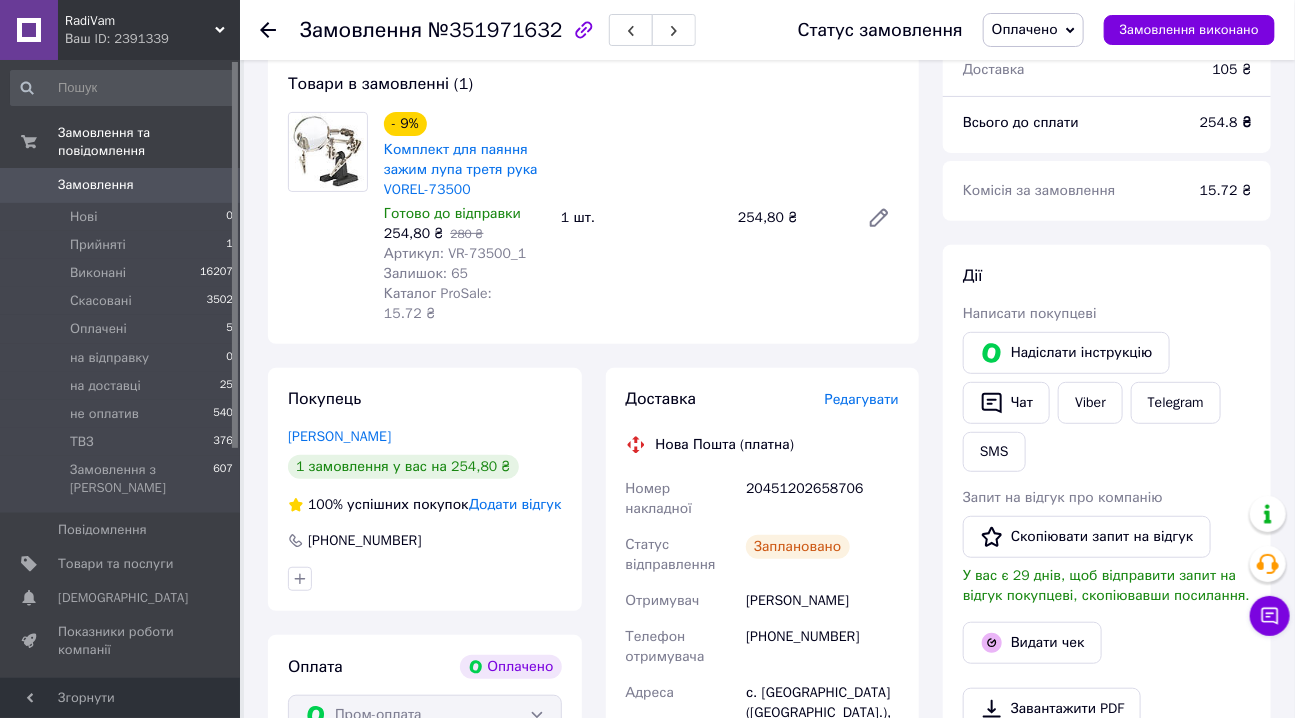 click on "Статус замовлення Оплачено Прийнято Виконано Скасовано на відправку на доставці не оплатив ТВЗ Замовлення виконано" at bounding box center (1016, 30) 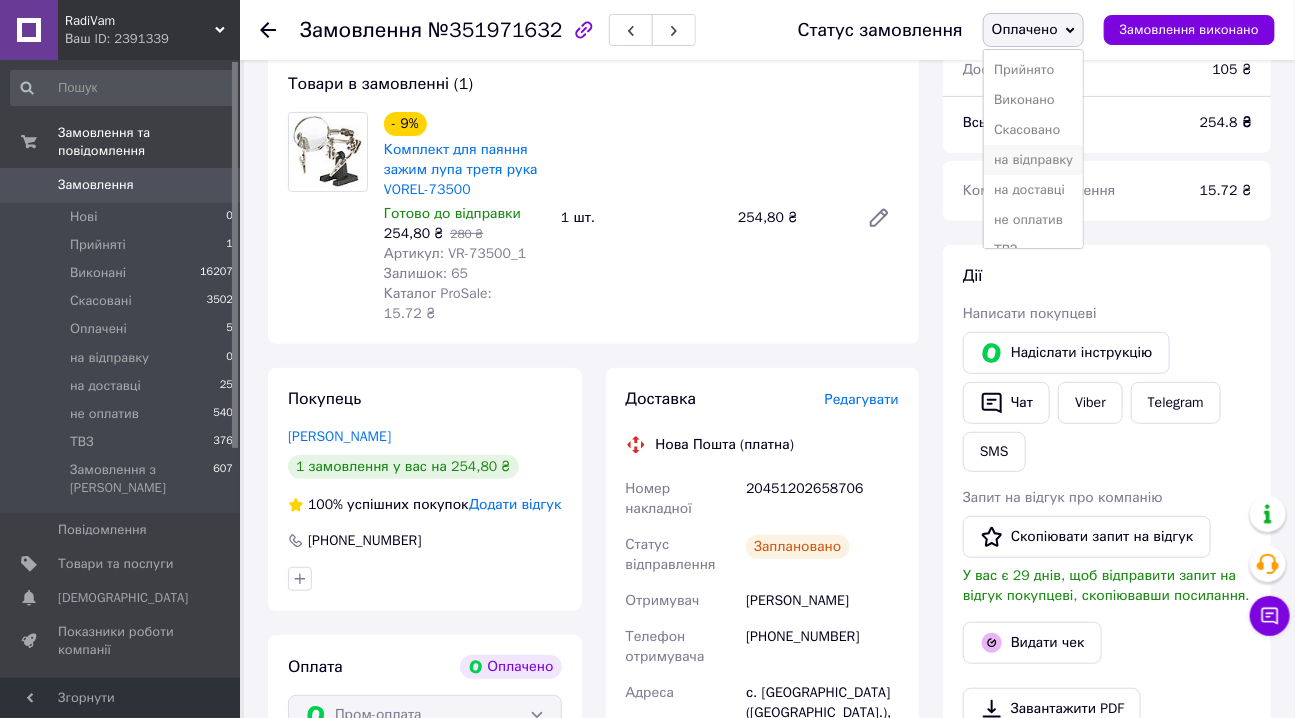 click on "на відправку" at bounding box center (1033, 160) 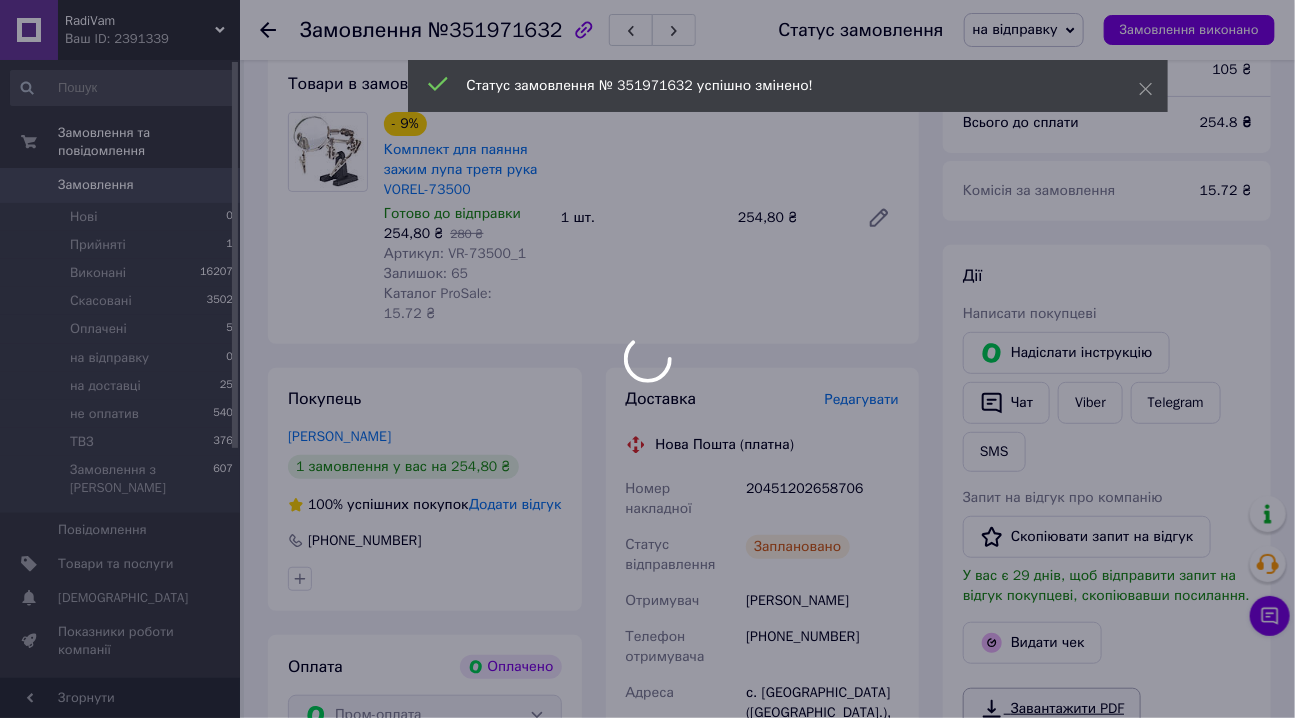 scroll, scrollTop: 636, scrollLeft: 0, axis: vertical 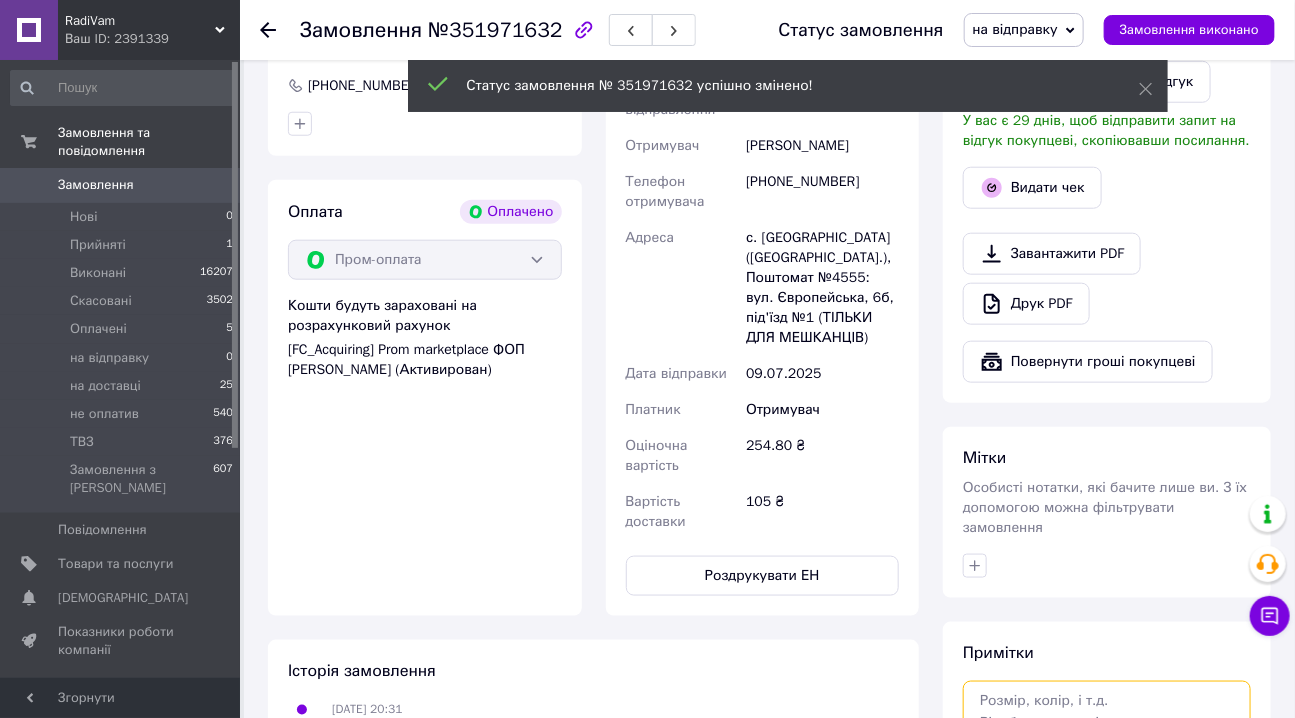 click at bounding box center [1107, 734] 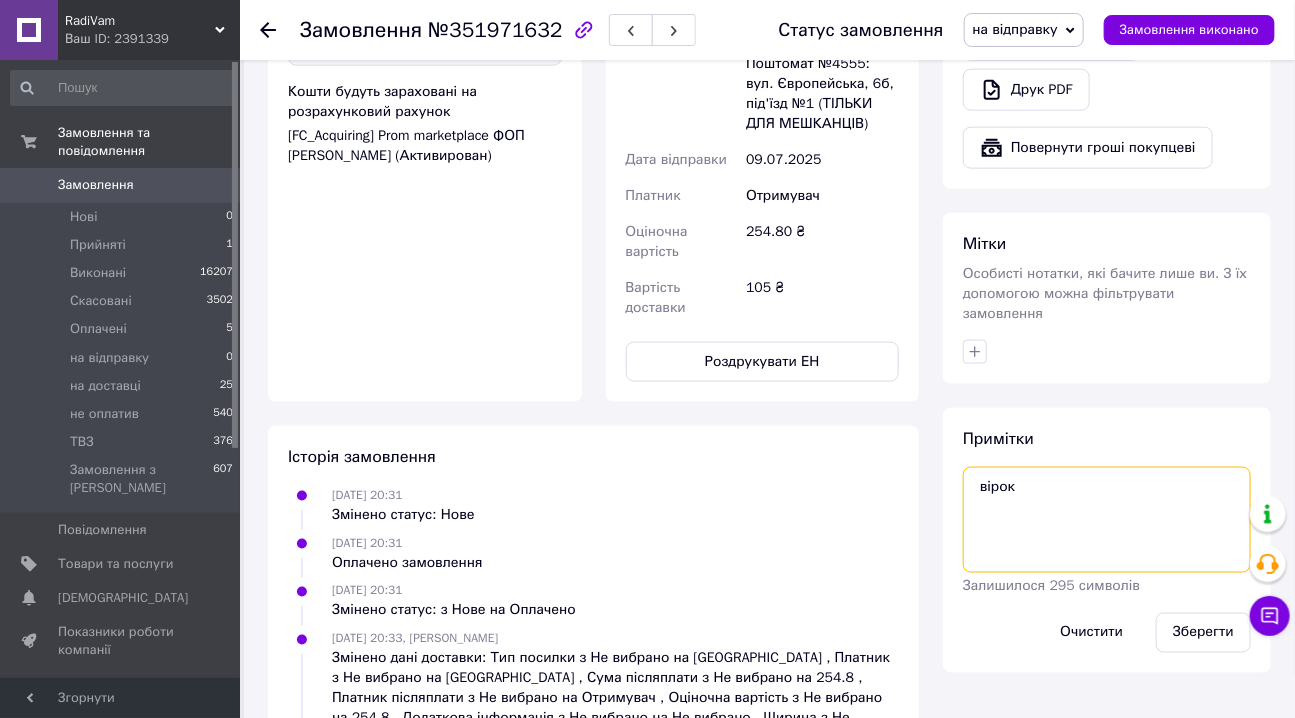 scroll, scrollTop: 909, scrollLeft: 0, axis: vertical 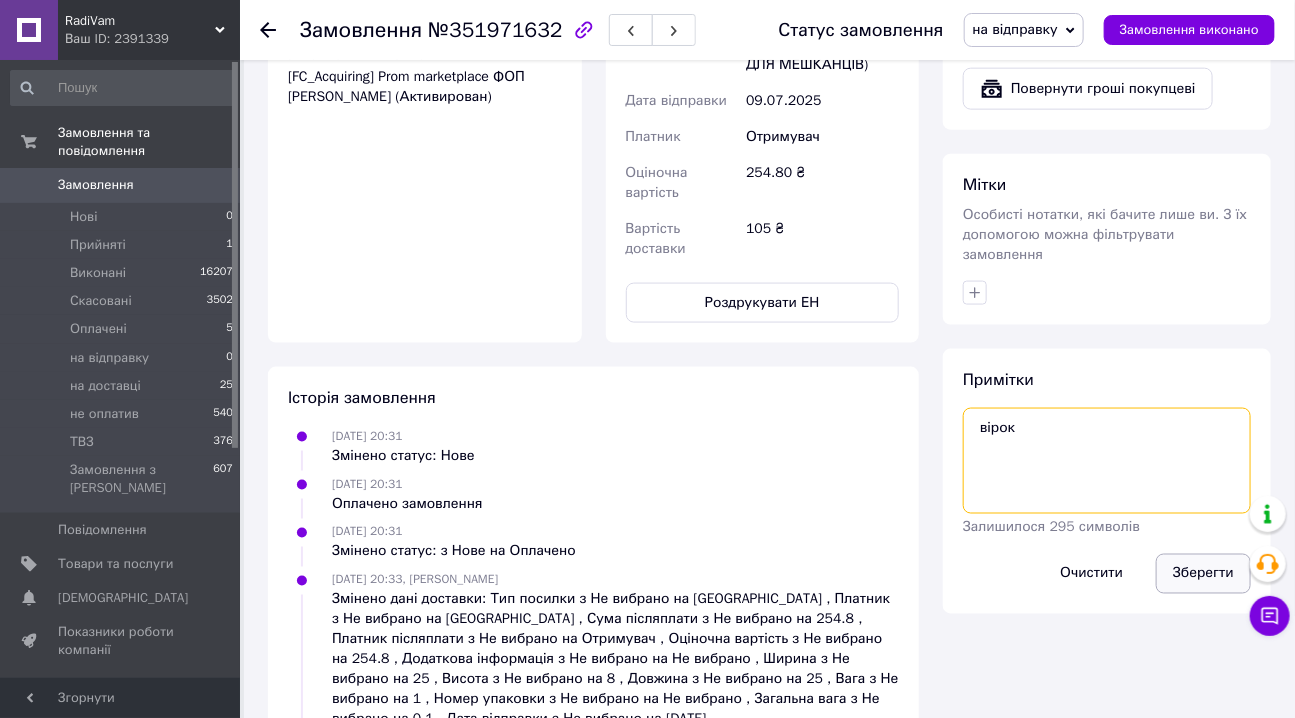 type on "вірок" 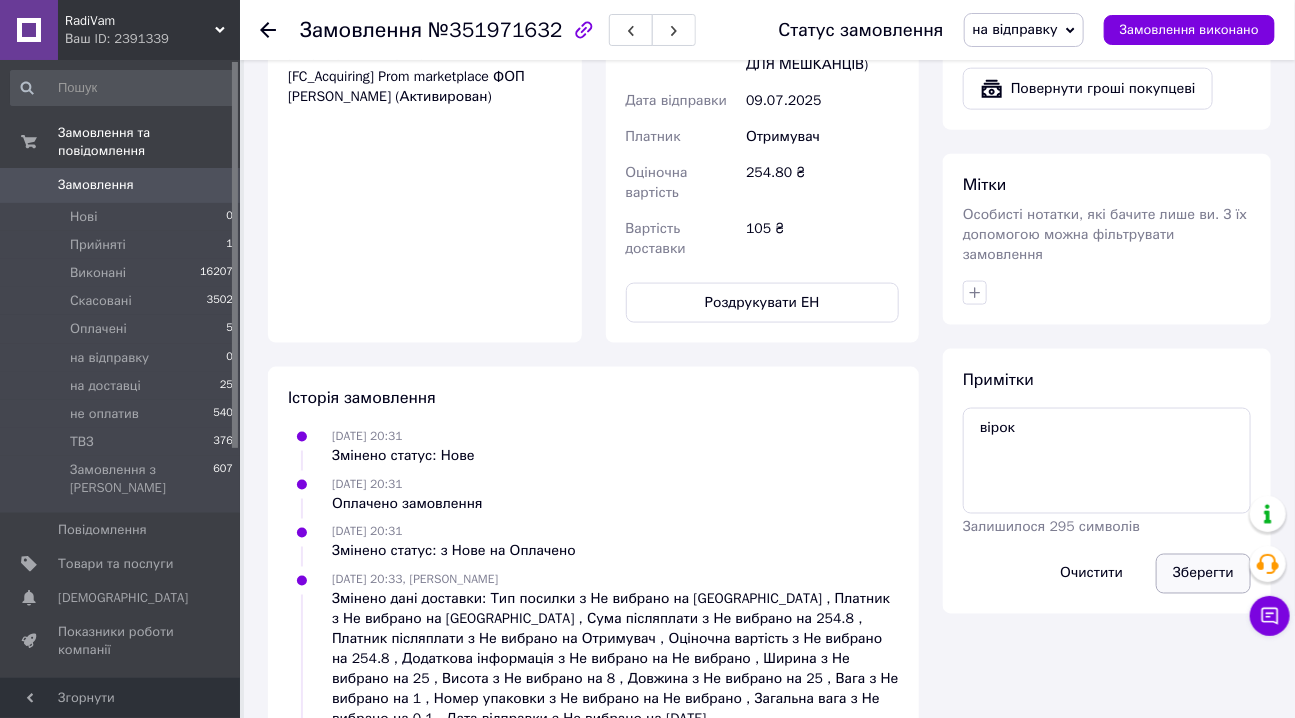 click on "Зберегти" at bounding box center [1203, 574] 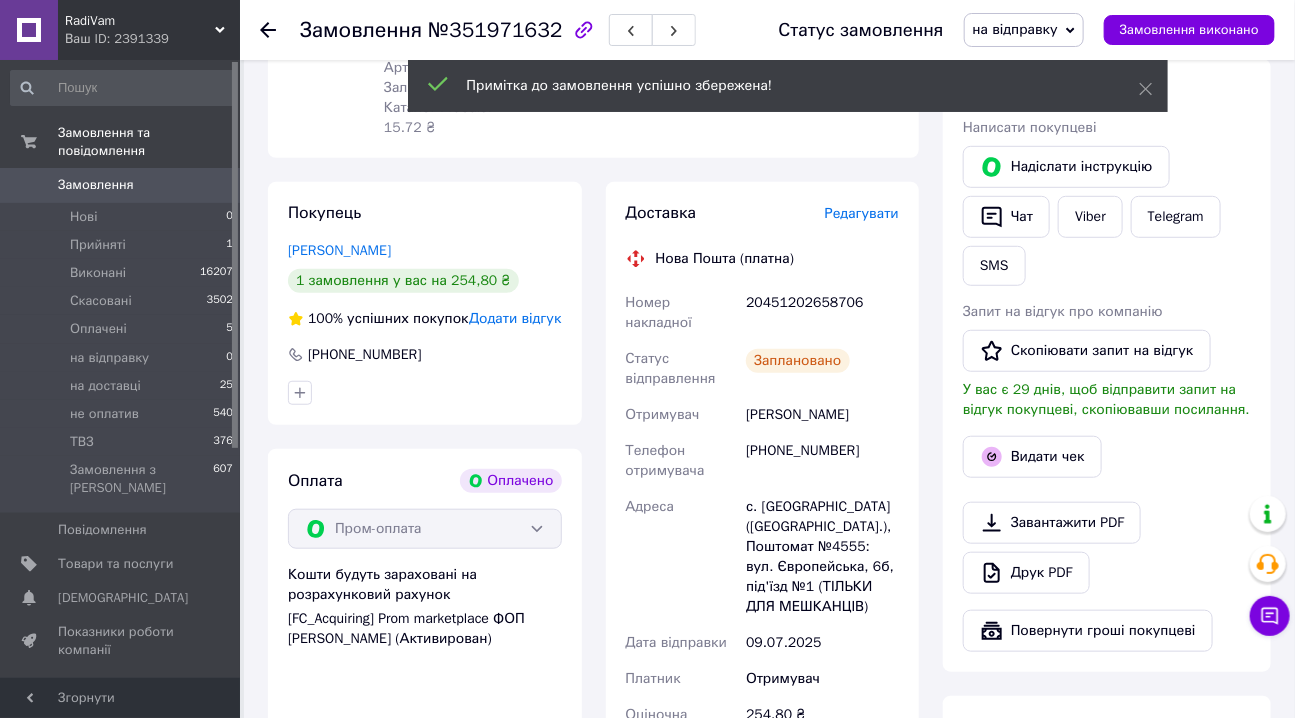 scroll, scrollTop: 272, scrollLeft: 0, axis: vertical 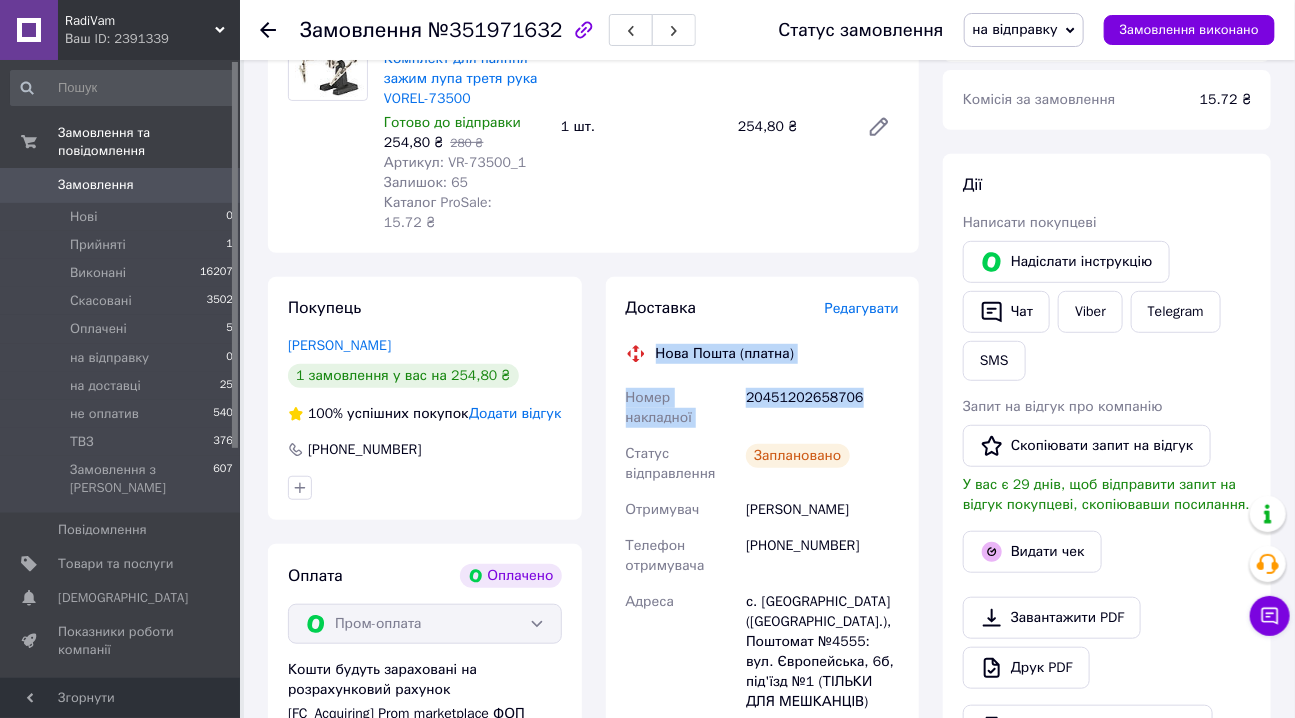 drag, startPoint x: 657, startPoint y: 334, endPoint x: 860, endPoint y: 380, distance: 208.14658 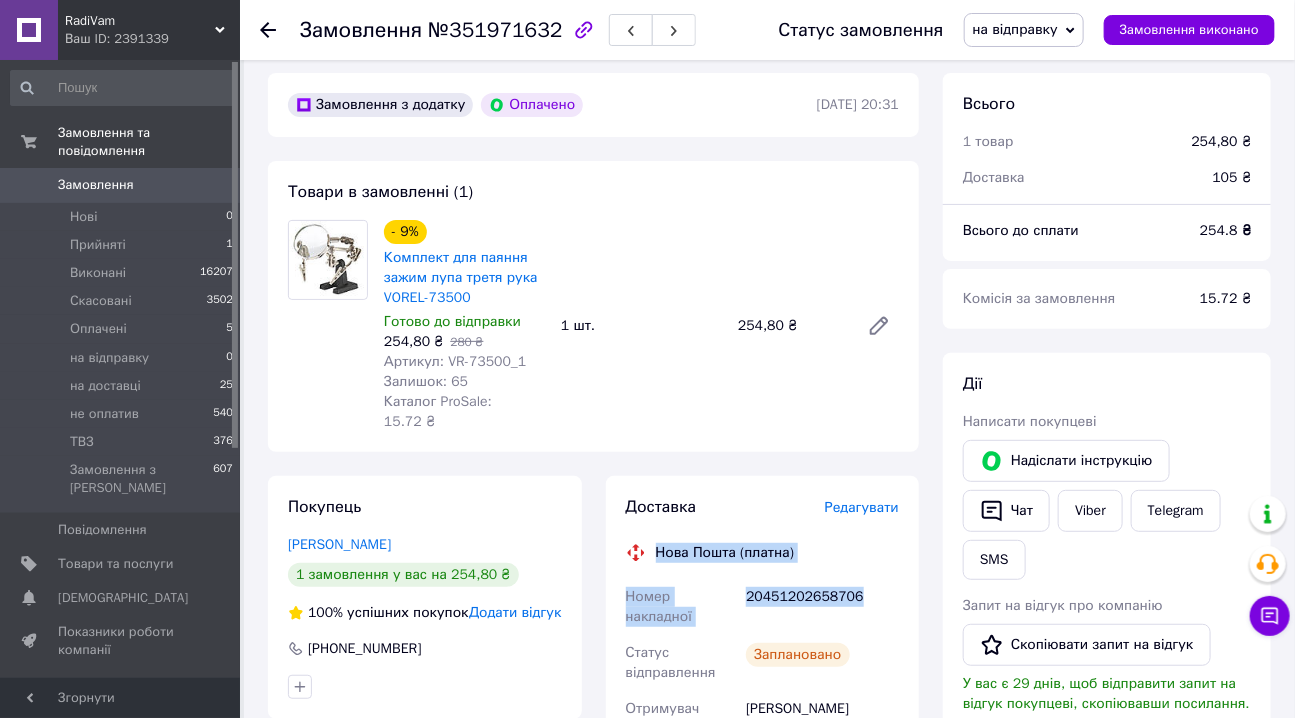 scroll, scrollTop: 181, scrollLeft: 0, axis: vertical 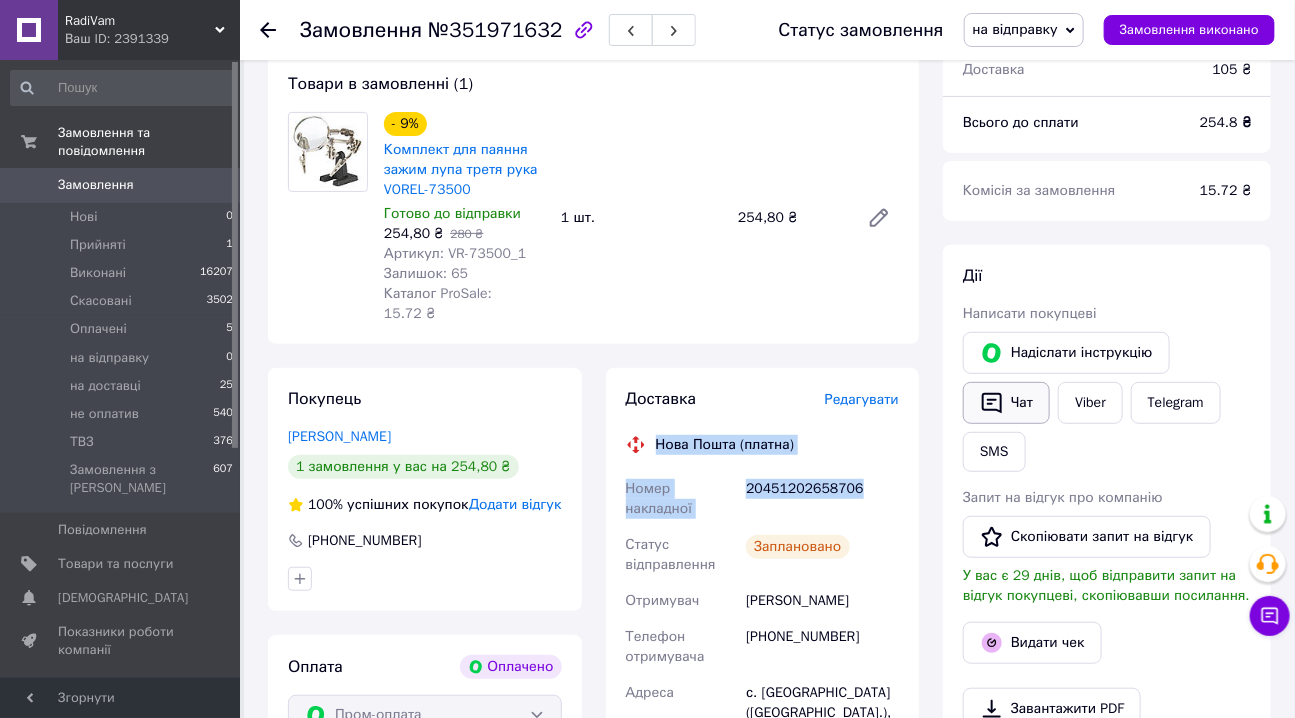click 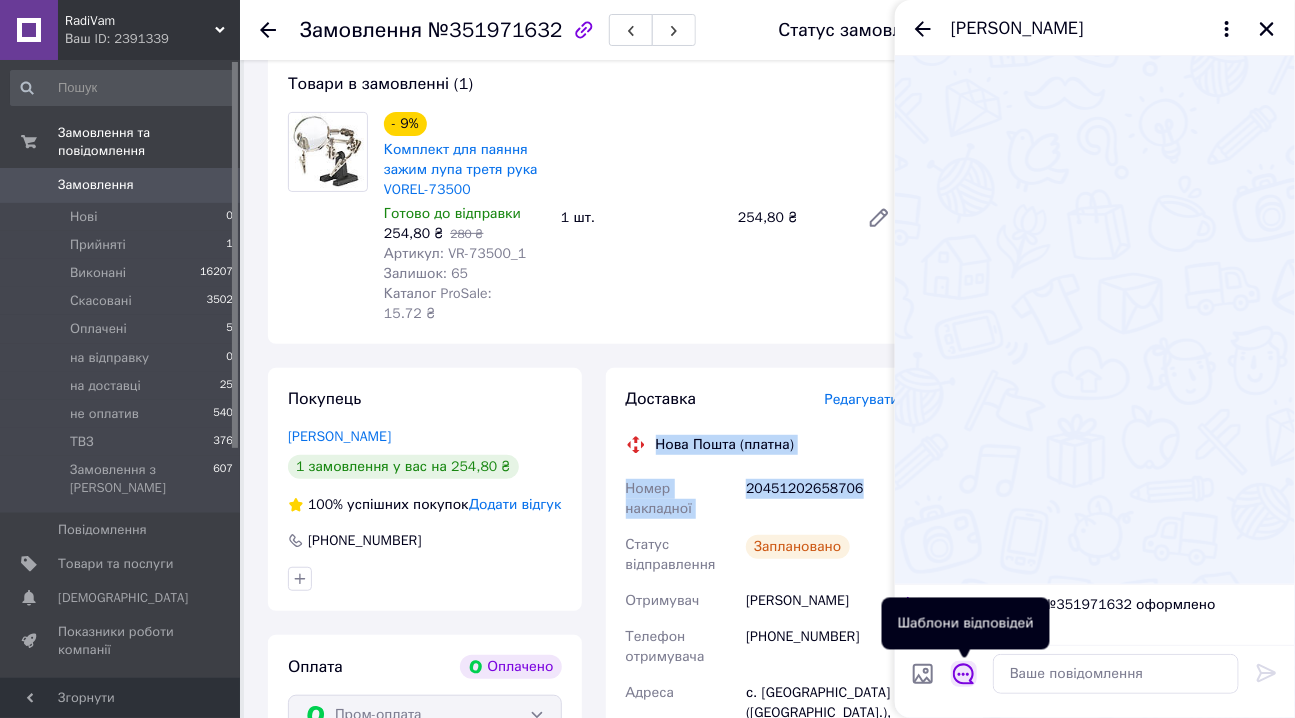 click 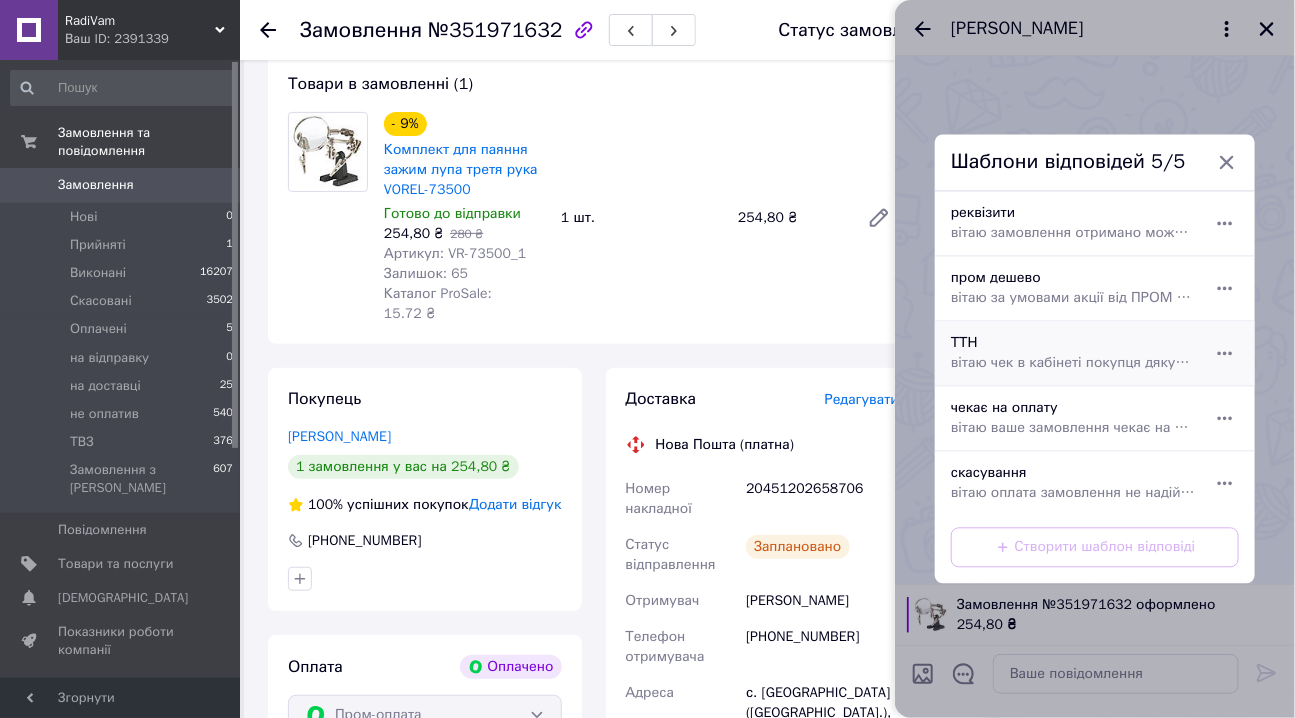 click on "ТТН вітаю
чек в кабінеті покупця
дякую
завжди RadiVam com ua" at bounding box center [1073, 354] 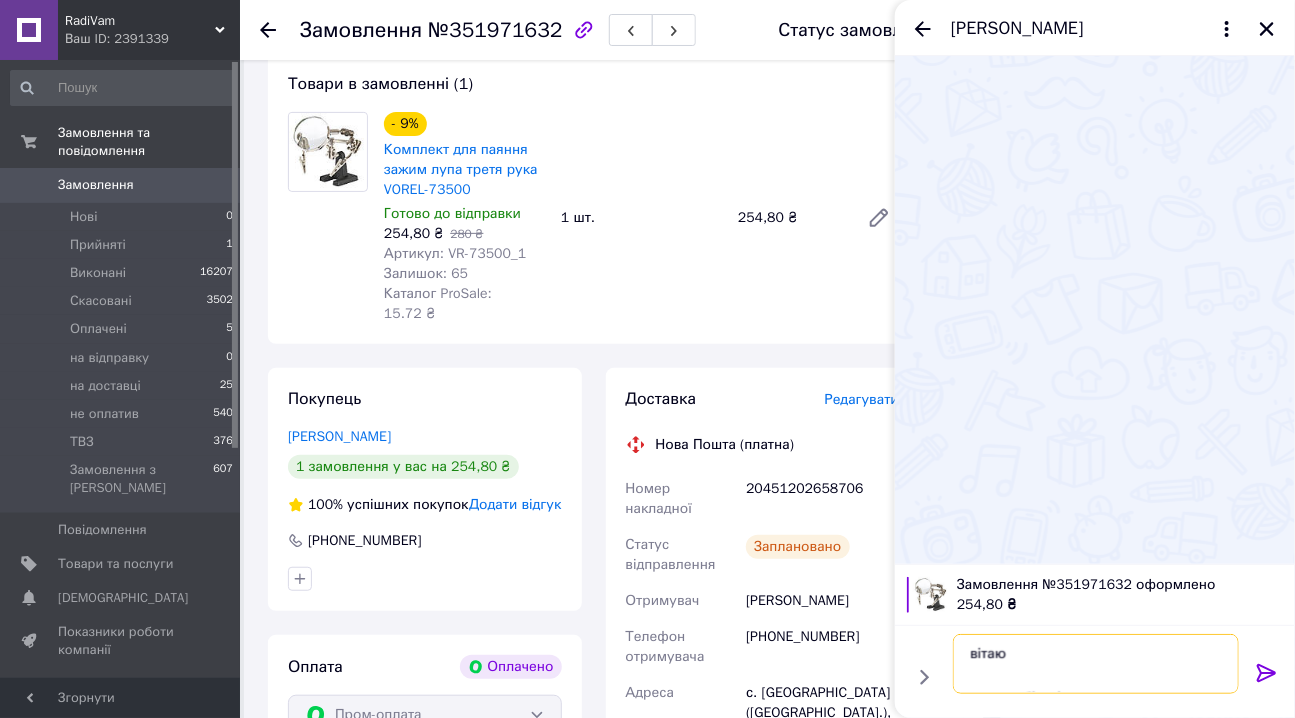 click on "вітаю
чек в кабінеті покупця
дякую
завжди RadiVam com ua" at bounding box center [1096, 664] 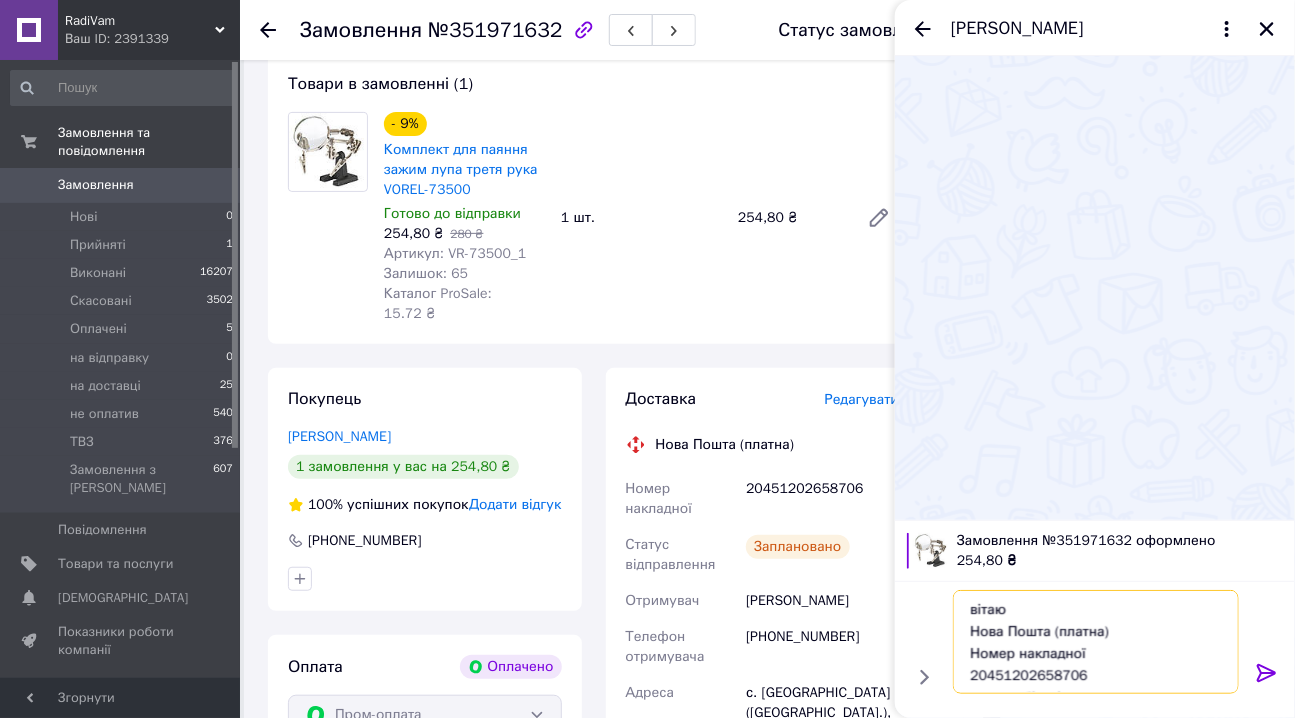 type on "вітаю
Нова Пошта (платна)
Номер накладної
20451202658706
чек в кабінеті покупця
дякую
завжди RadiVam com ua" 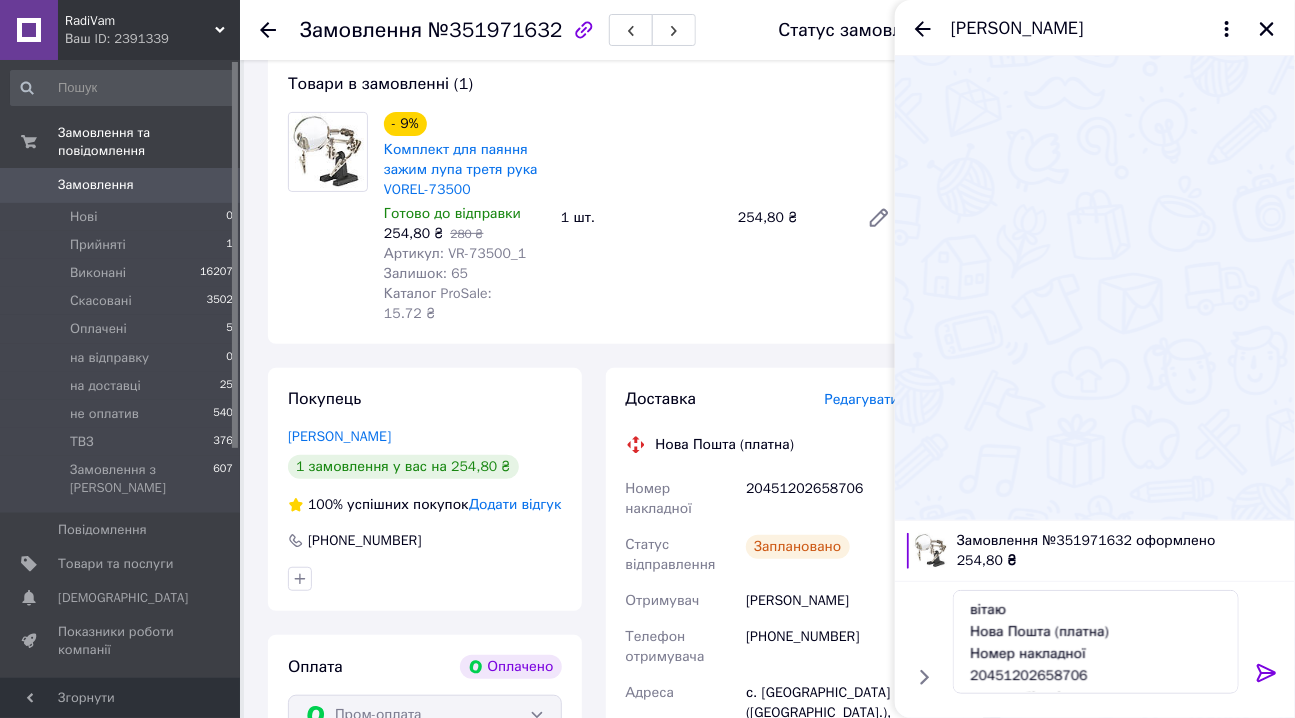 click 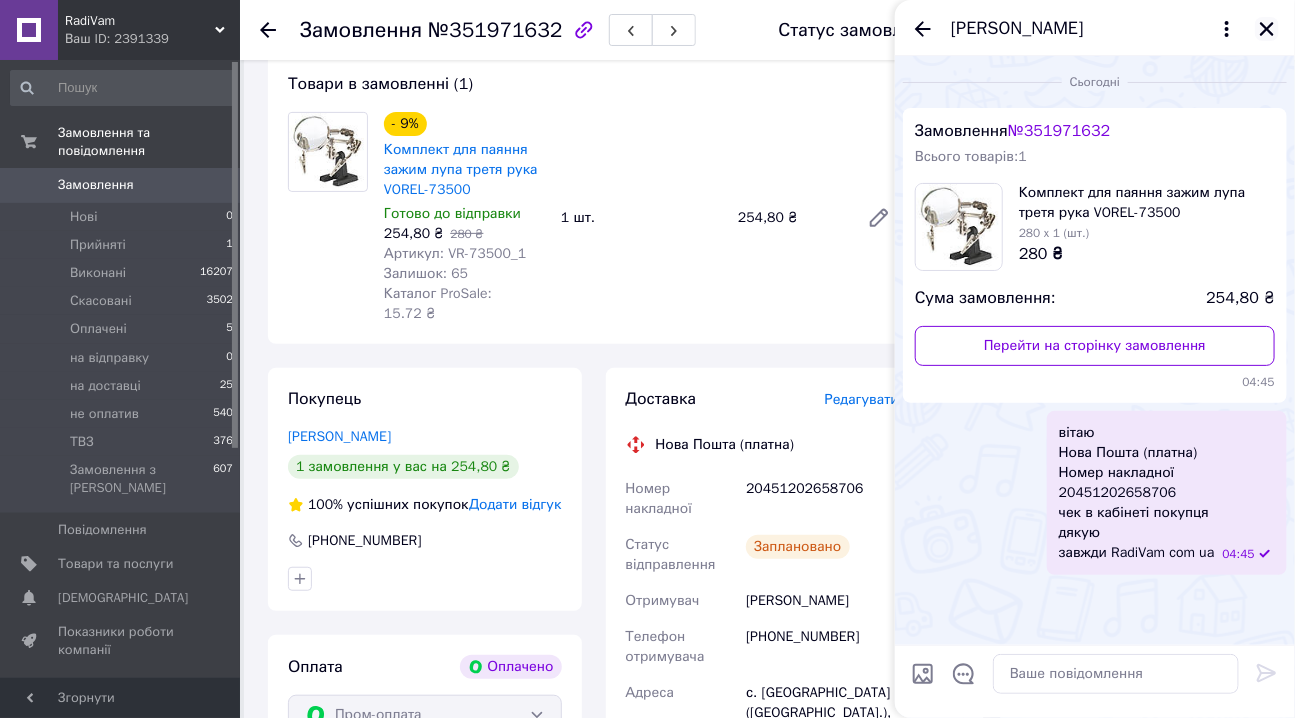 click 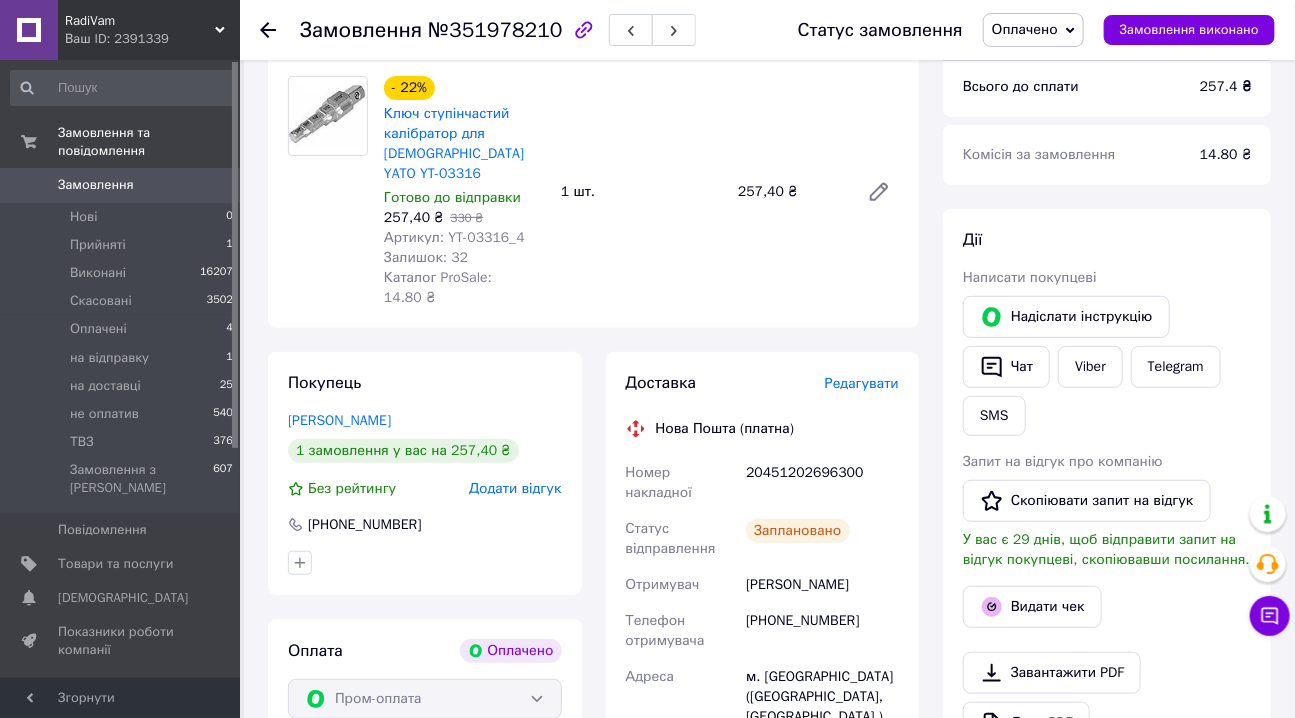 scroll, scrollTop: 272, scrollLeft: 0, axis: vertical 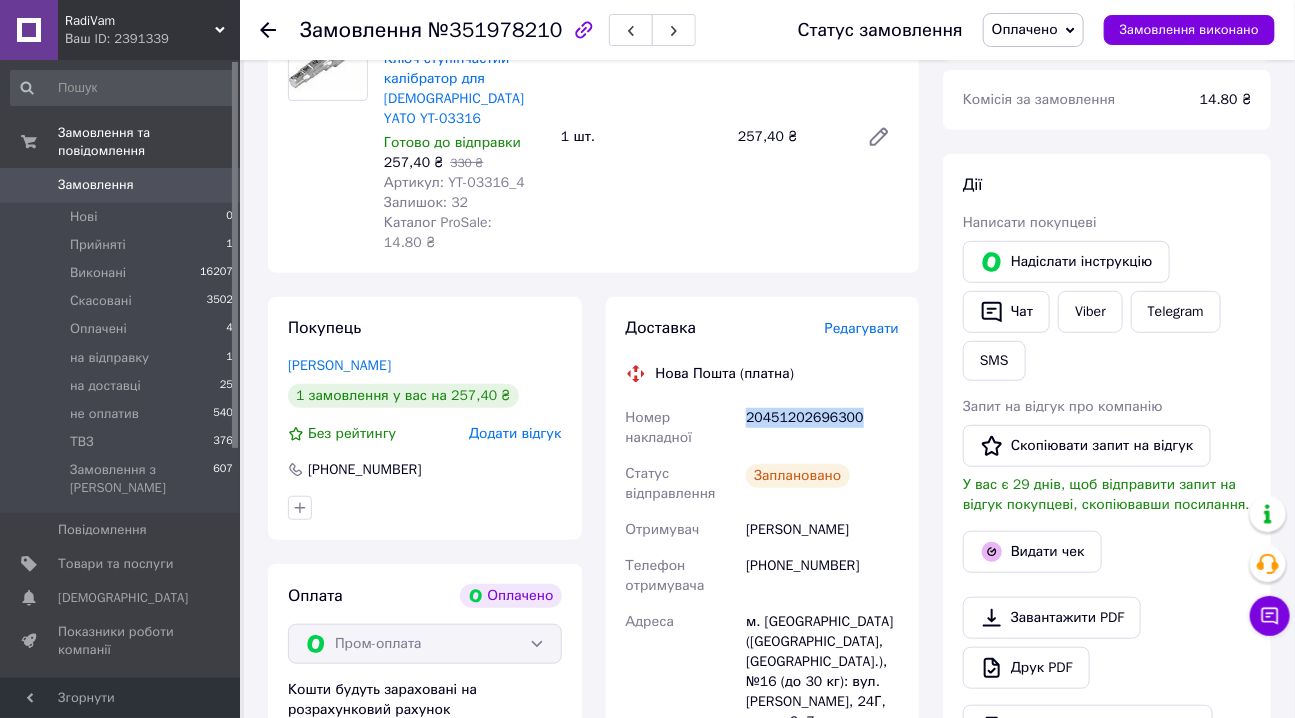 drag, startPoint x: 744, startPoint y: 400, endPoint x: 855, endPoint y: 396, distance: 111.07205 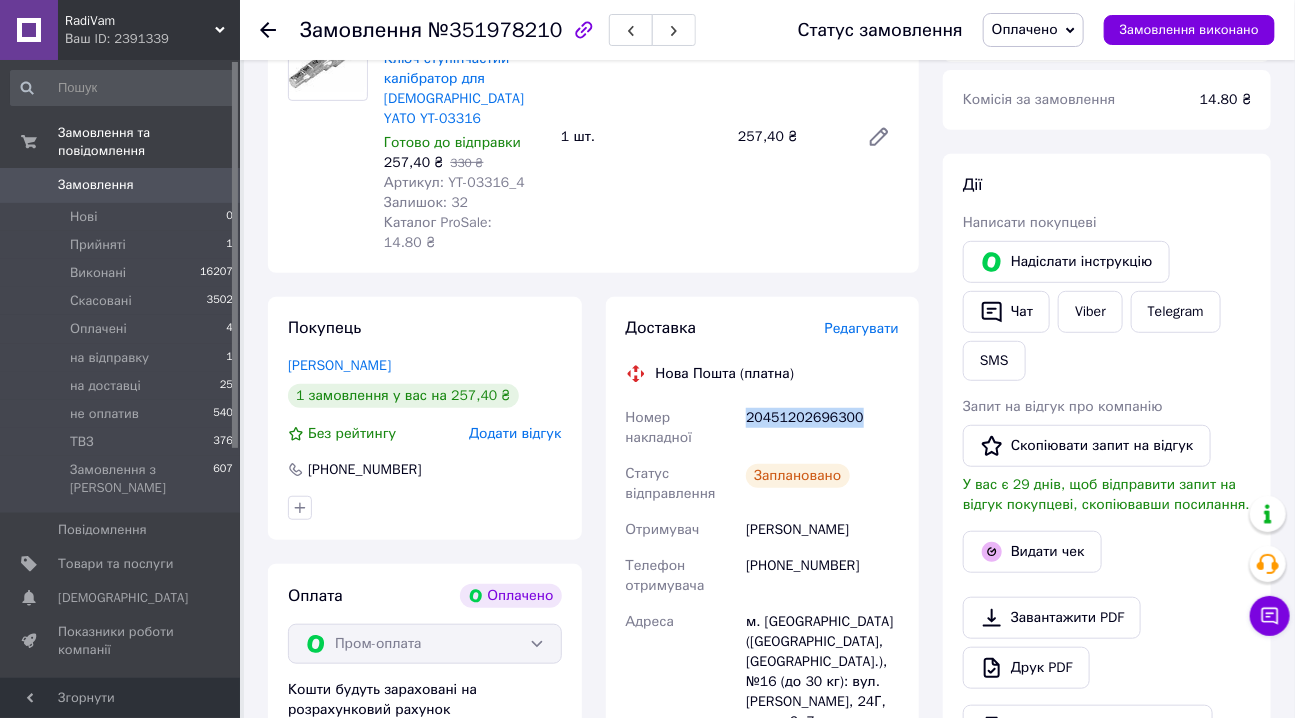 click on "Оплачено" at bounding box center (1025, 29) 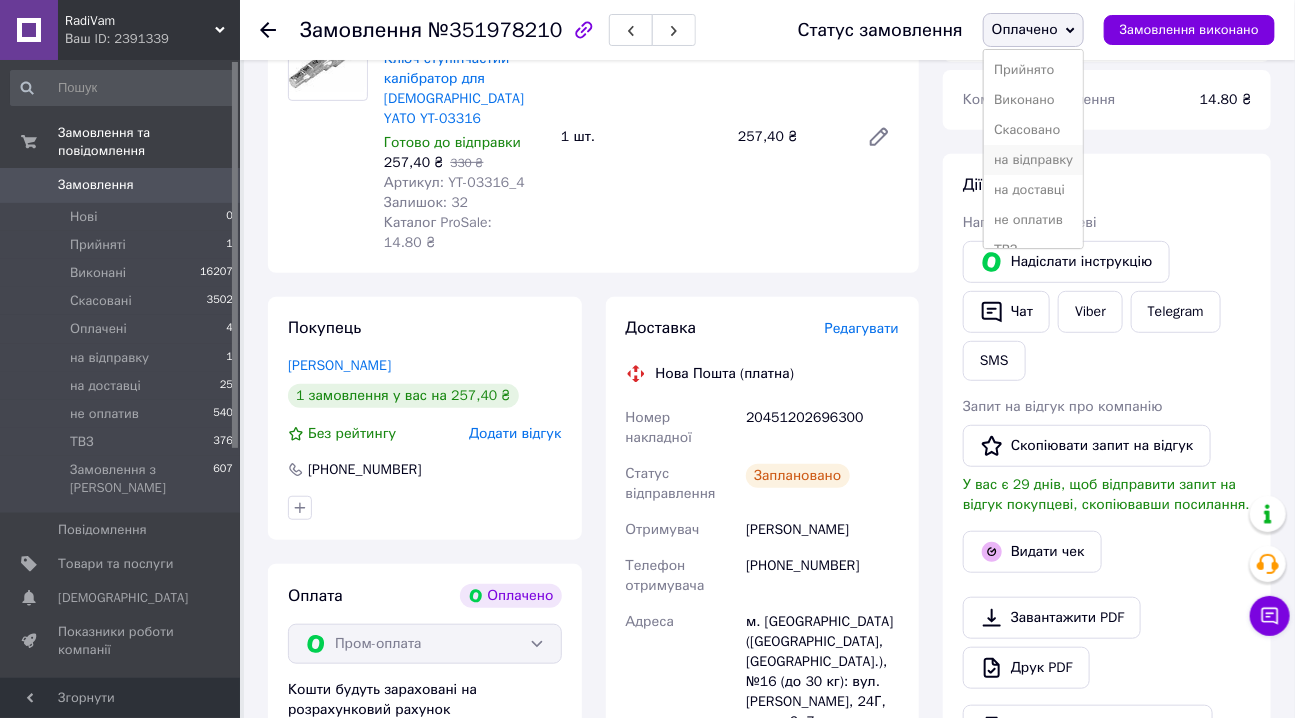 click on "на відправку" at bounding box center [1033, 160] 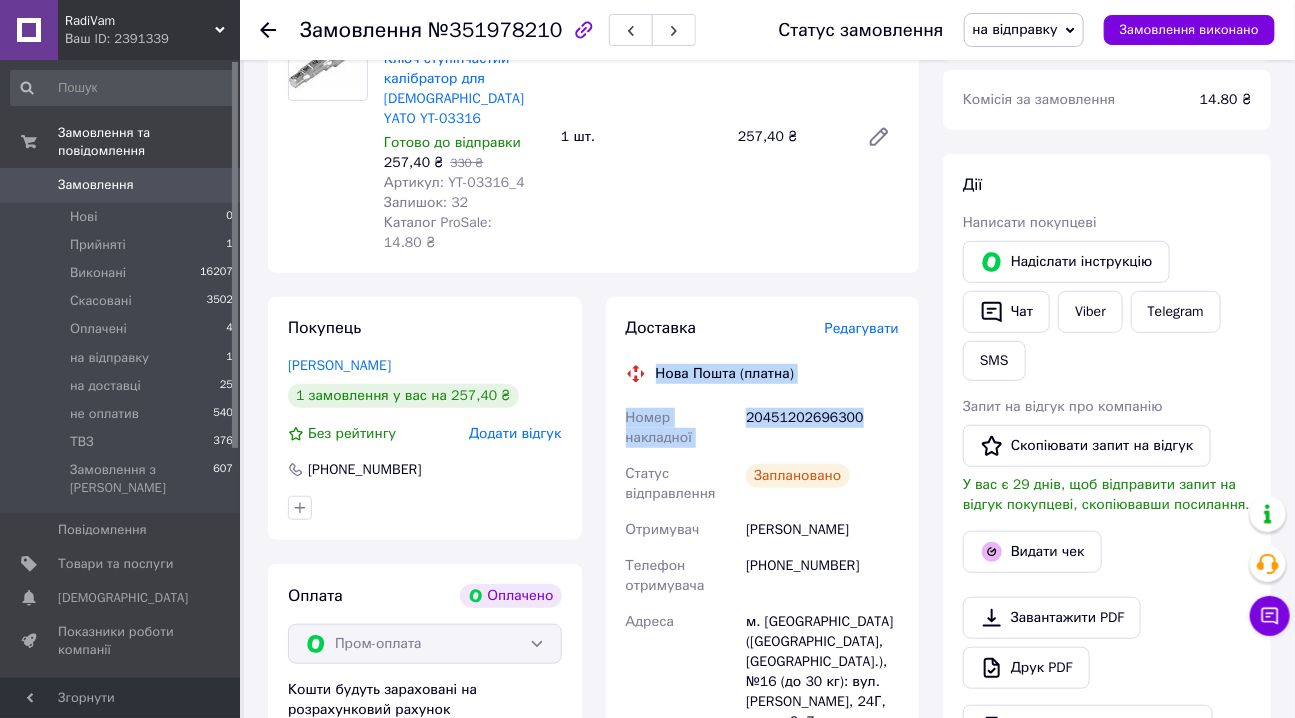 drag, startPoint x: 659, startPoint y: 351, endPoint x: 850, endPoint y: 409, distance: 199.61212 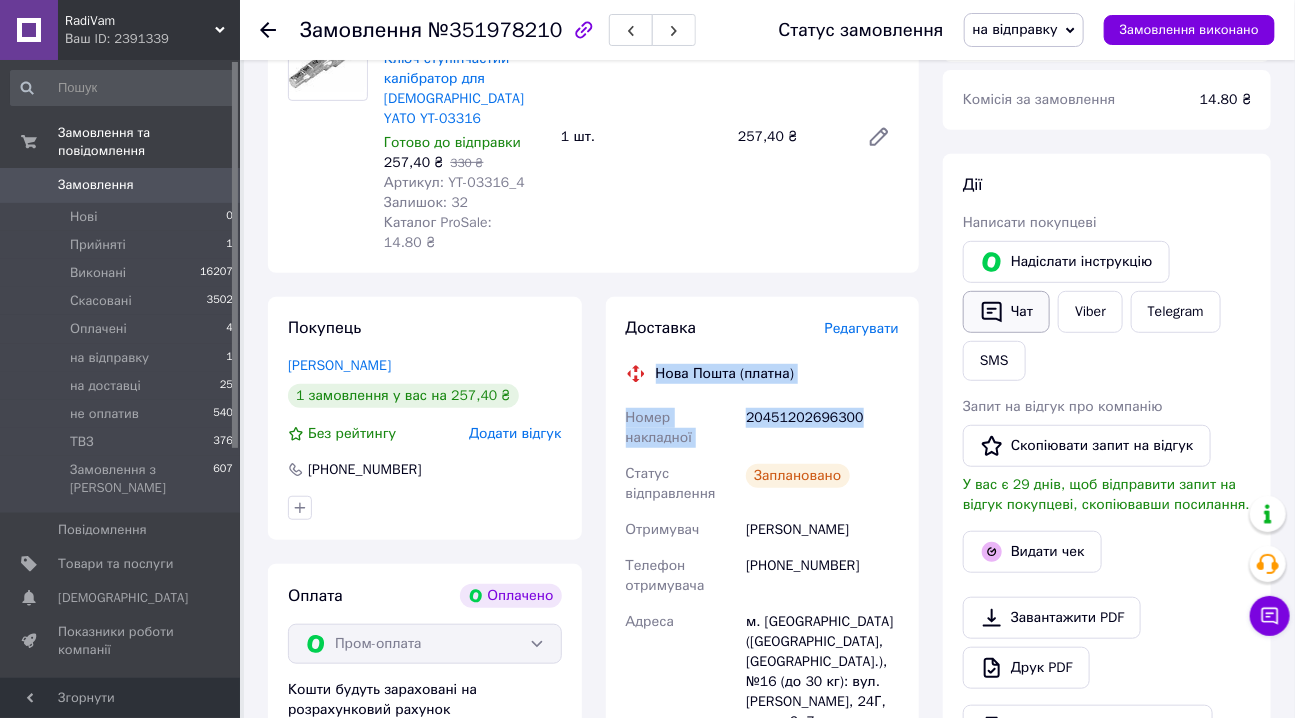 click on "Чат" at bounding box center (1006, 312) 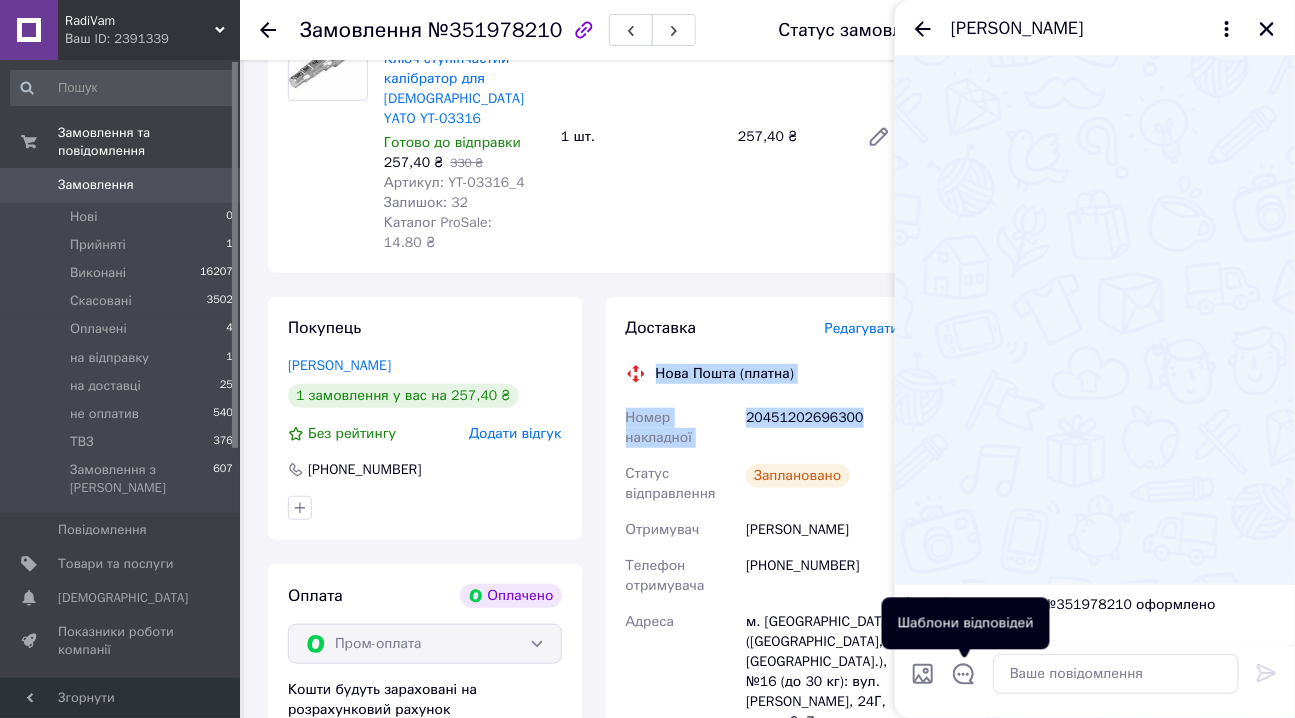 drag, startPoint x: 964, startPoint y: 680, endPoint x: 970, endPoint y: 649, distance: 31.575306 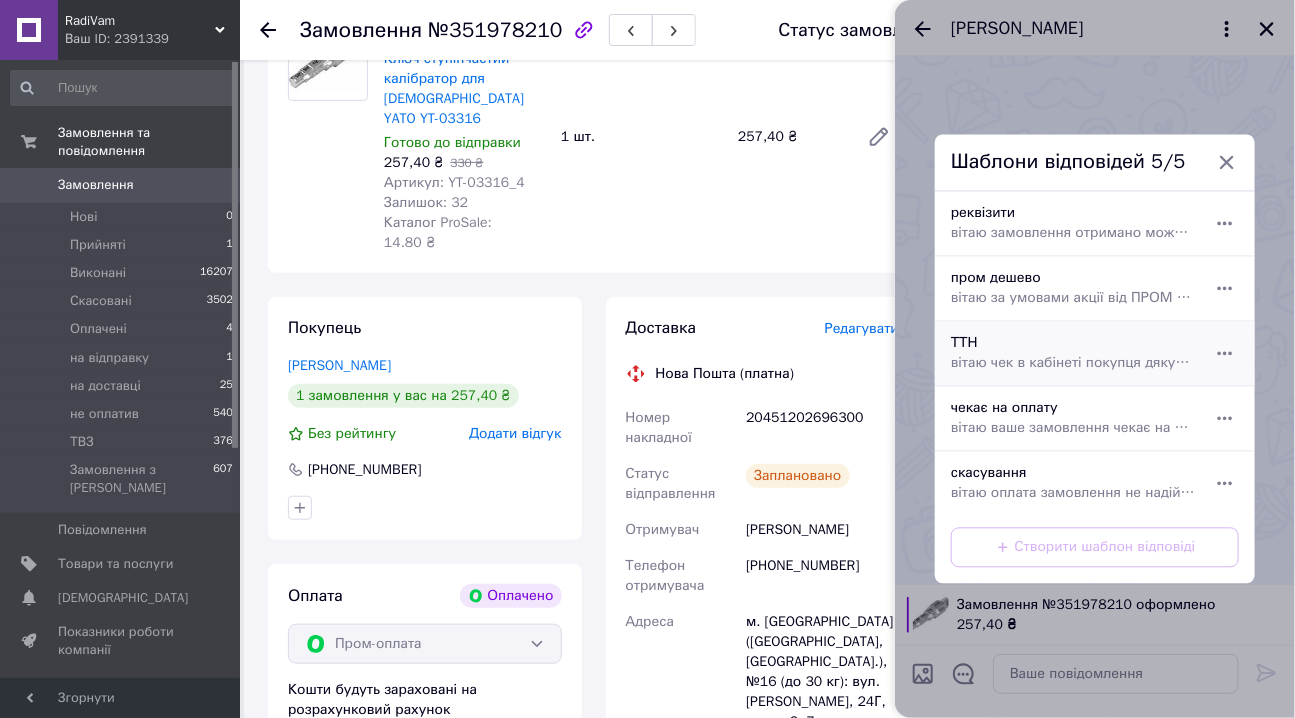 click on "вітаю
чек в кабінеті покупця
дякую
завжди RadiVam com ua" at bounding box center (1073, 364) 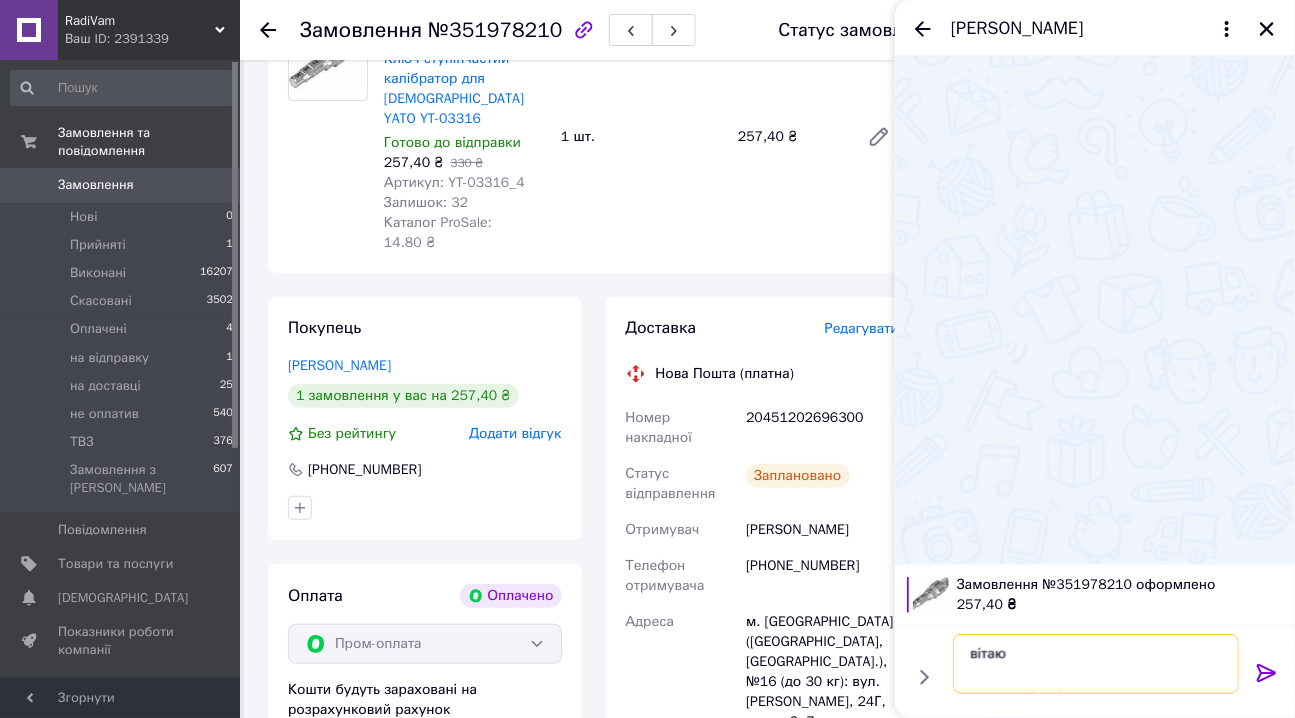 click on "вітаю
чек в кабінеті покупця
дякую
завжди RadiVam com ua" at bounding box center [1096, 664] 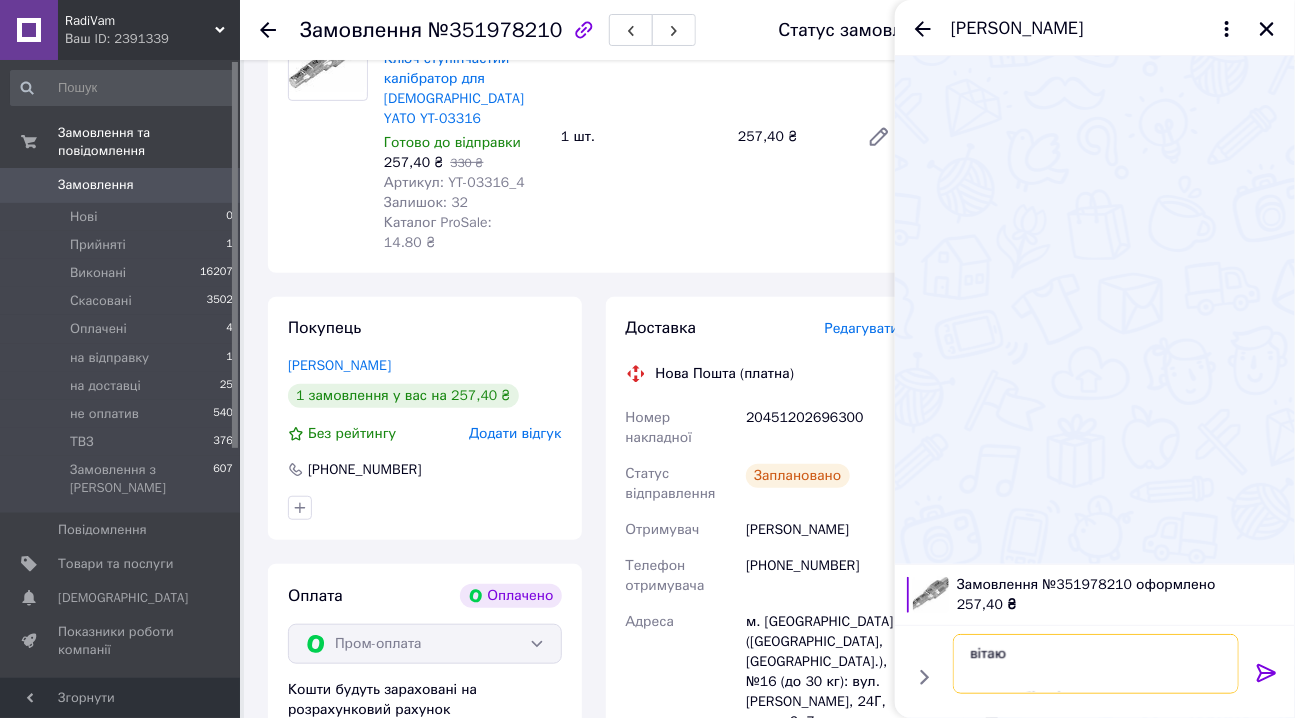paste on "Нова Пошта (платна)
Номер накладної
20451202696300" 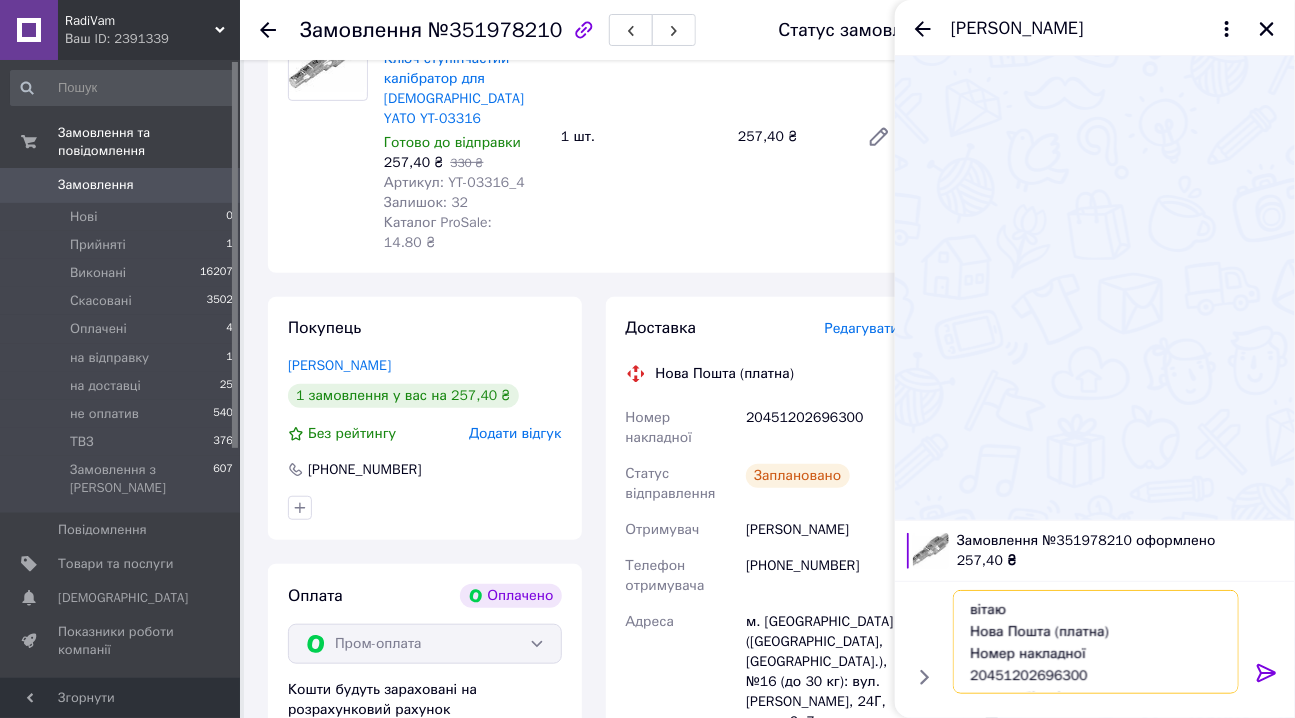 type on "вітаю
Нова Пошта (платна)
Номер накладної
20451202696300
чек в кабінеті покупця
дякую
завжди RadiVam com ua" 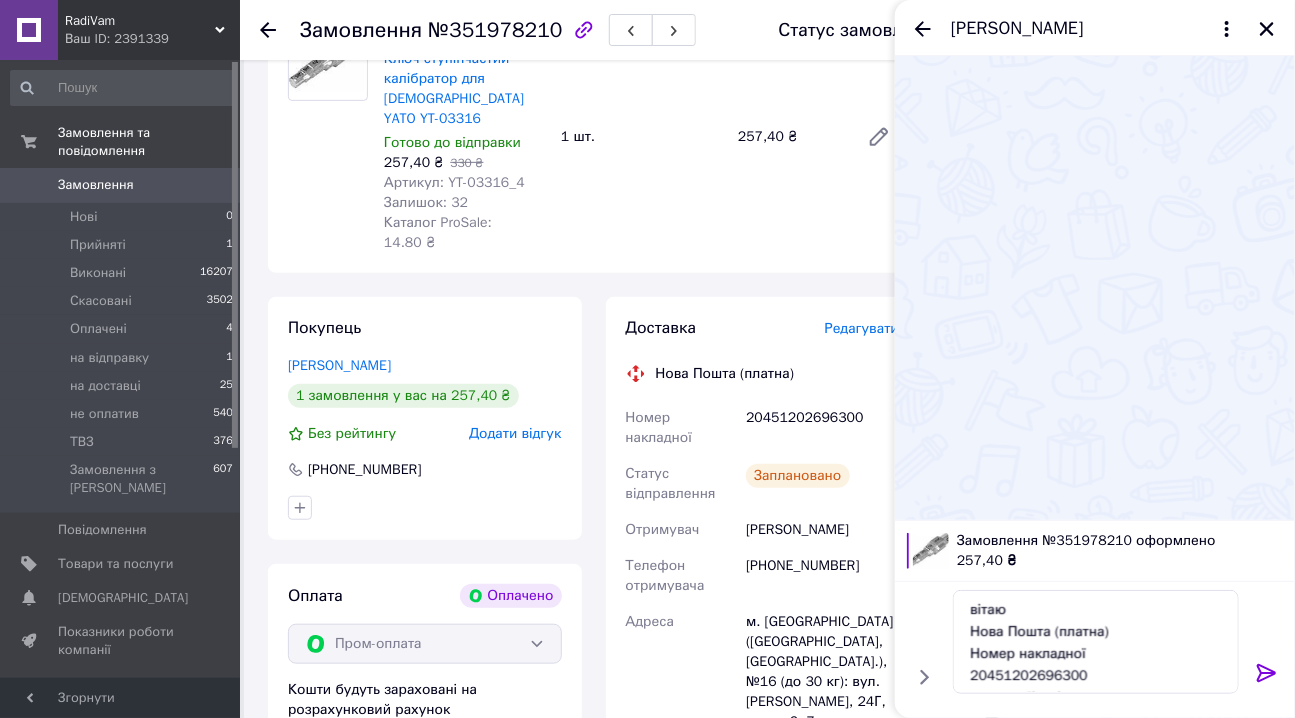 drag, startPoint x: 1262, startPoint y: 675, endPoint x: 1240, endPoint y: 676, distance: 22.022715 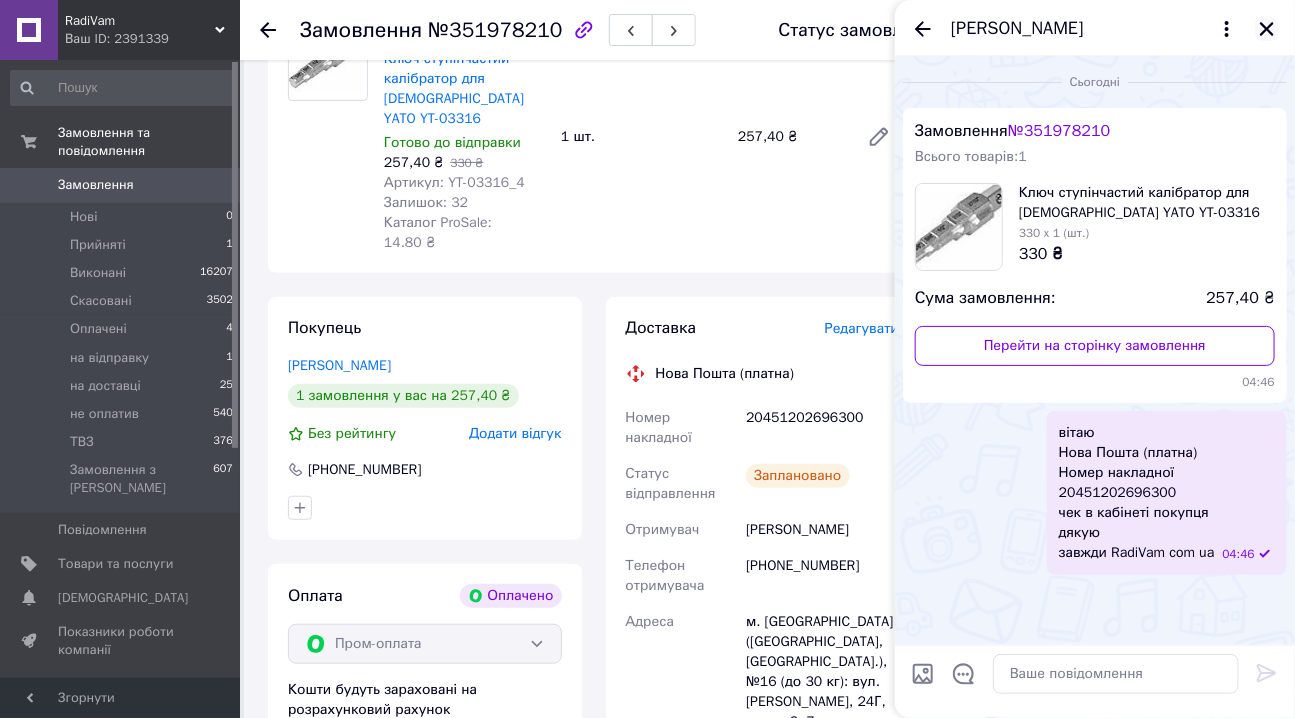click 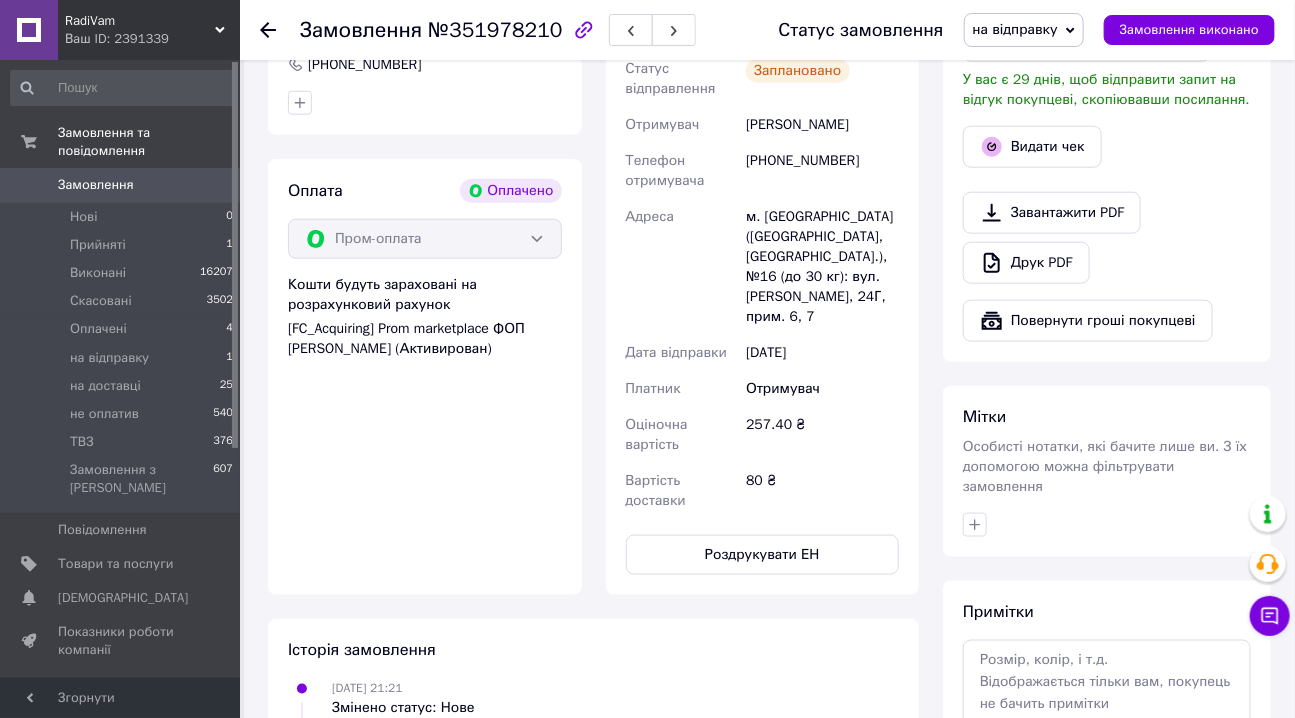 scroll, scrollTop: 727, scrollLeft: 0, axis: vertical 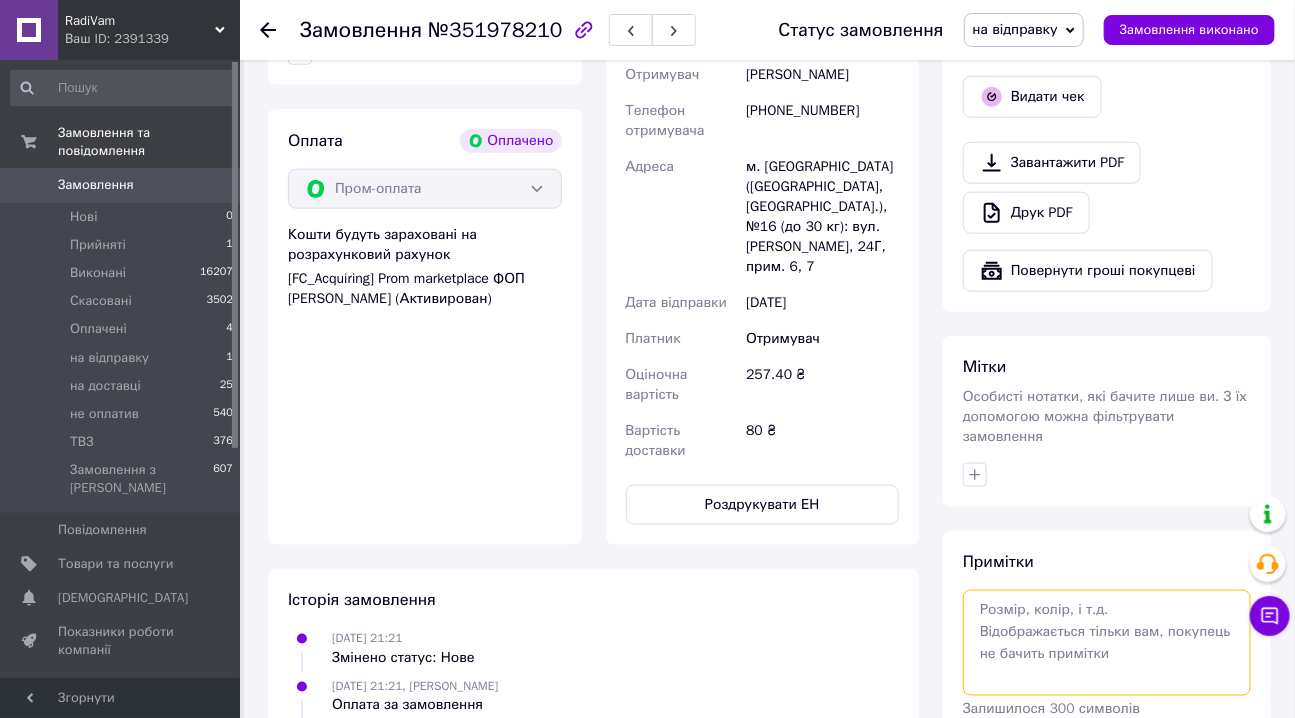 click at bounding box center (1107, 643) 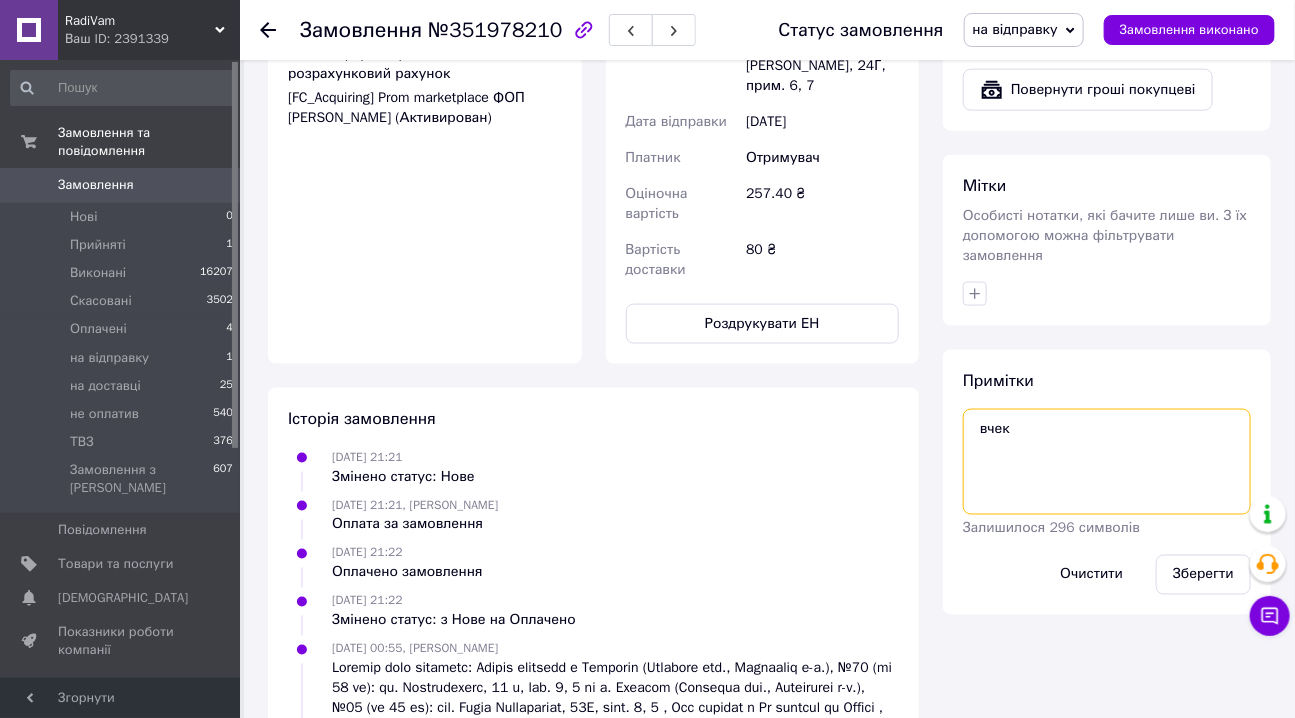 scroll, scrollTop: 909, scrollLeft: 0, axis: vertical 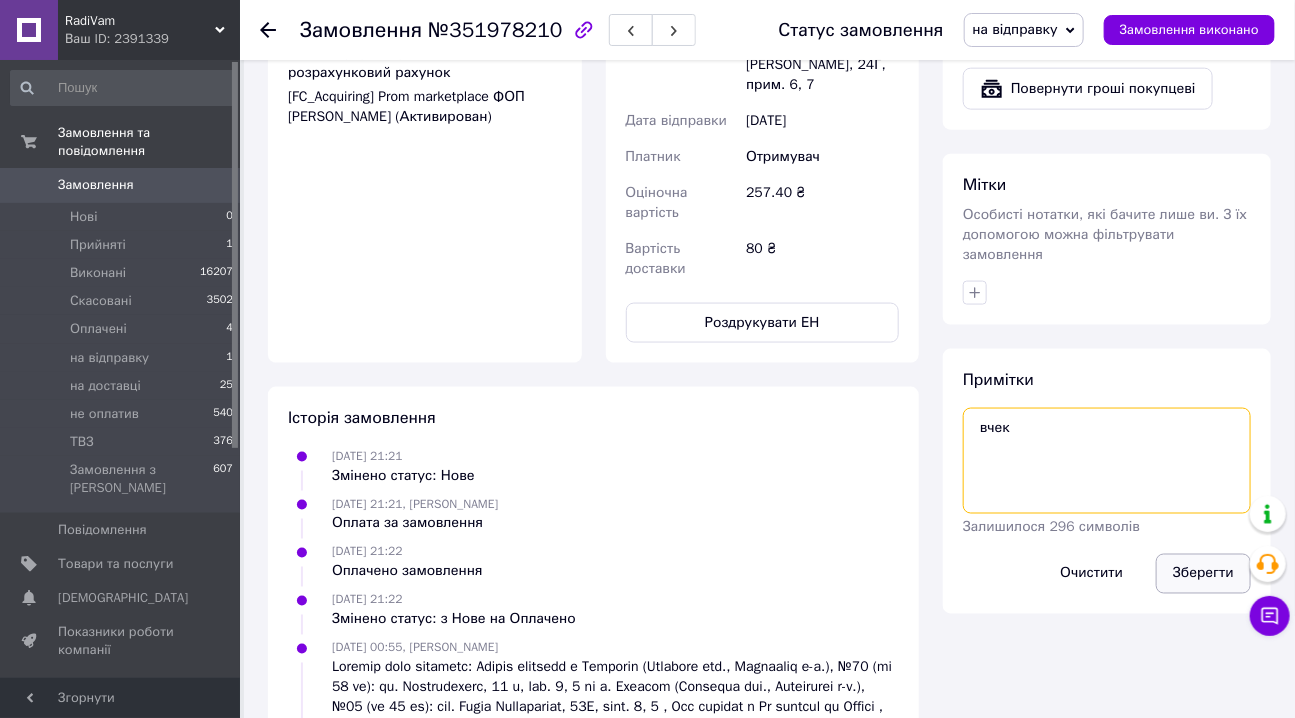 type on "вчек" 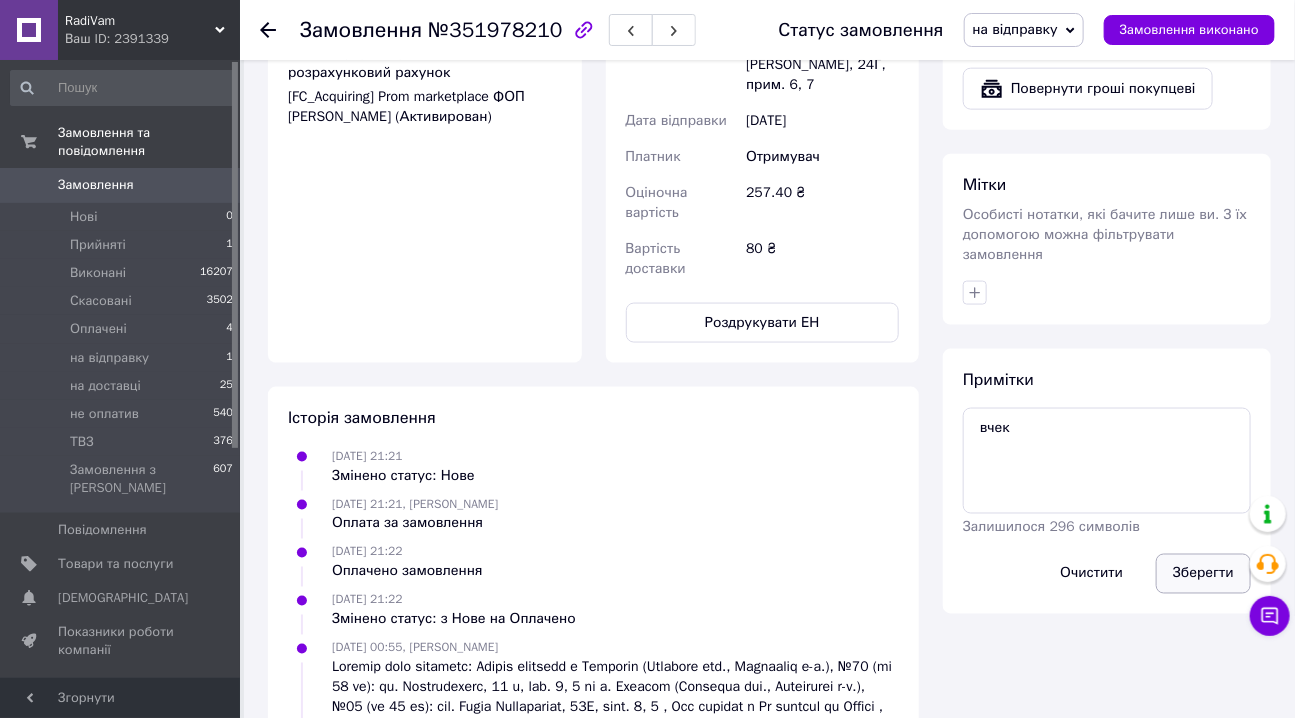 click on "Зберегти" at bounding box center (1203, 574) 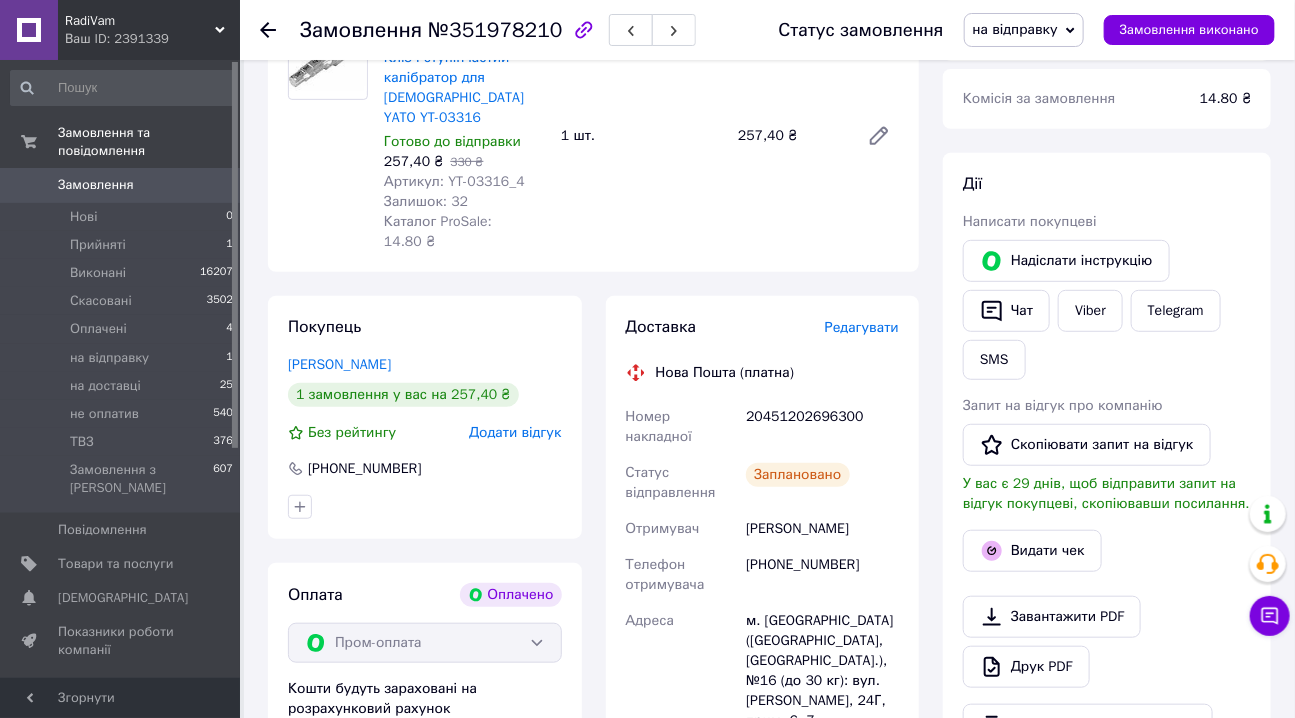 scroll, scrollTop: 272, scrollLeft: 0, axis: vertical 